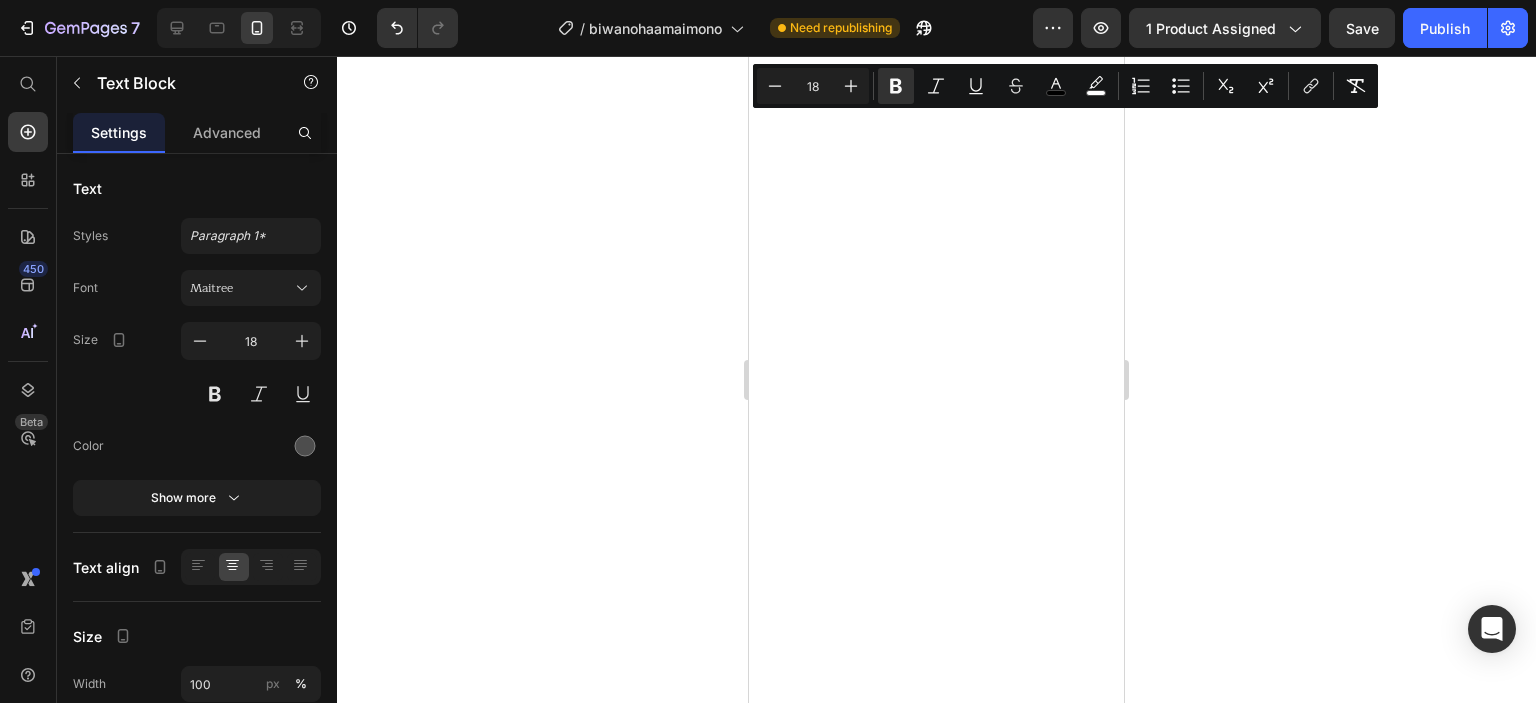scroll, scrollTop: 0, scrollLeft: 0, axis: both 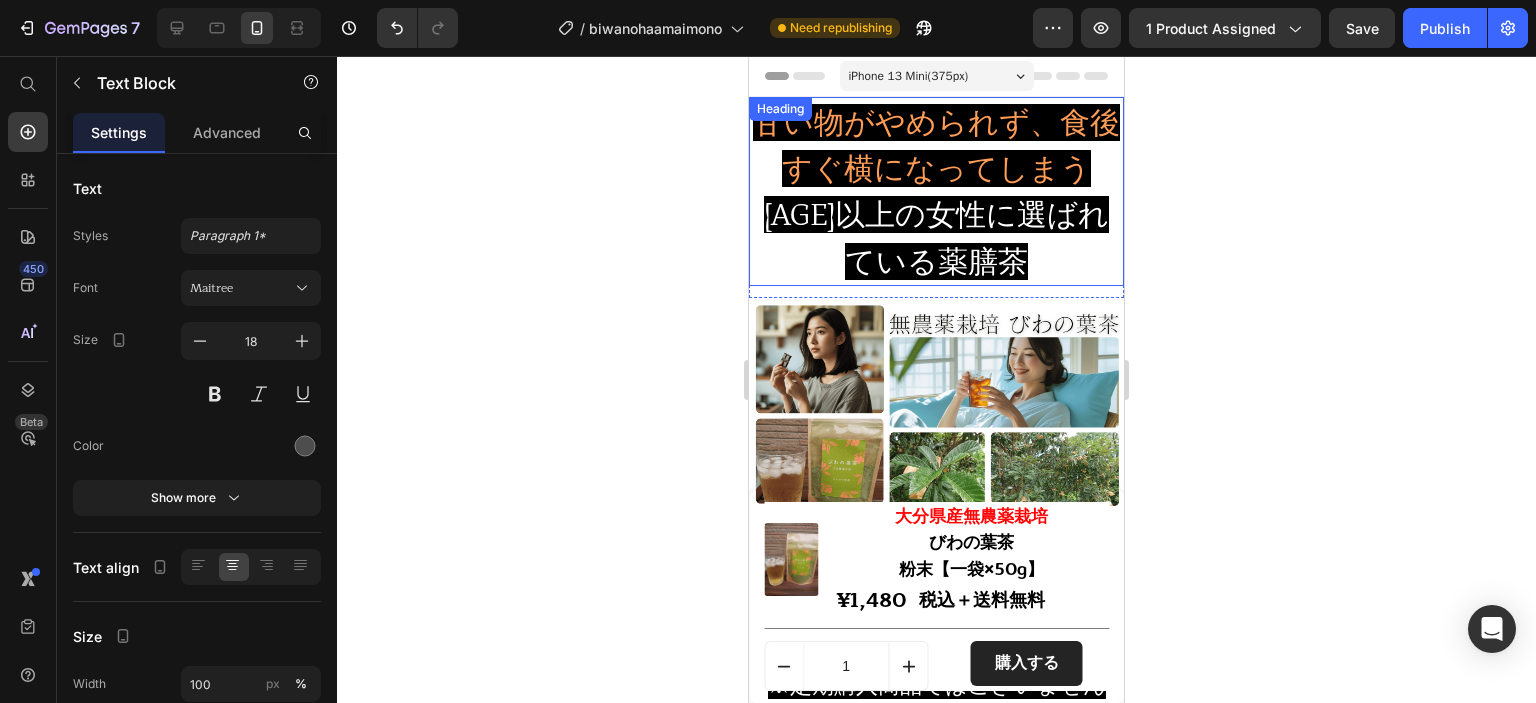 click on "甘い物がやめられず、食後すぐ横になってしまう" at bounding box center (936, 145) 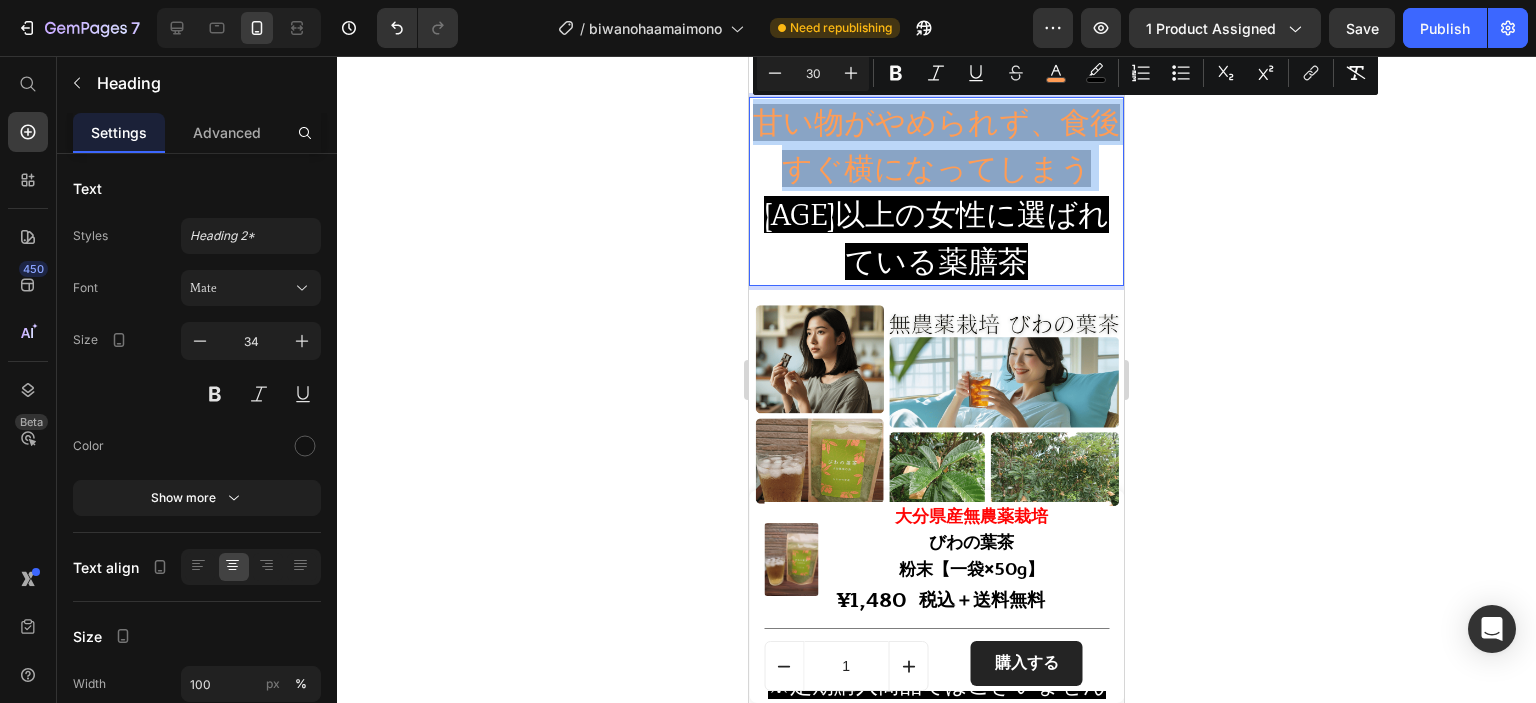 click on "甘い物がやめられず、食後すぐ横になってしまう" at bounding box center (936, 145) 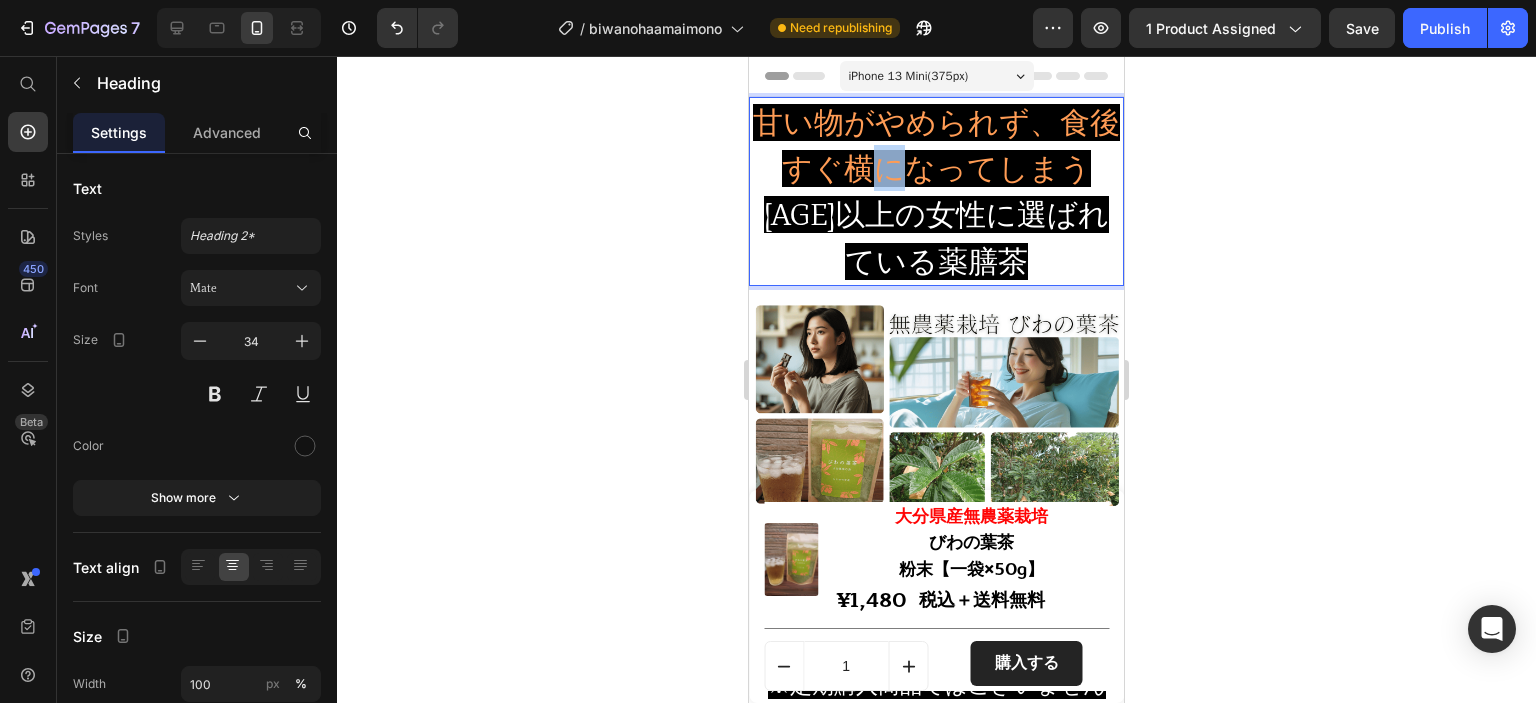 click on "甘い物がやめられず、食後すぐ横になってしまう" at bounding box center [936, 145] 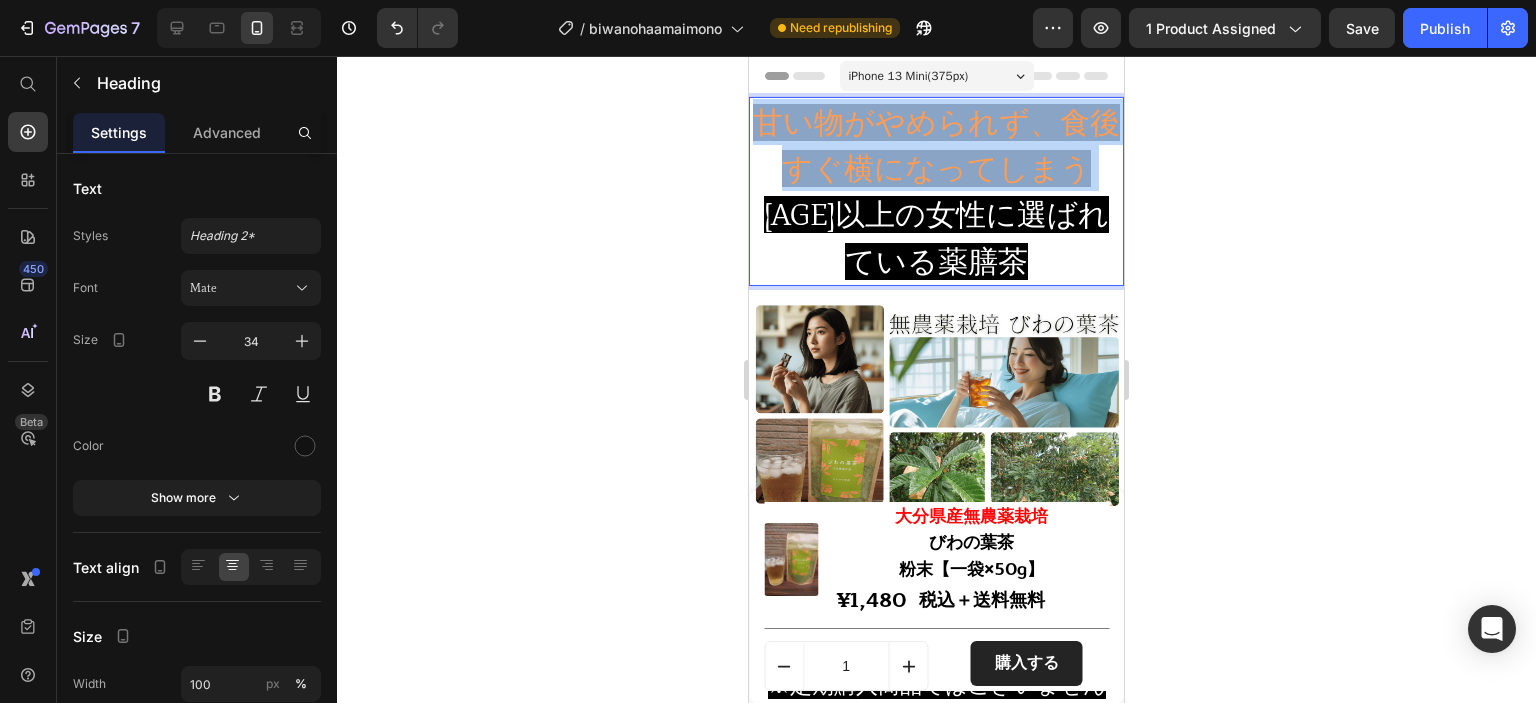 click on "甘い物がやめられず、食後すぐ横になってしまう" at bounding box center (936, 145) 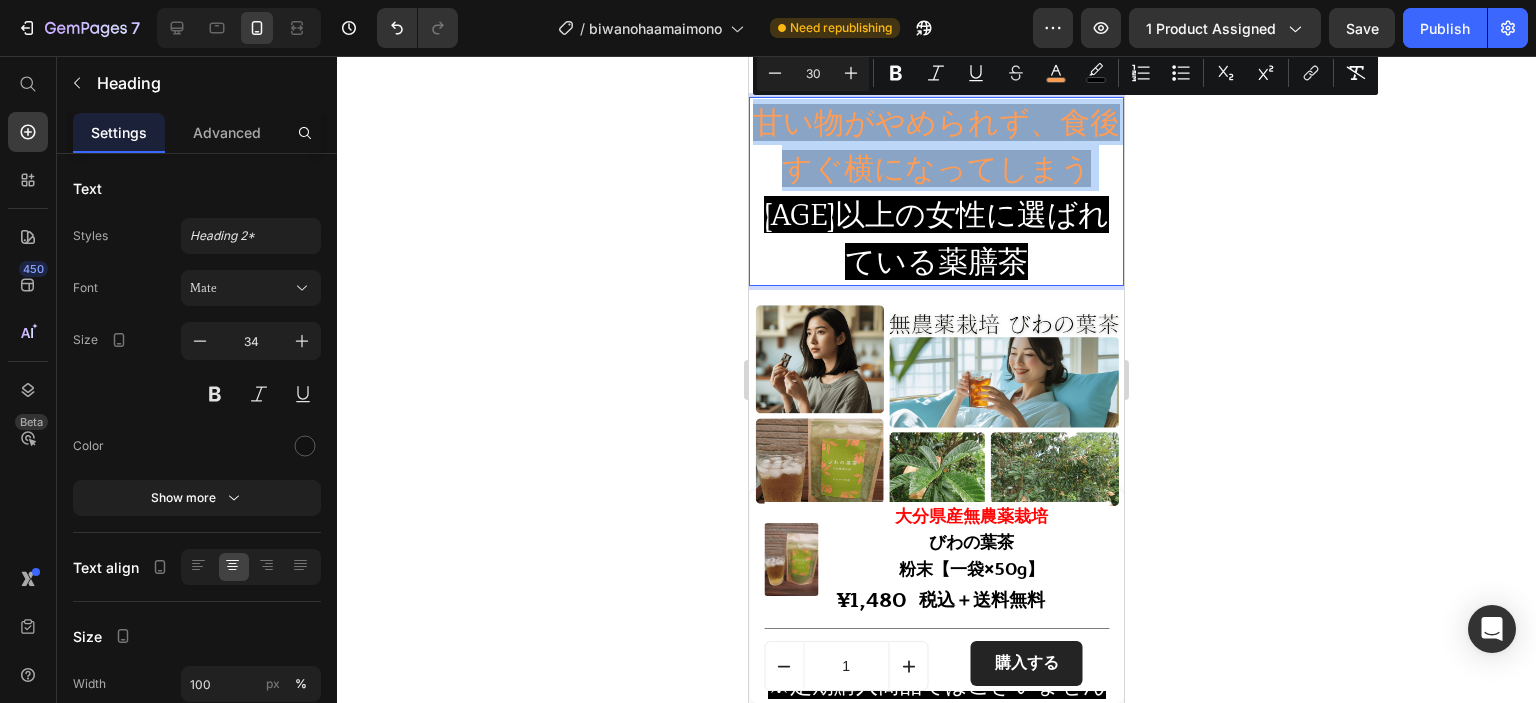 click on "甘い物がやめられず、食後すぐ横になってしまう" at bounding box center [936, 145] 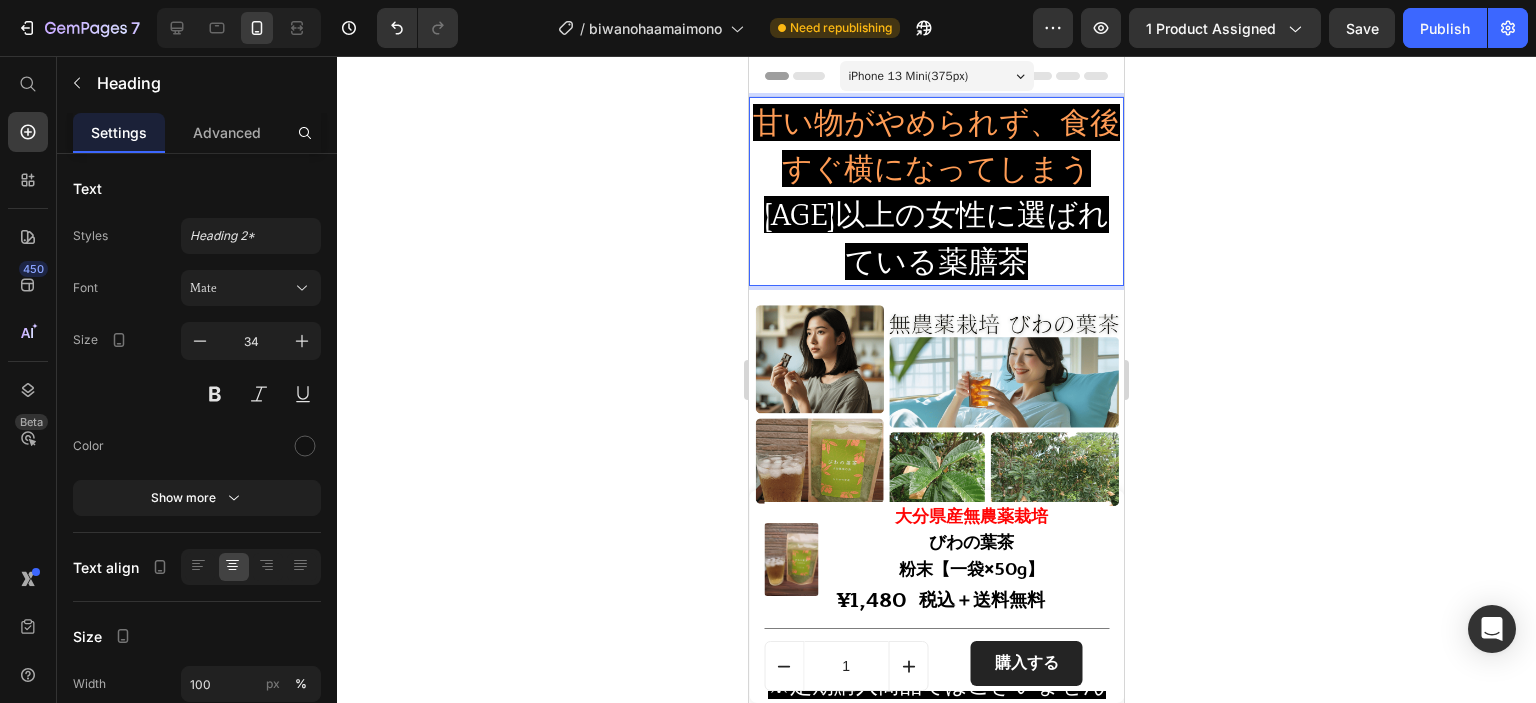 click on "甘い物がやめられず、食後すぐ横になってしまう [AGE]以上の女性に選ばれている薬膳茶" at bounding box center (936, 191) 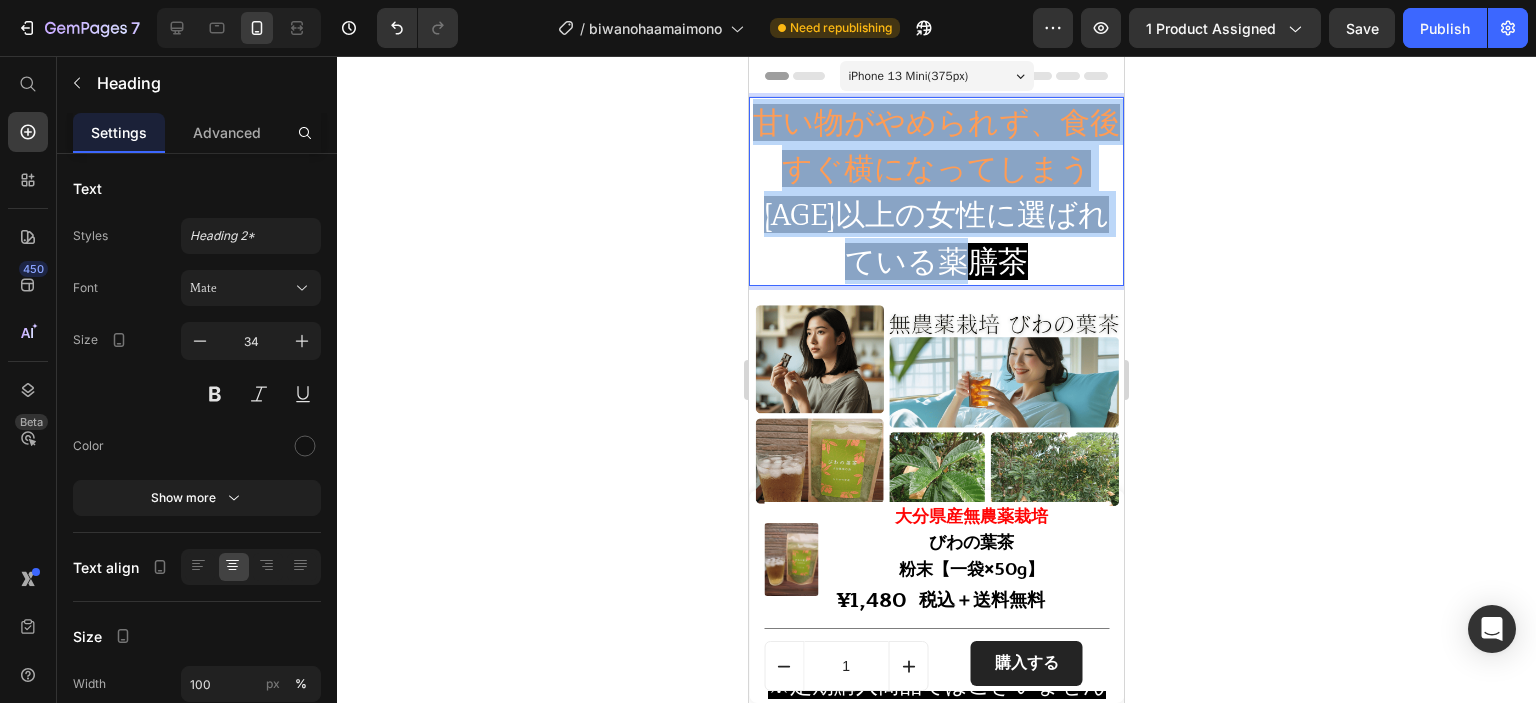 drag, startPoint x: 1023, startPoint y: 256, endPoint x: 793, endPoint y: 138, distance: 258.5034 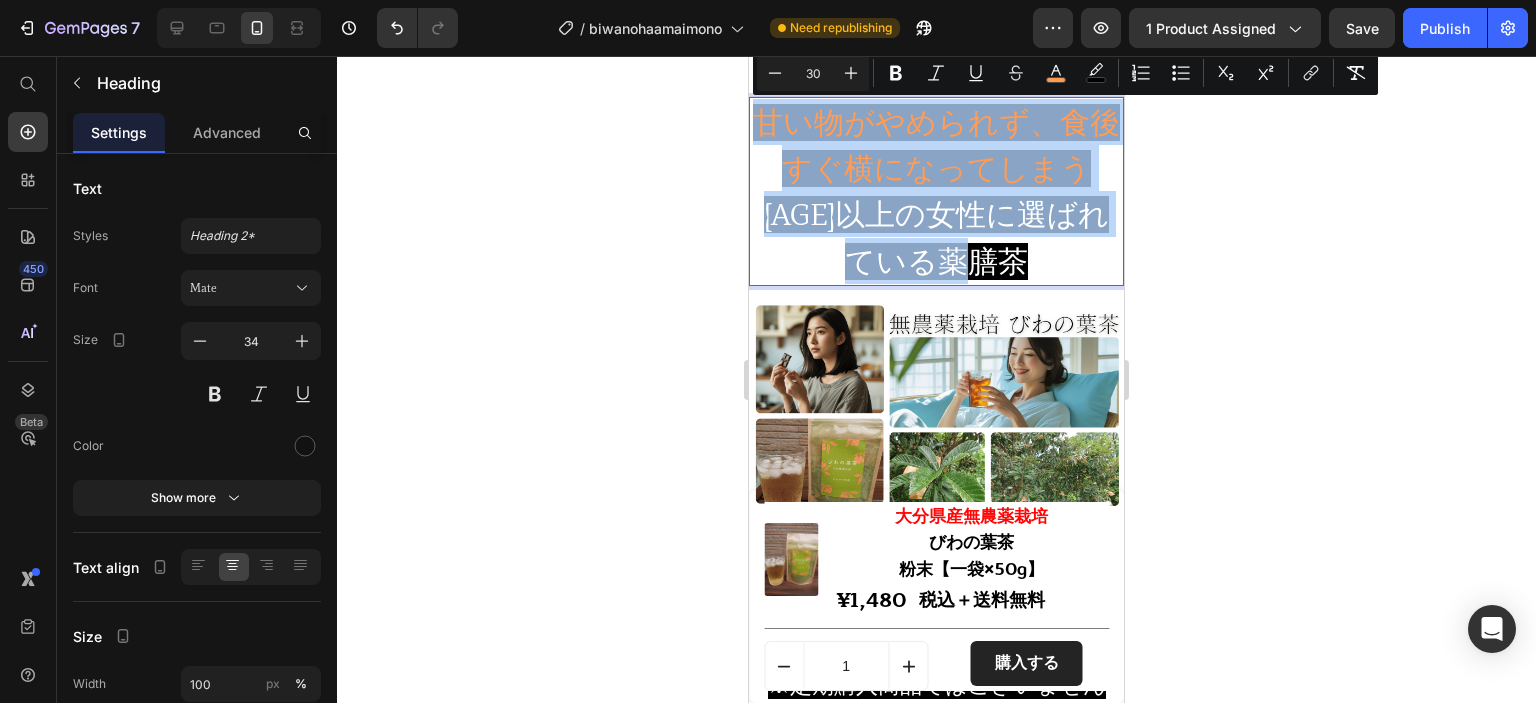copy on "甘い物がやめられず、食後すぐ横になってしまう [AGE]以上の女性に選ばれている薬膳茶" 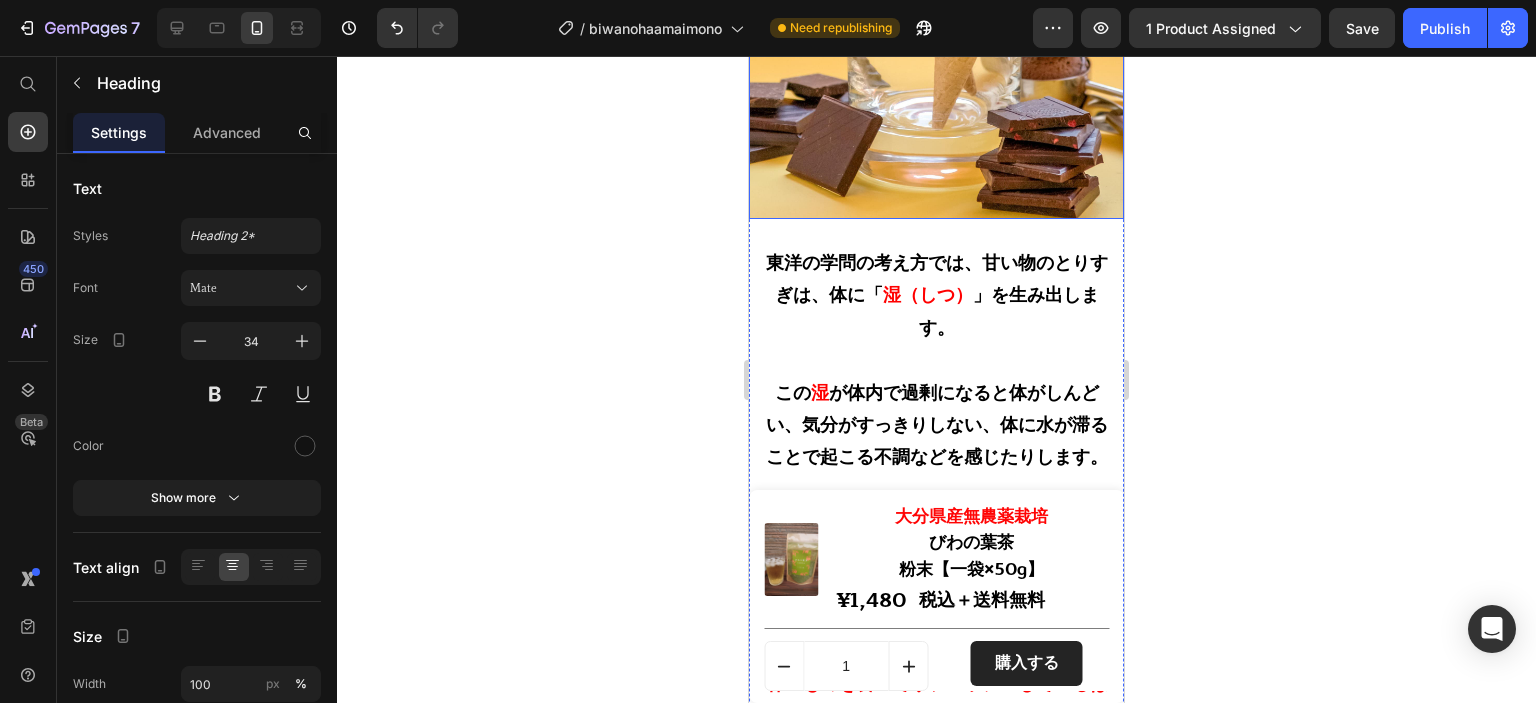 scroll, scrollTop: 1400, scrollLeft: 0, axis: vertical 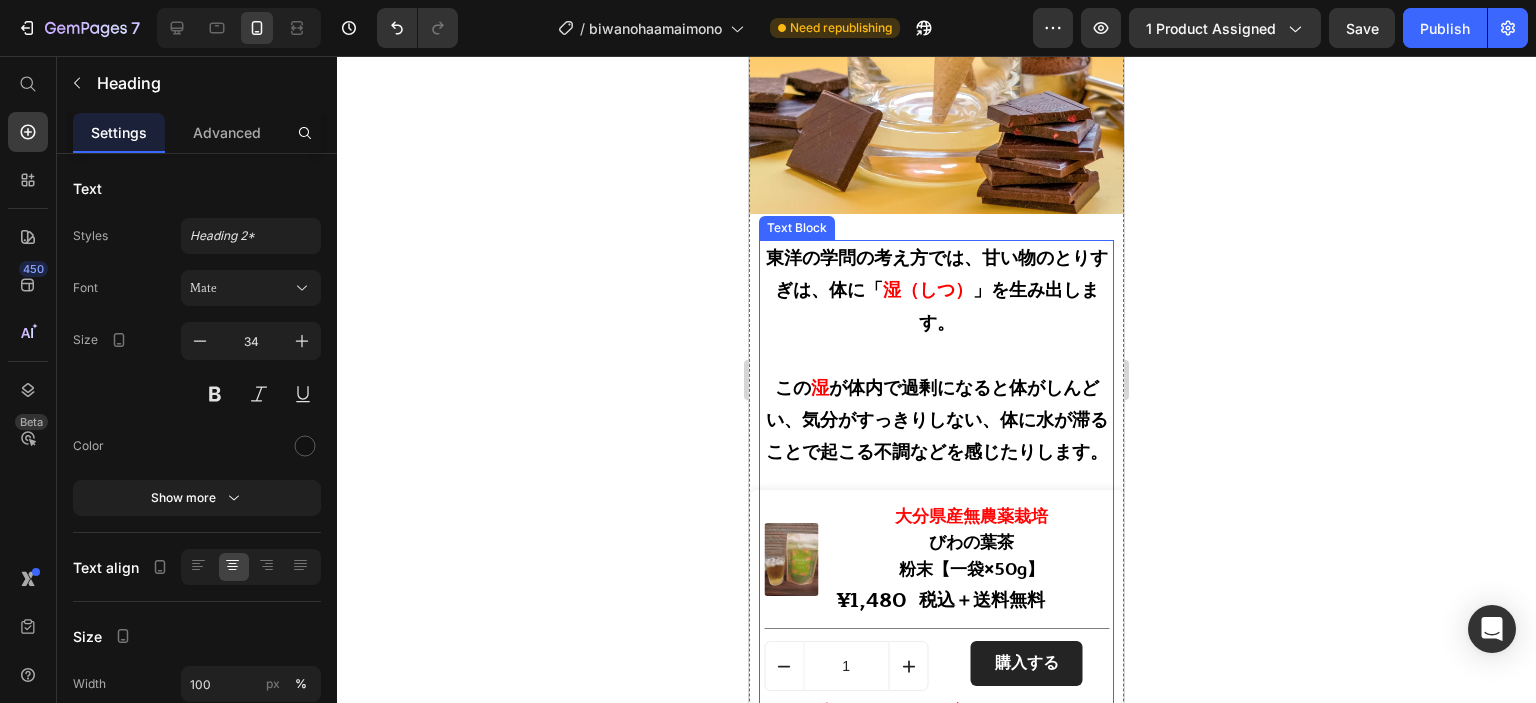 click on "考え方では、甘い物のとりすぎは、体に「" at bounding box center (941, 274) 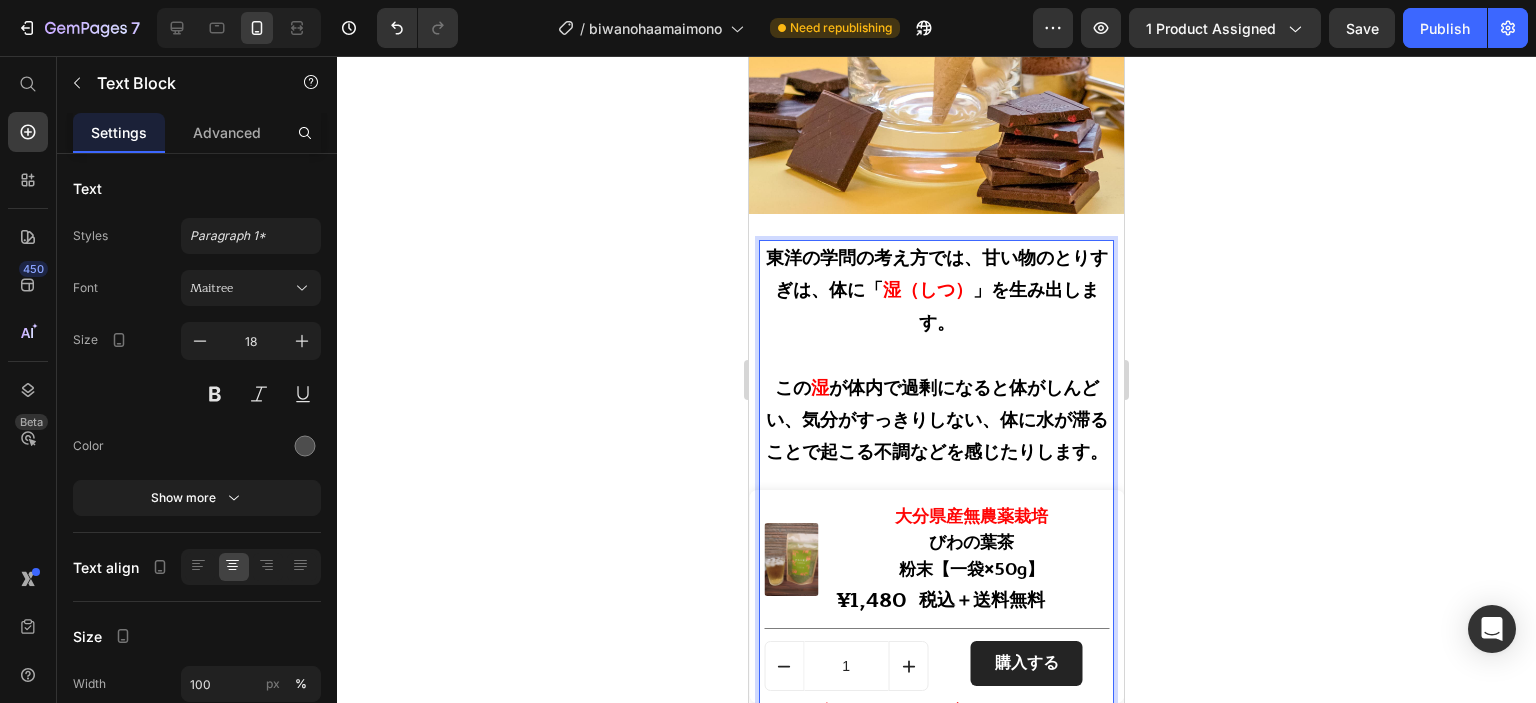 click on "考え方では、甘い物のとりすぎは、体に「" at bounding box center (941, 274) 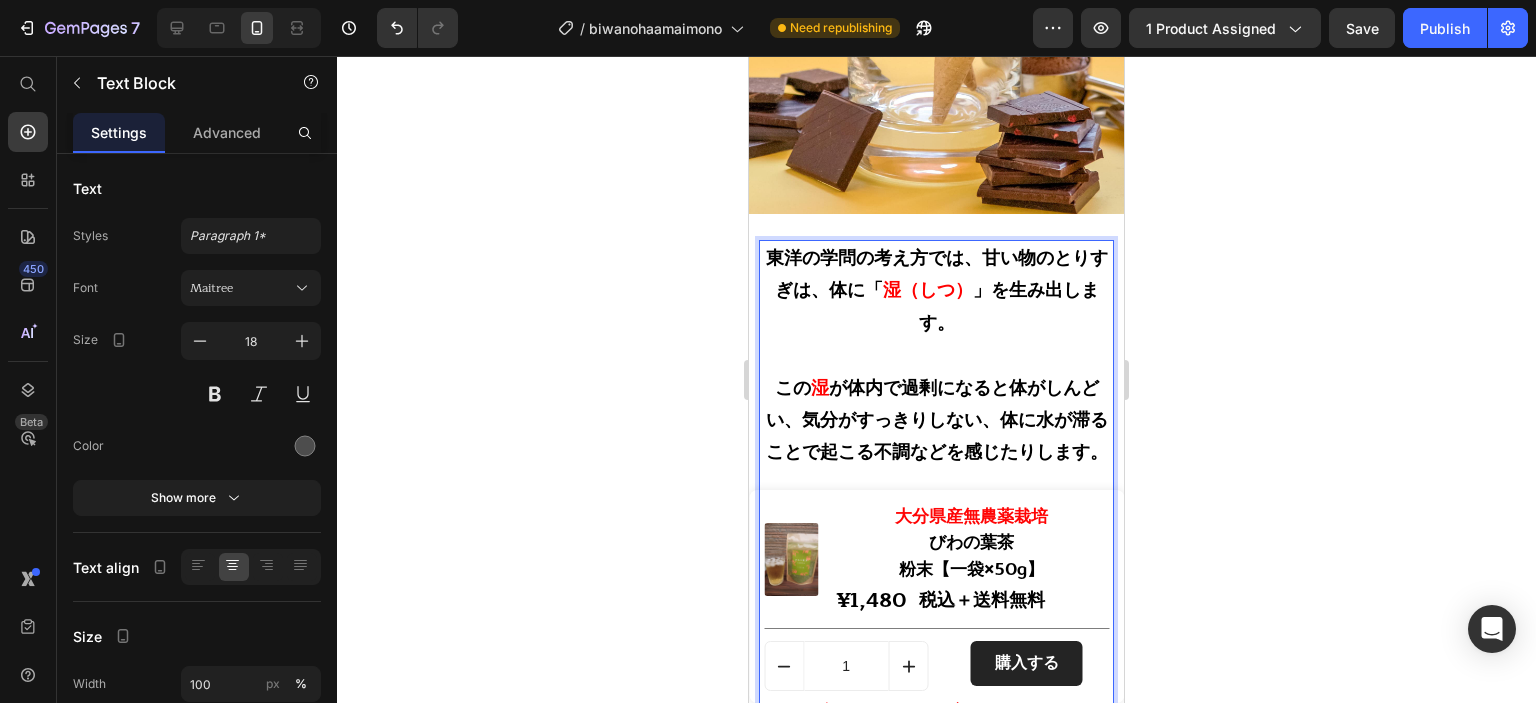 click on "考え方では、甘い物のとりすぎは、体に「" at bounding box center (941, 274) 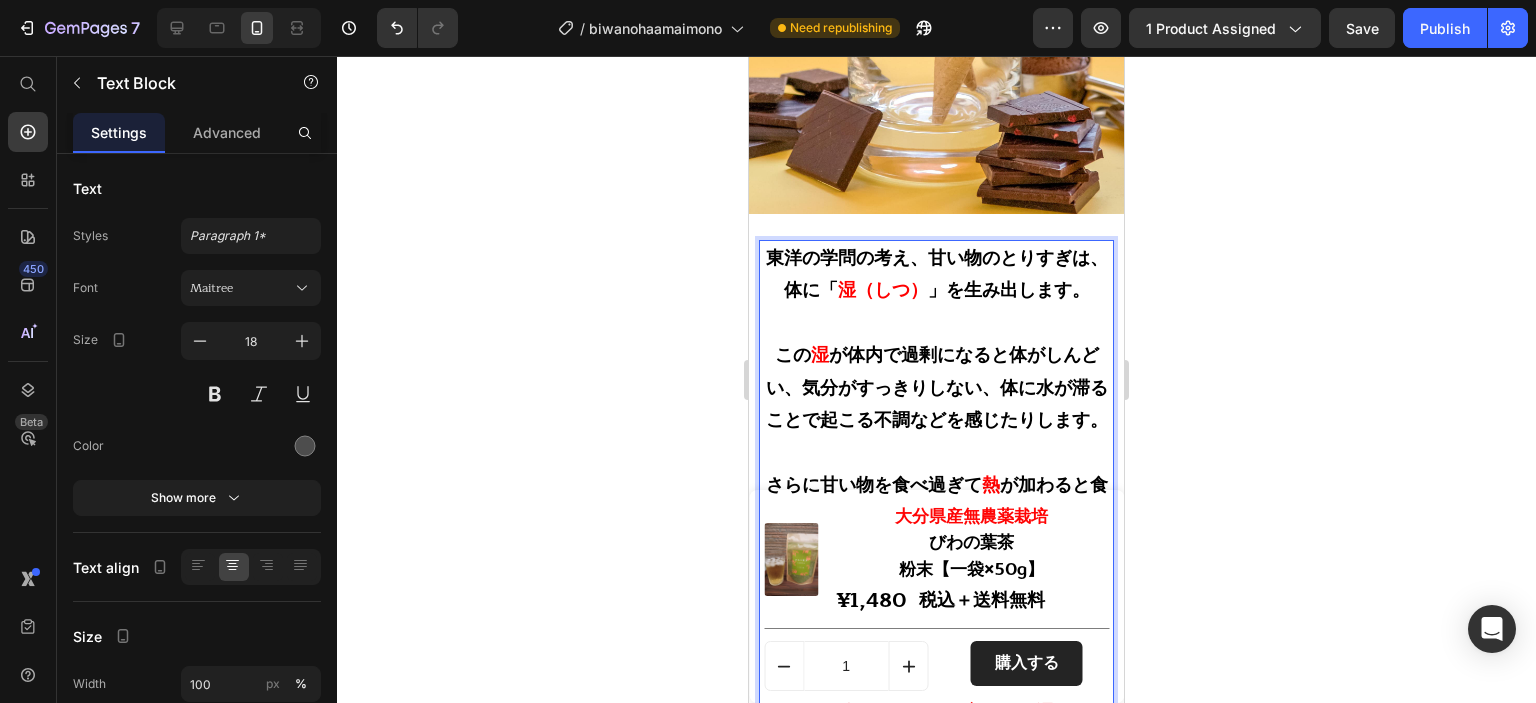 type 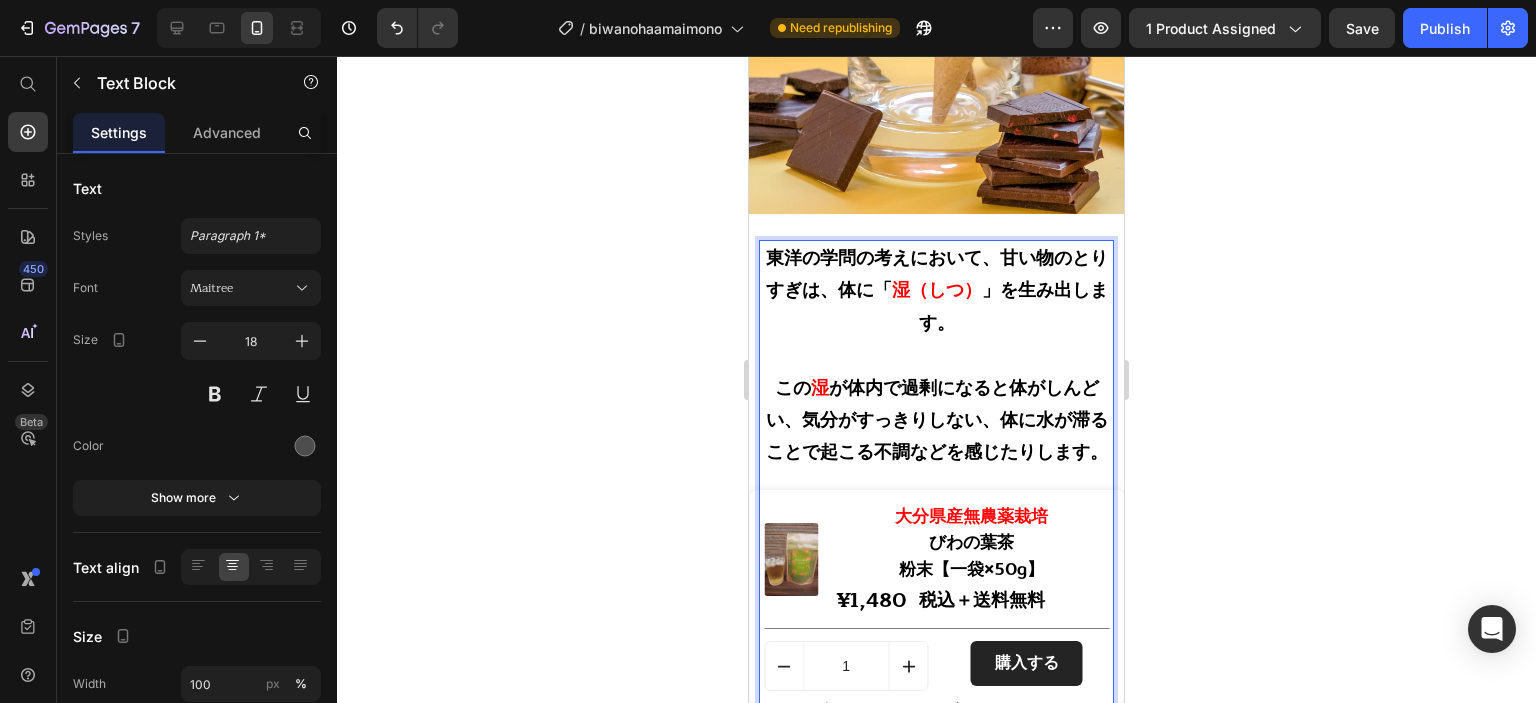 click on "考えにおいて、甘い物のとりすぎは、体に「" at bounding box center (937, 274) 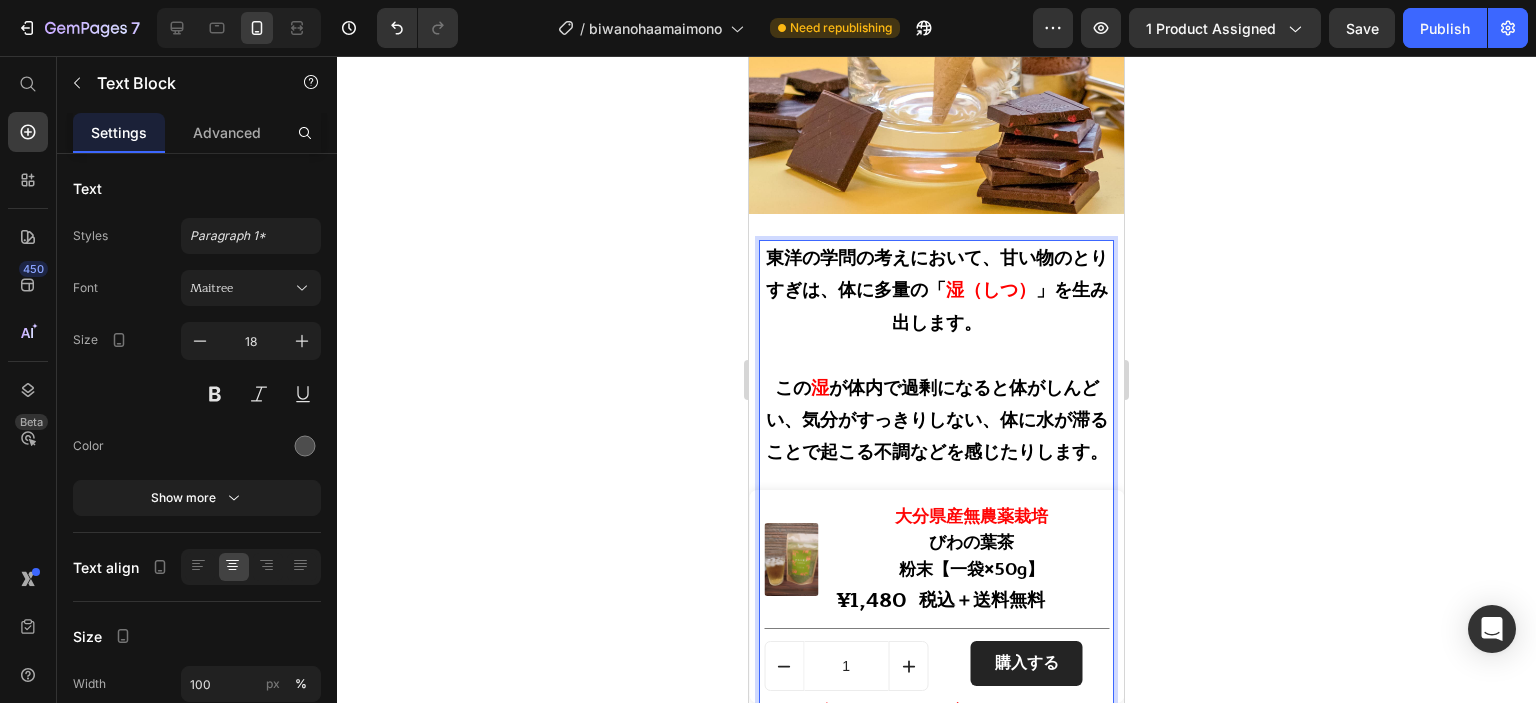 scroll, scrollTop: 1600, scrollLeft: 0, axis: vertical 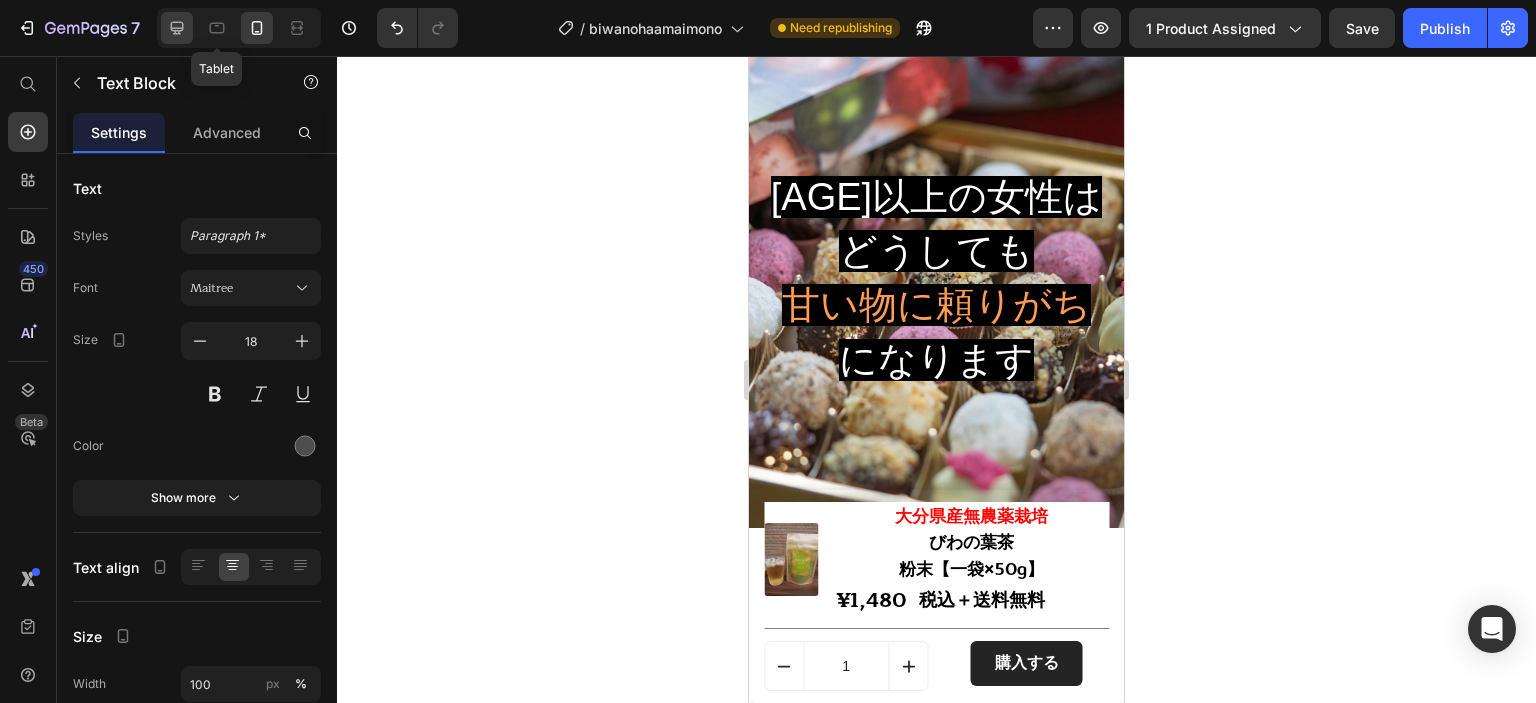 click 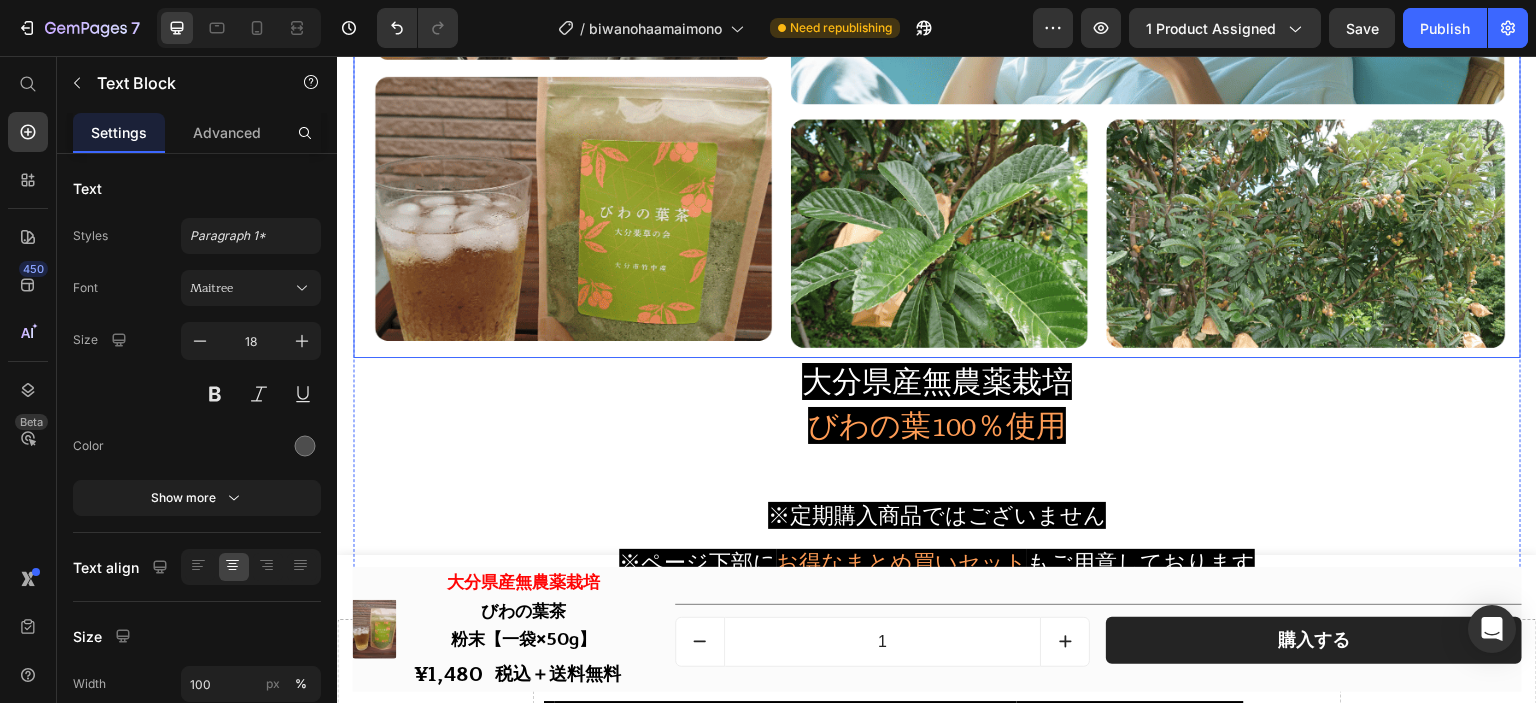 scroll, scrollTop: 892, scrollLeft: 0, axis: vertical 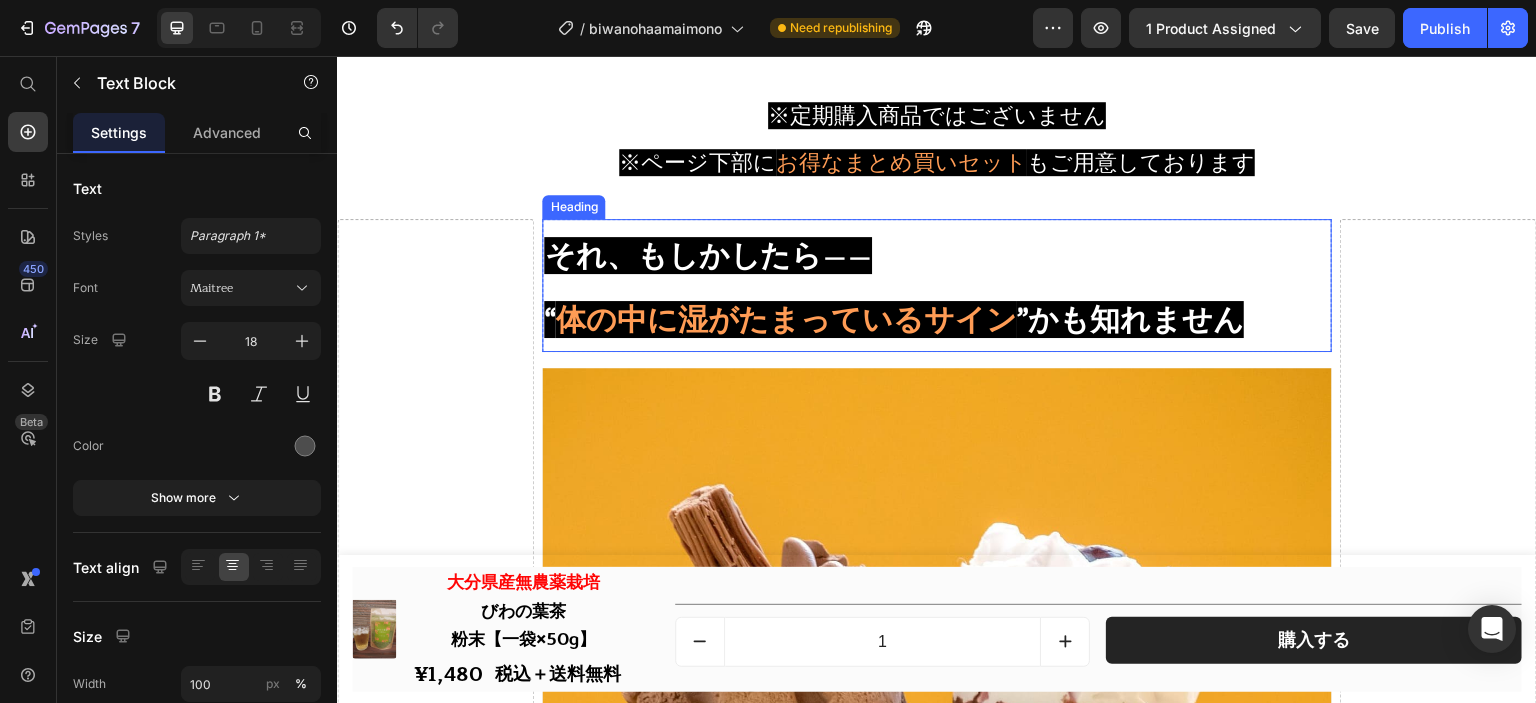 click on "体の中に湿がたまっているサイン" at bounding box center (786, 319) 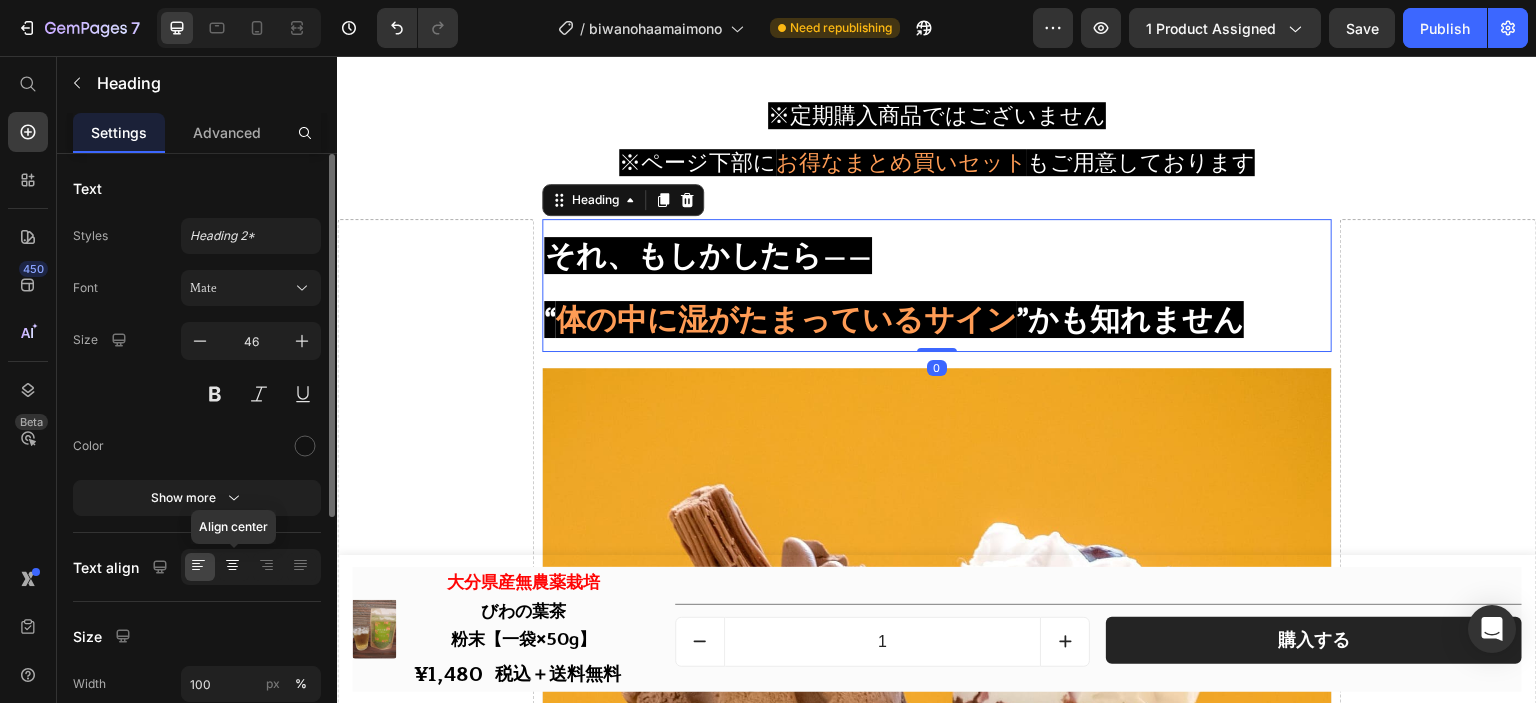 click 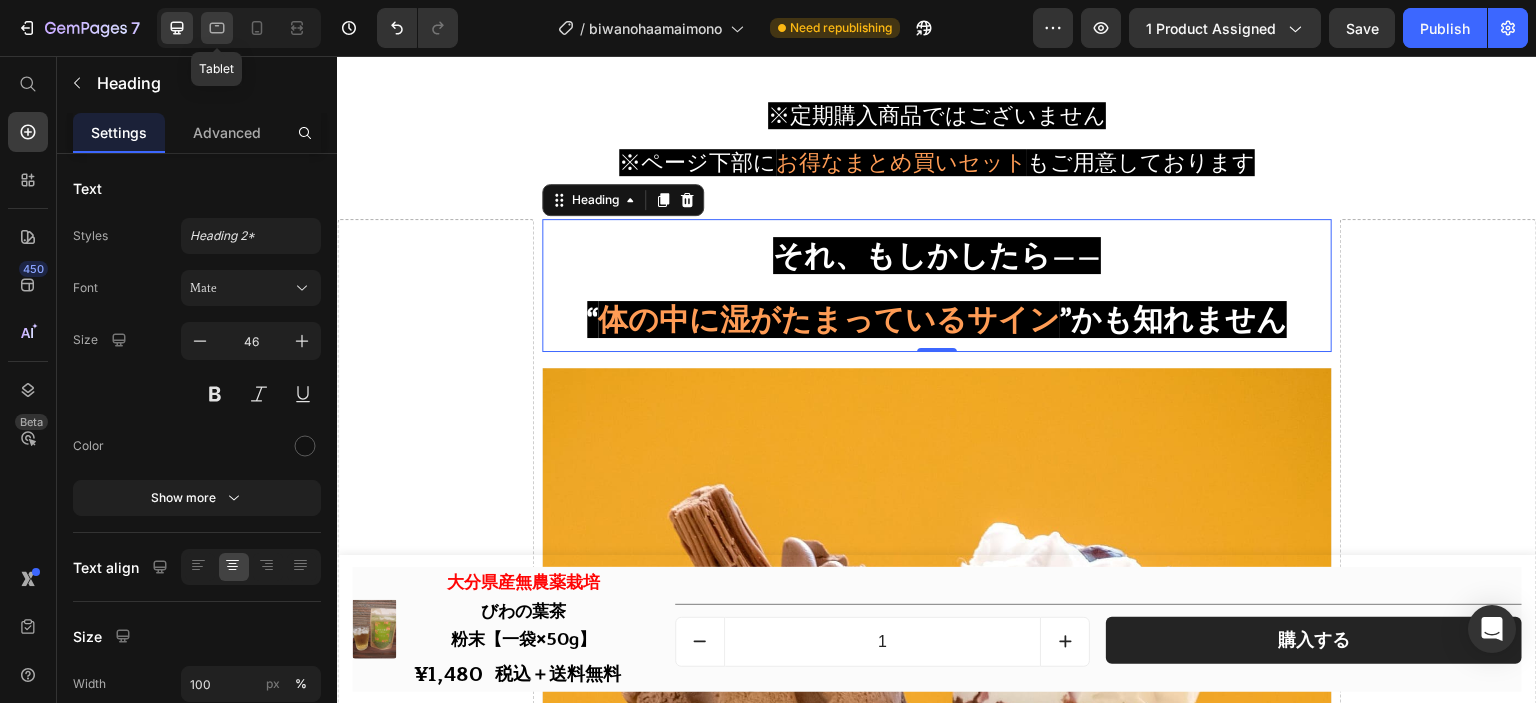 click 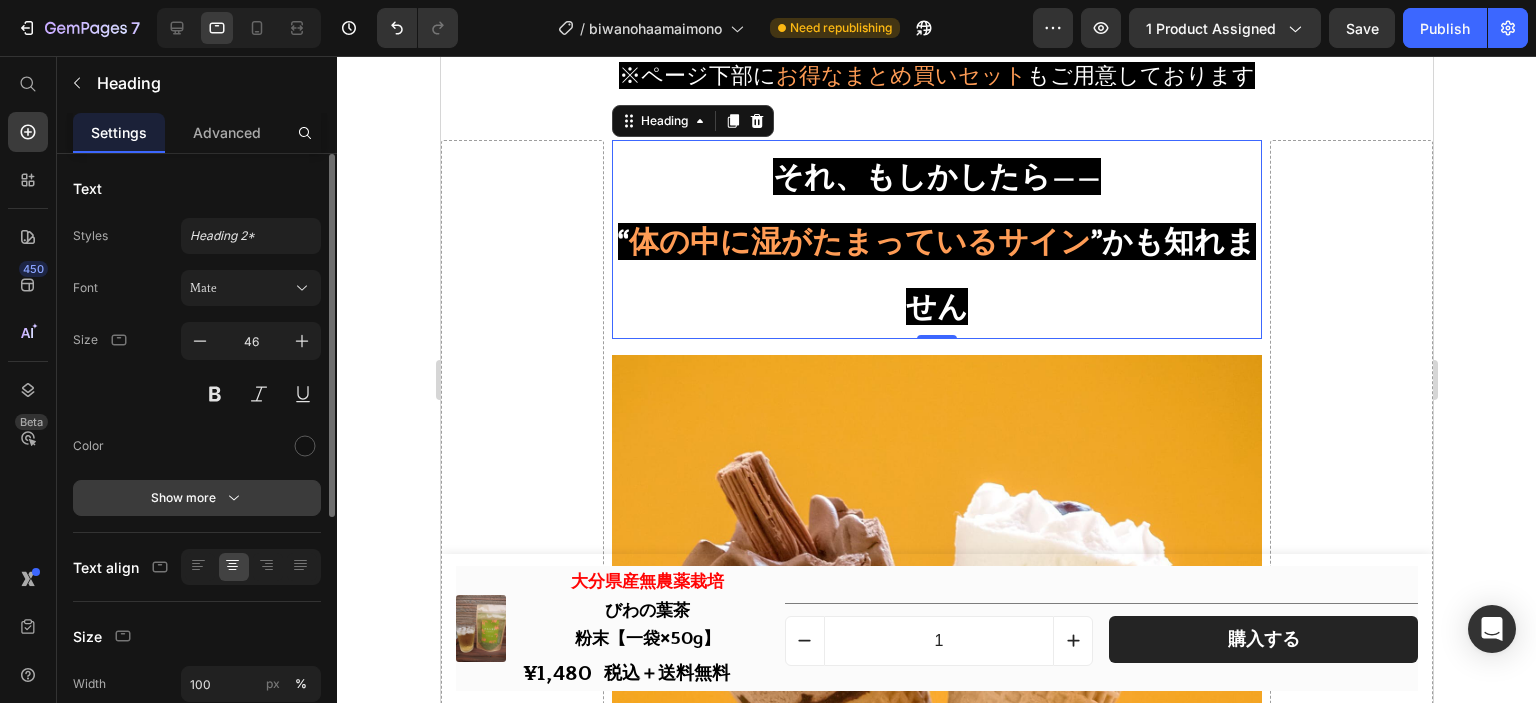 scroll, scrollTop: 979, scrollLeft: 0, axis: vertical 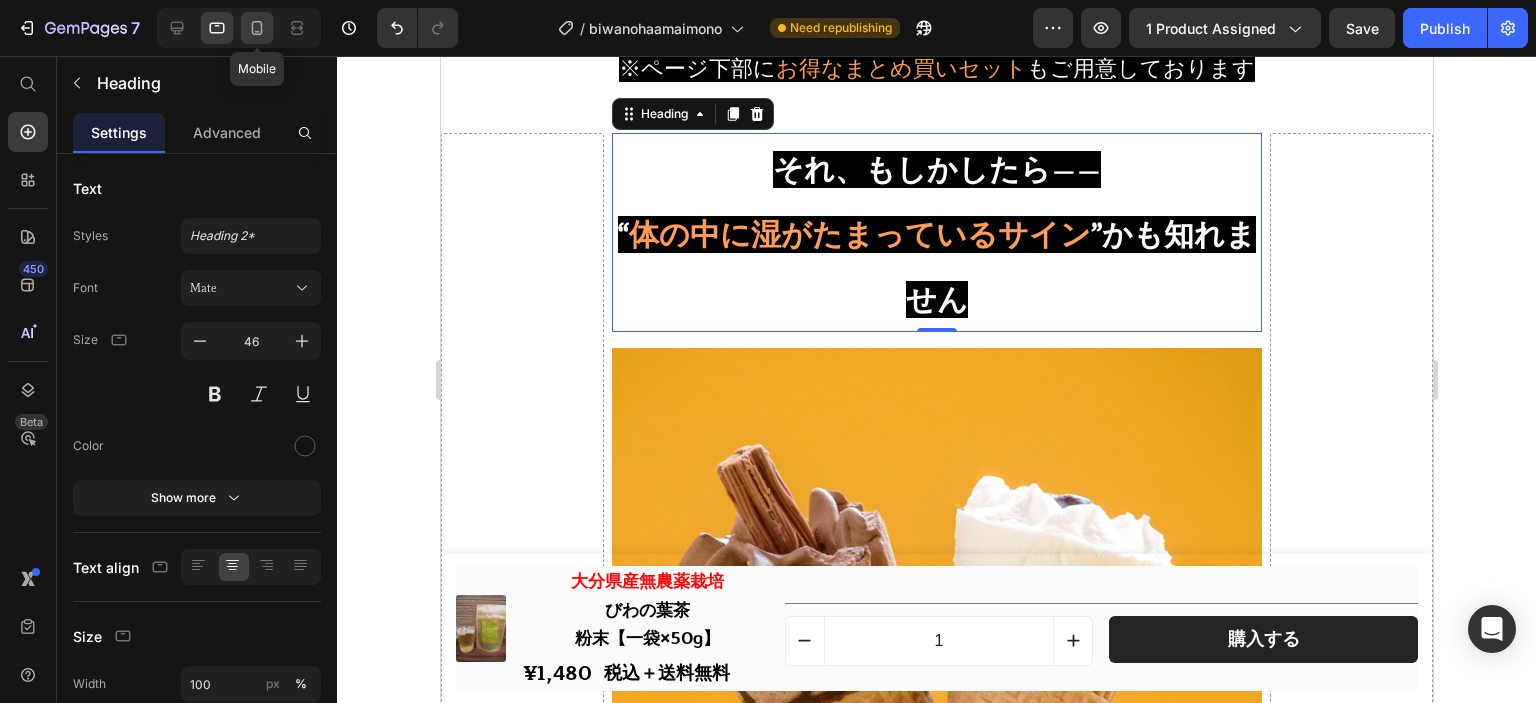 click 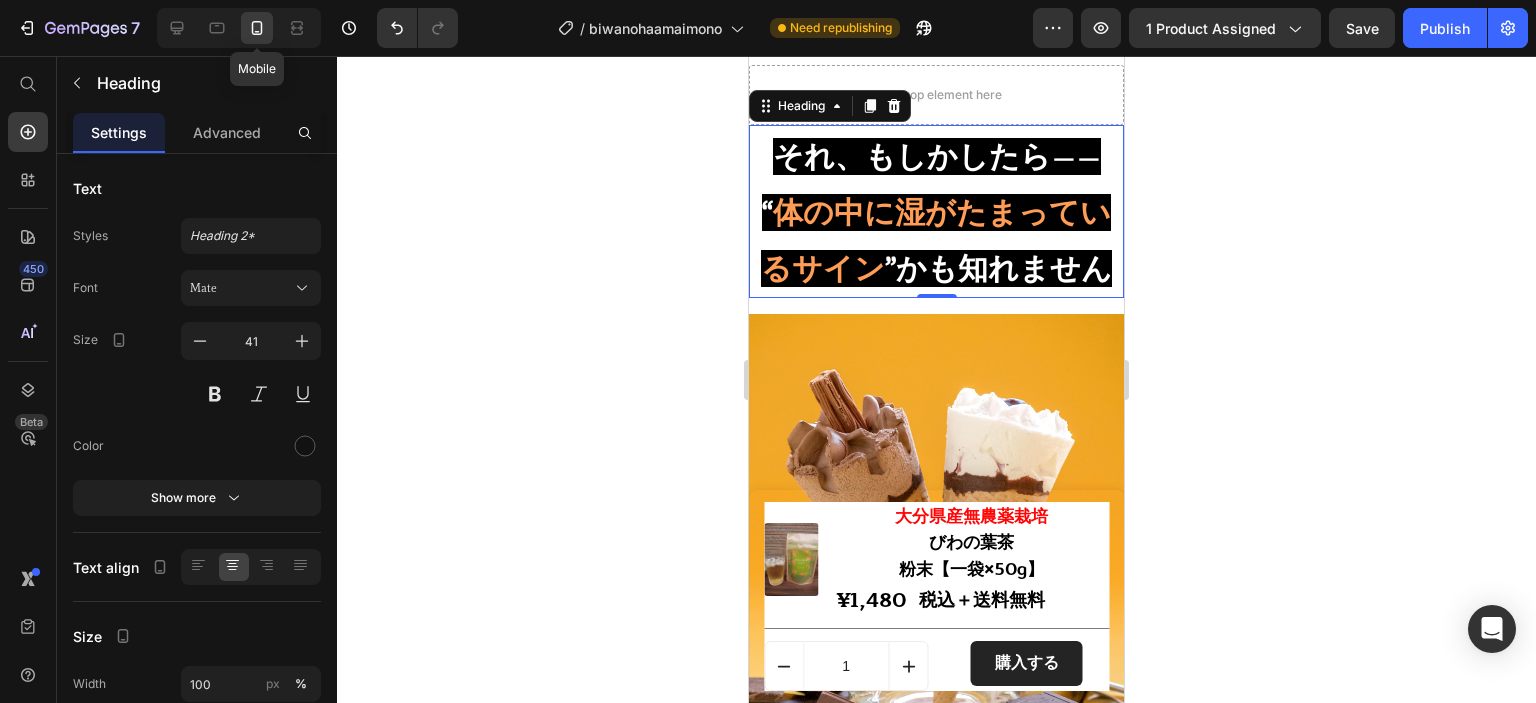 scroll, scrollTop: 799, scrollLeft: 0, axis: vertical 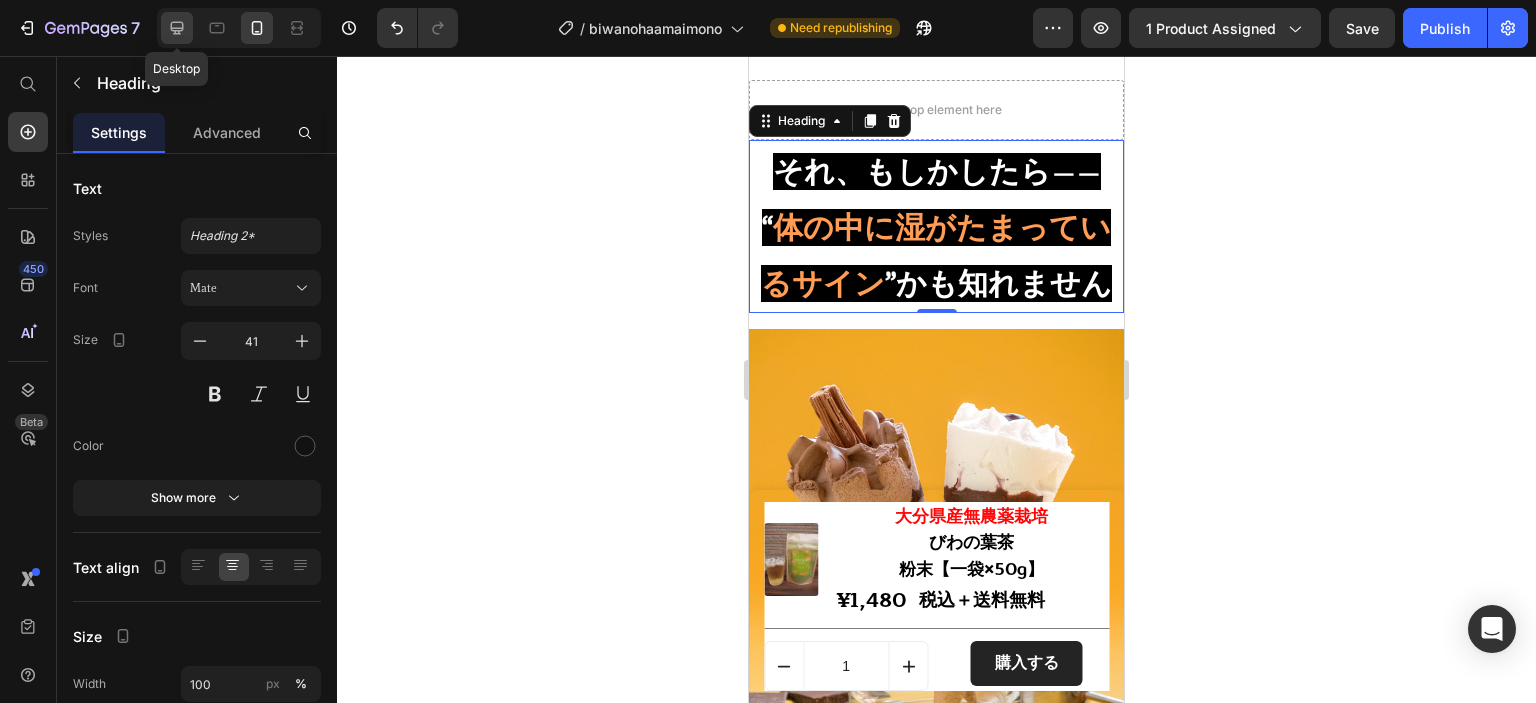 click 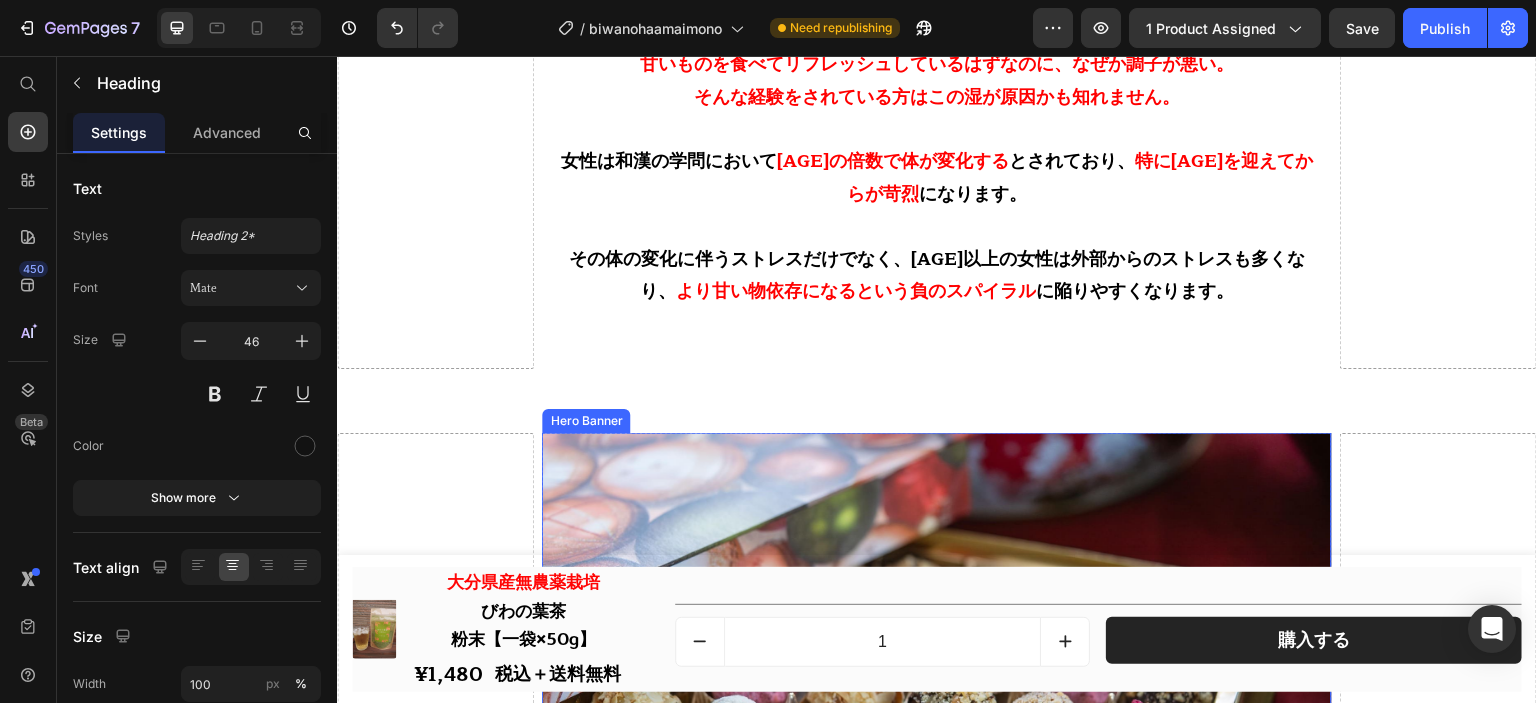 scroll, scrollTop: 2876, scrollLeft: 0, axis: vertical 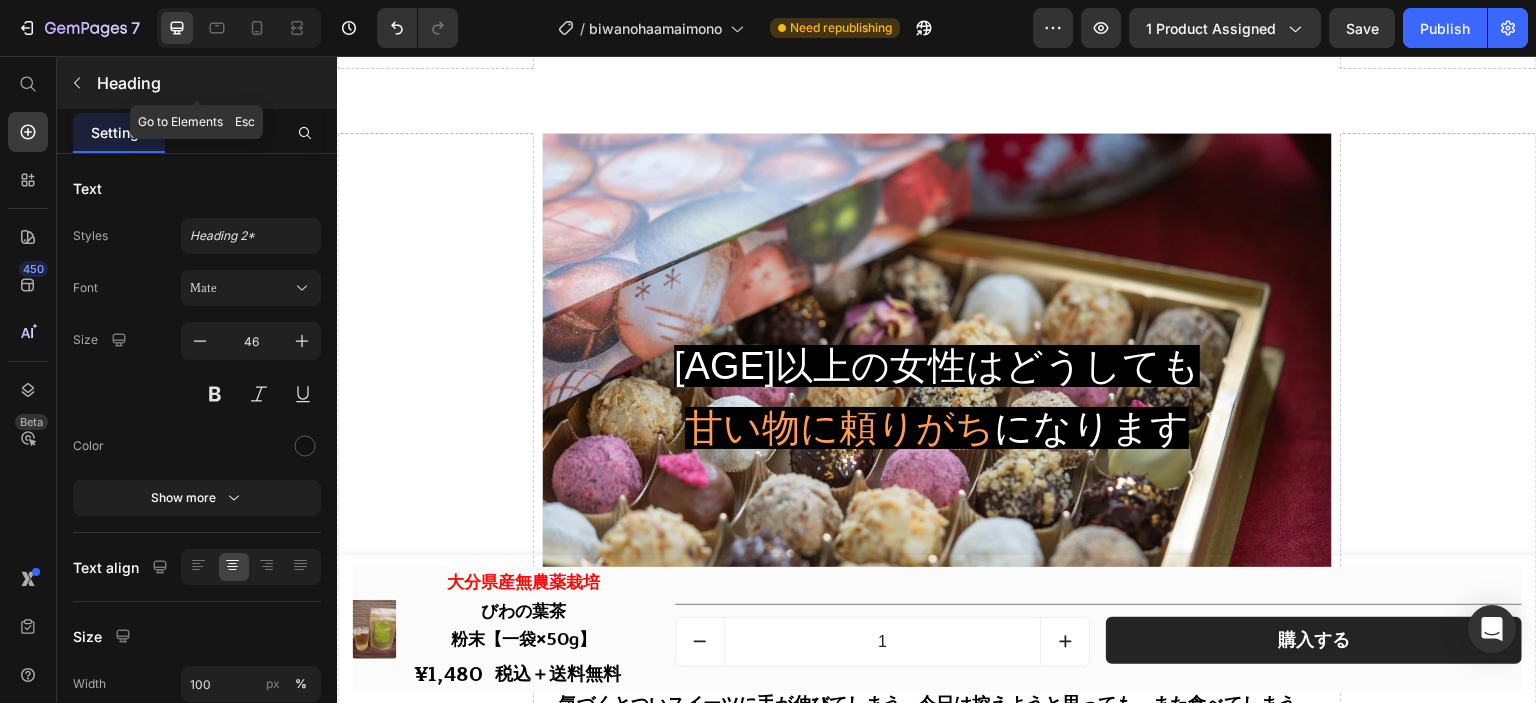 click 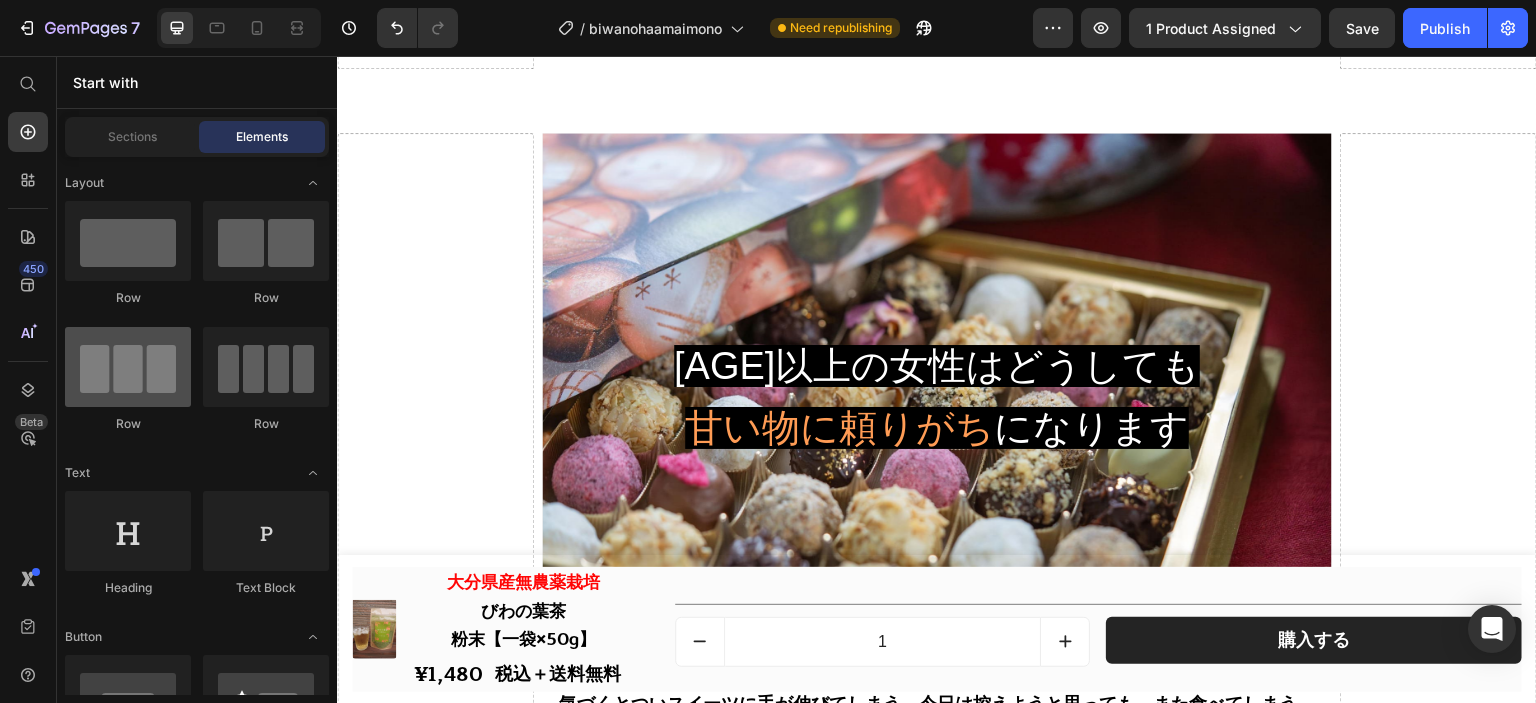 scroll, scrollTop: 0, scrollLeft: 0, axis: both 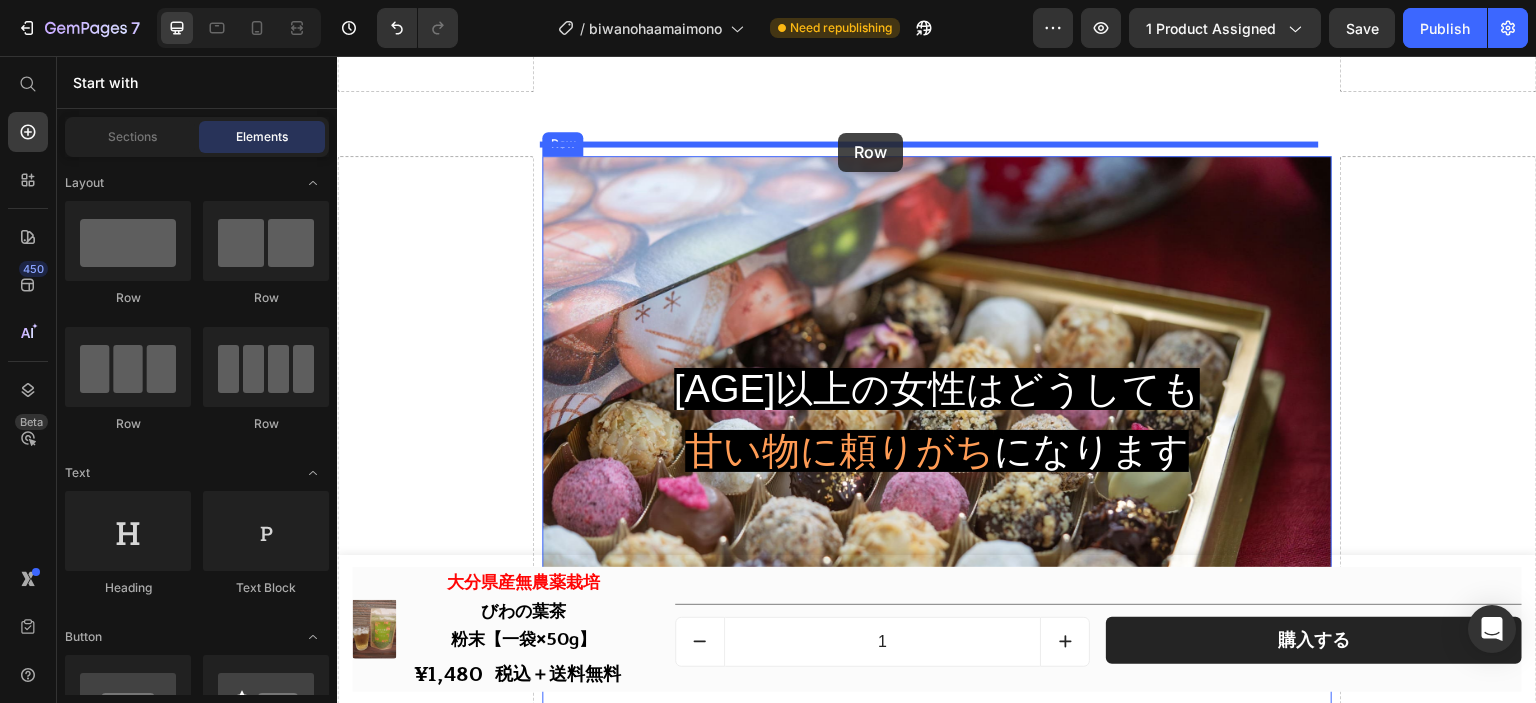 drag, startPoint x: 469, startPoint y: 321, endPoint x: 838, endPoint y: 130, distance: 415.5021 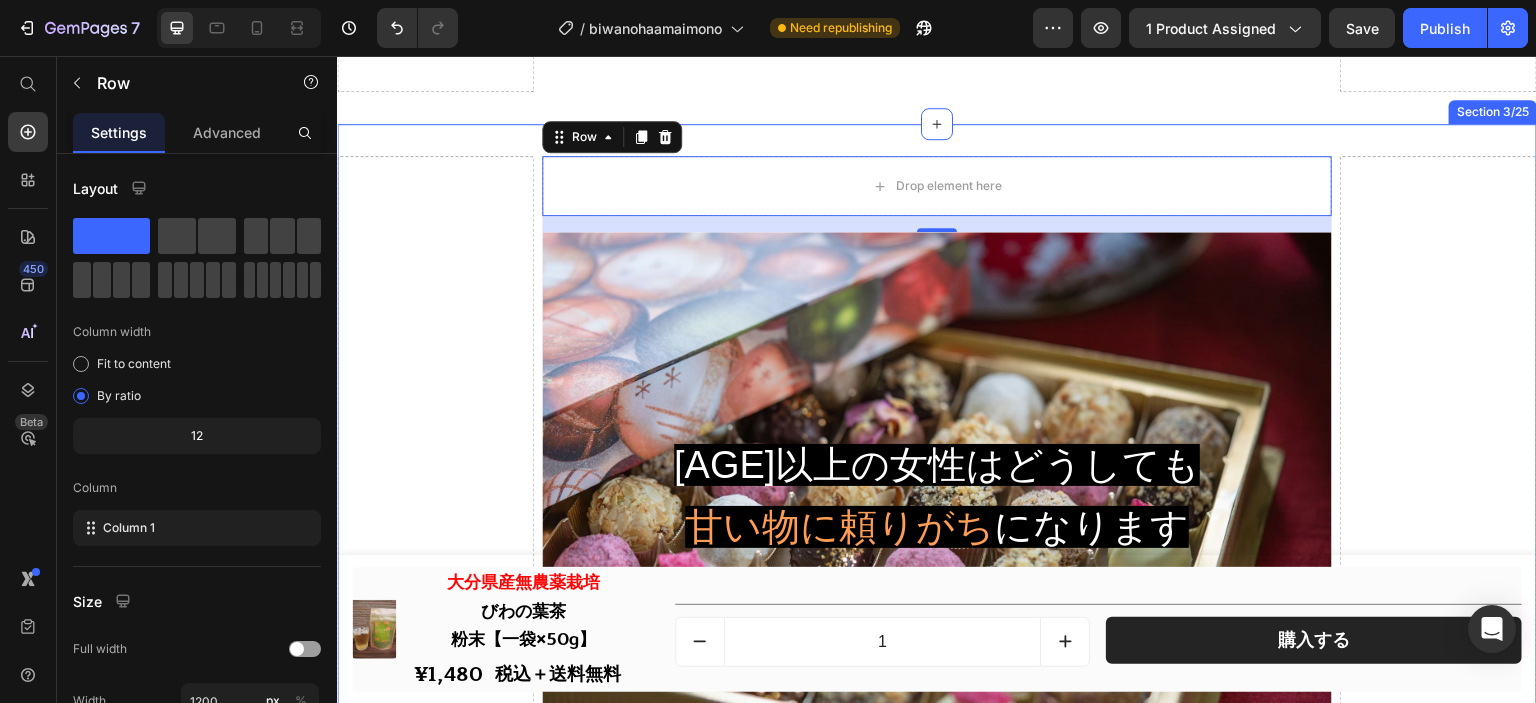 scroll, scrollTop: 2847, scrollLeft: 0, axis: vertical 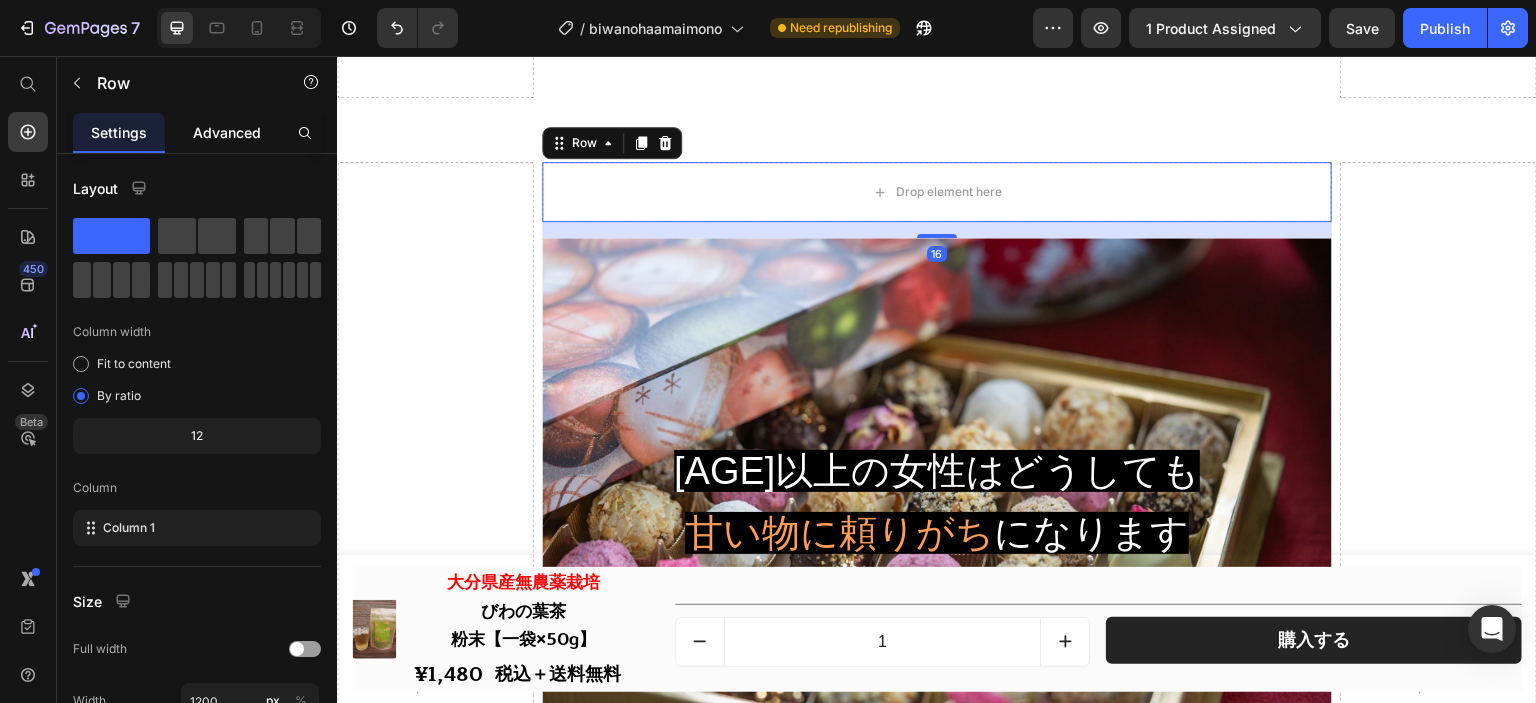 click on "Advanced" at bounding box center [227, 132] 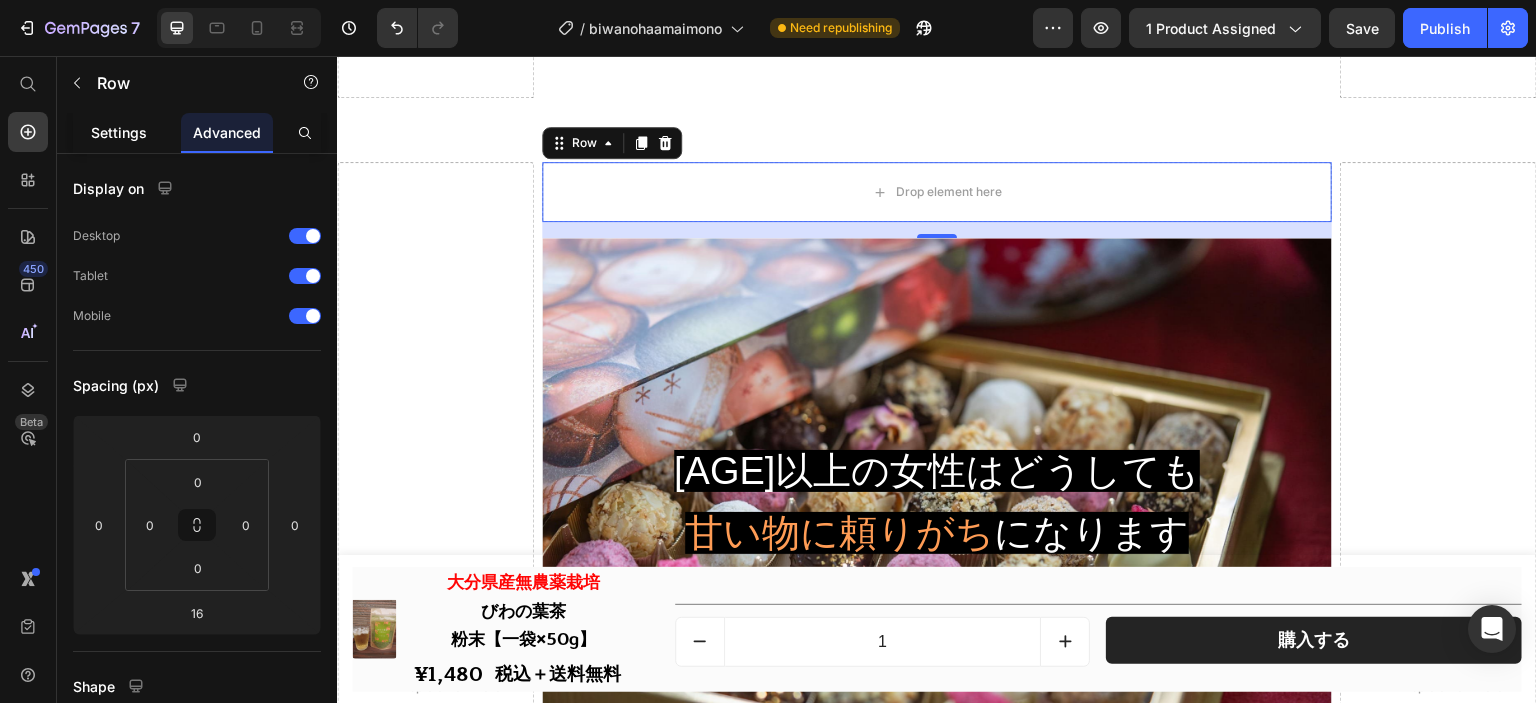 click on "Settings" 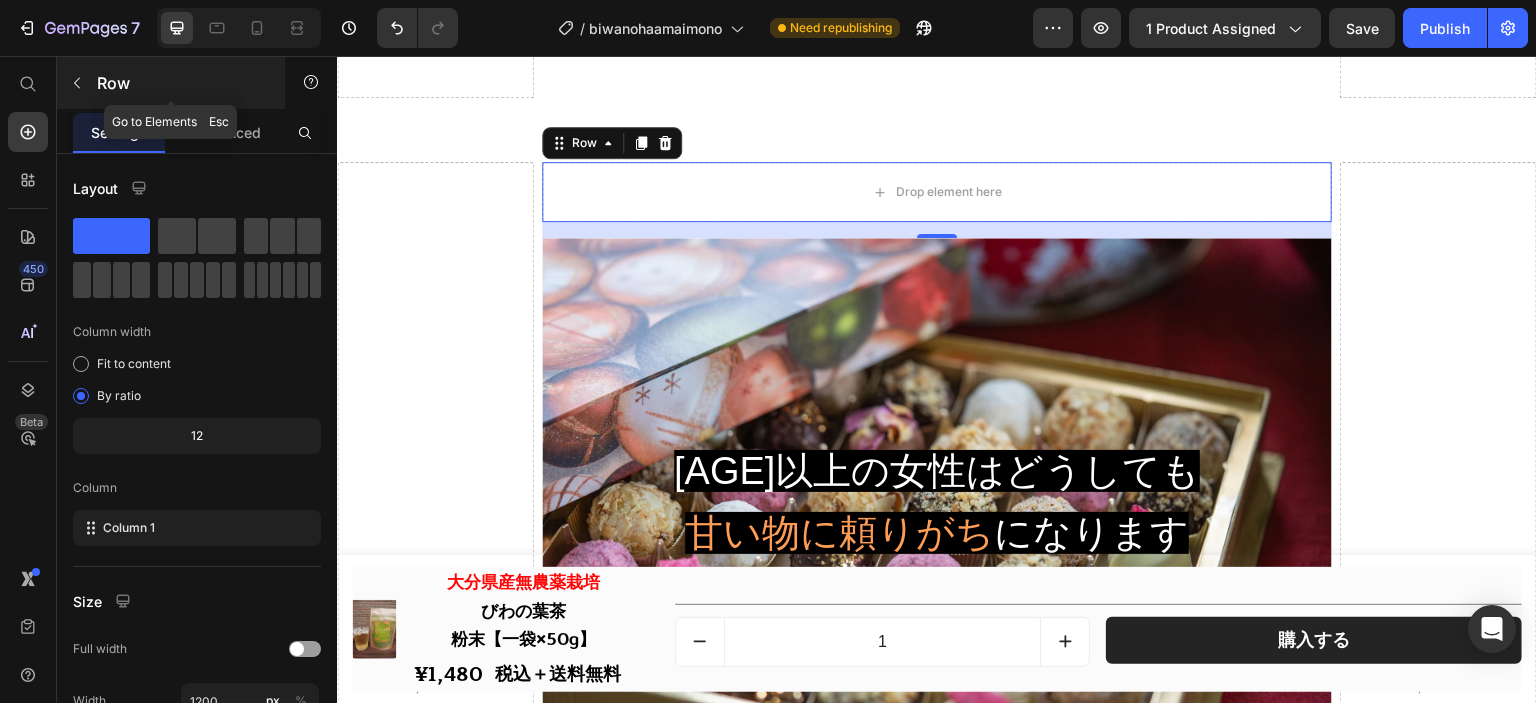 click 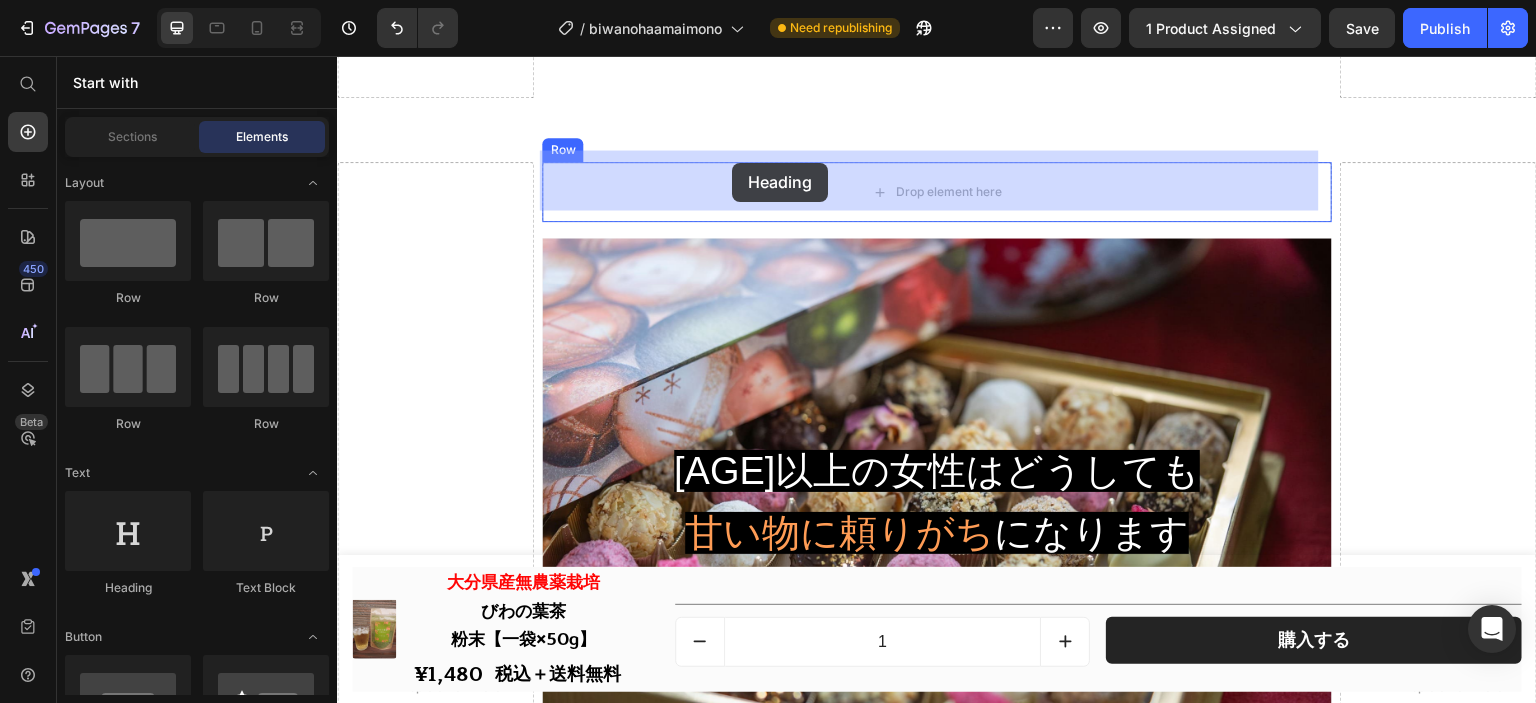 drag, startPoint x: 486, startPoint y: 614, endPoint x: 732, endPoint y: 163, distance: 513.7285 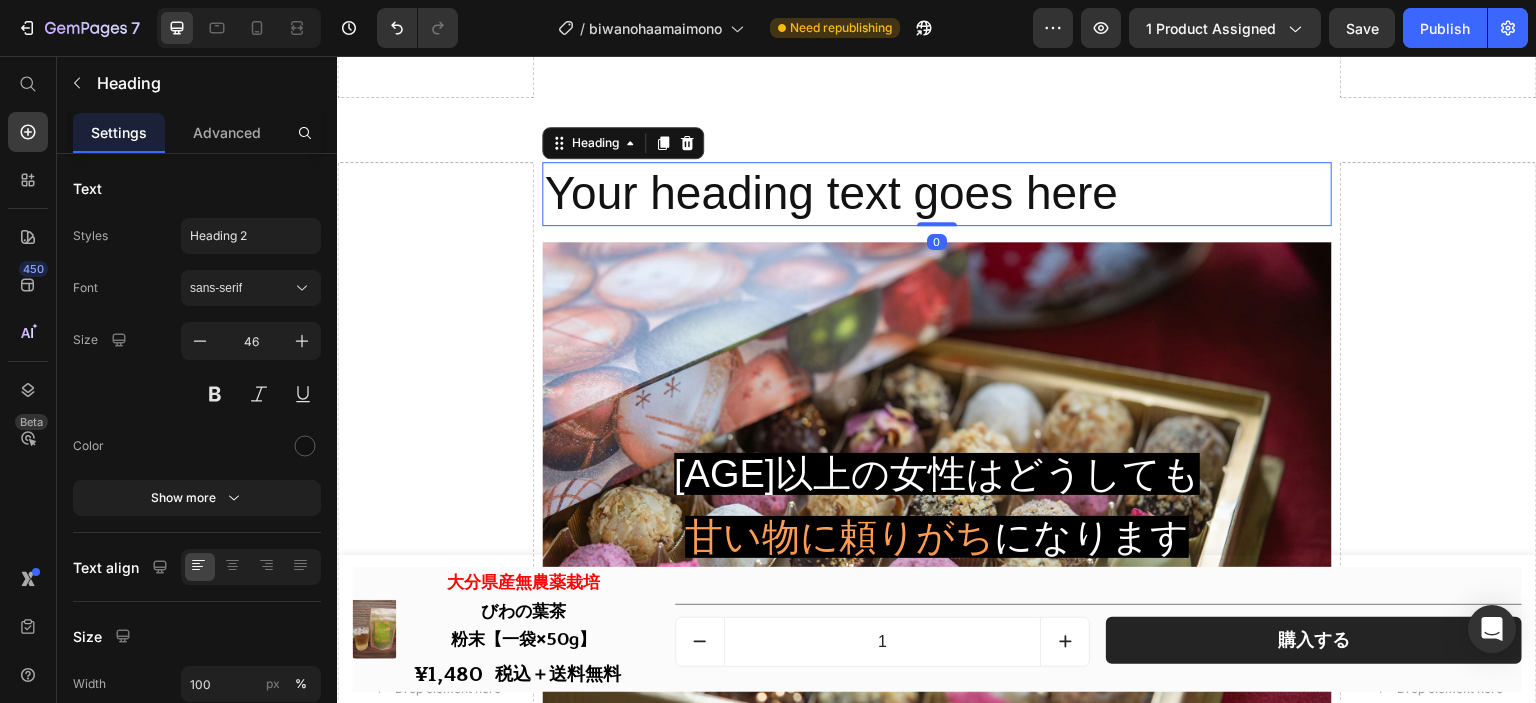 click on "Your heading text goes here" at bounding box center (936, 194) 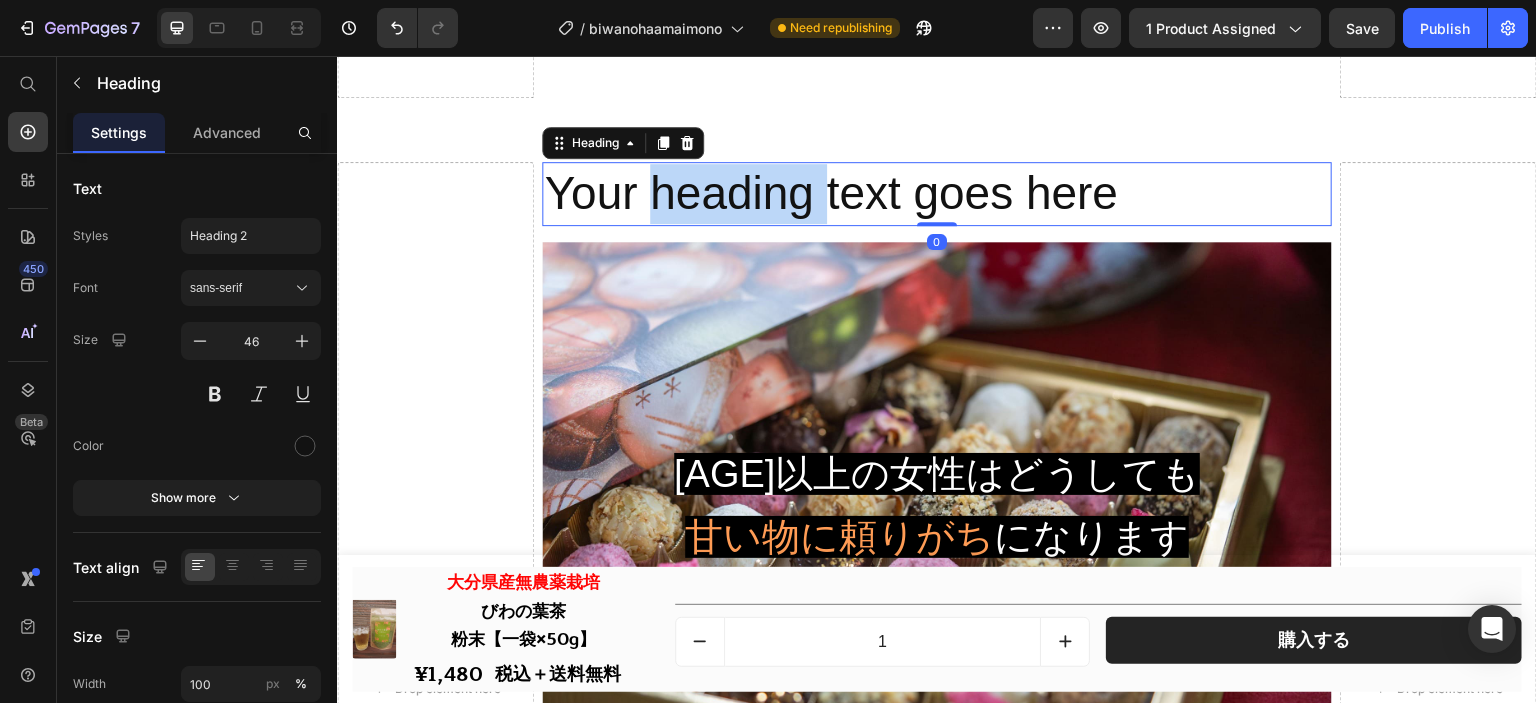 click on "Your heading text goes here" at bounding box center (936, 194) 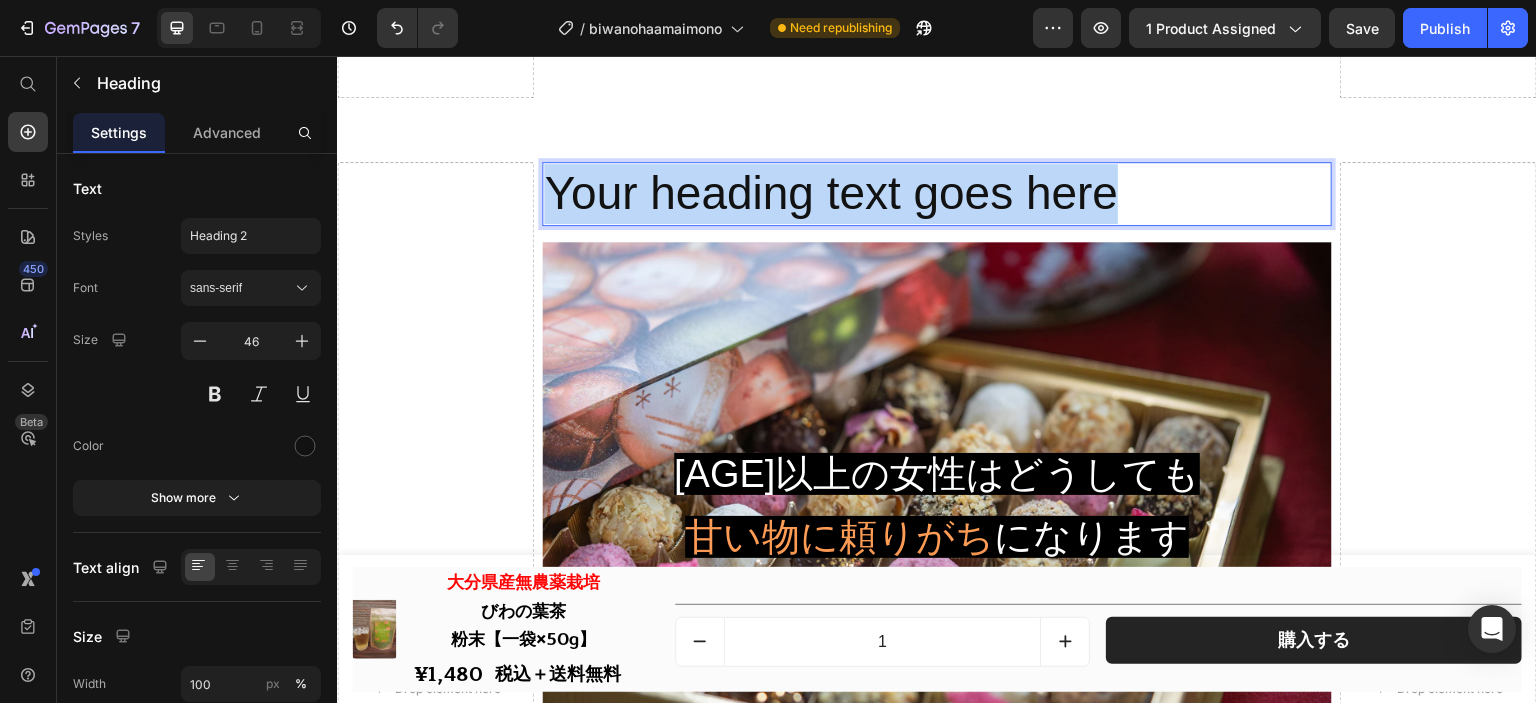 click on "Your heading text goes here" at bounding box center [936, 194] 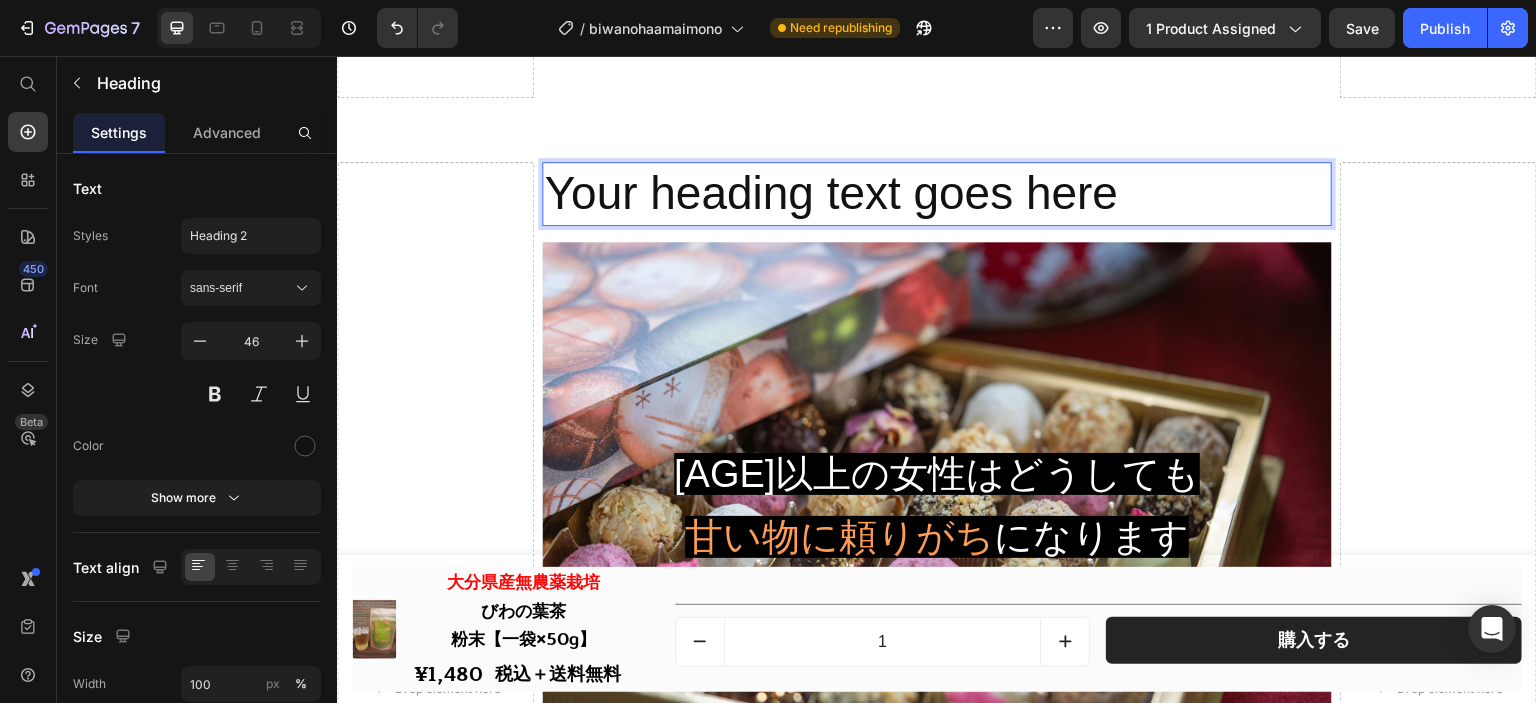 scroll, scrollTop: 1, scrollLeft: 0, axis: vertical 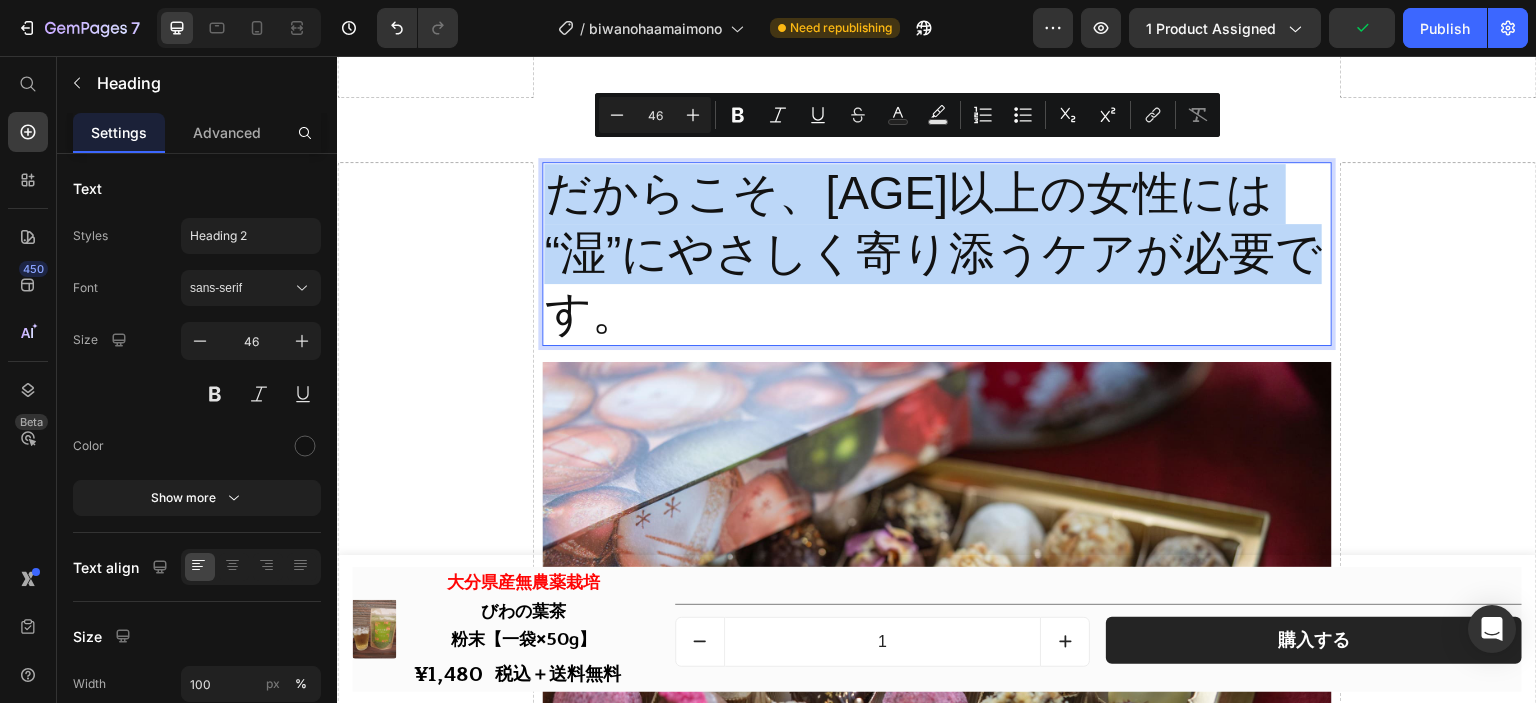 drag, startPoint x: 781, startPoint y: 296, endPoint x: 540, endPoint y: 195, distance: 261.30826 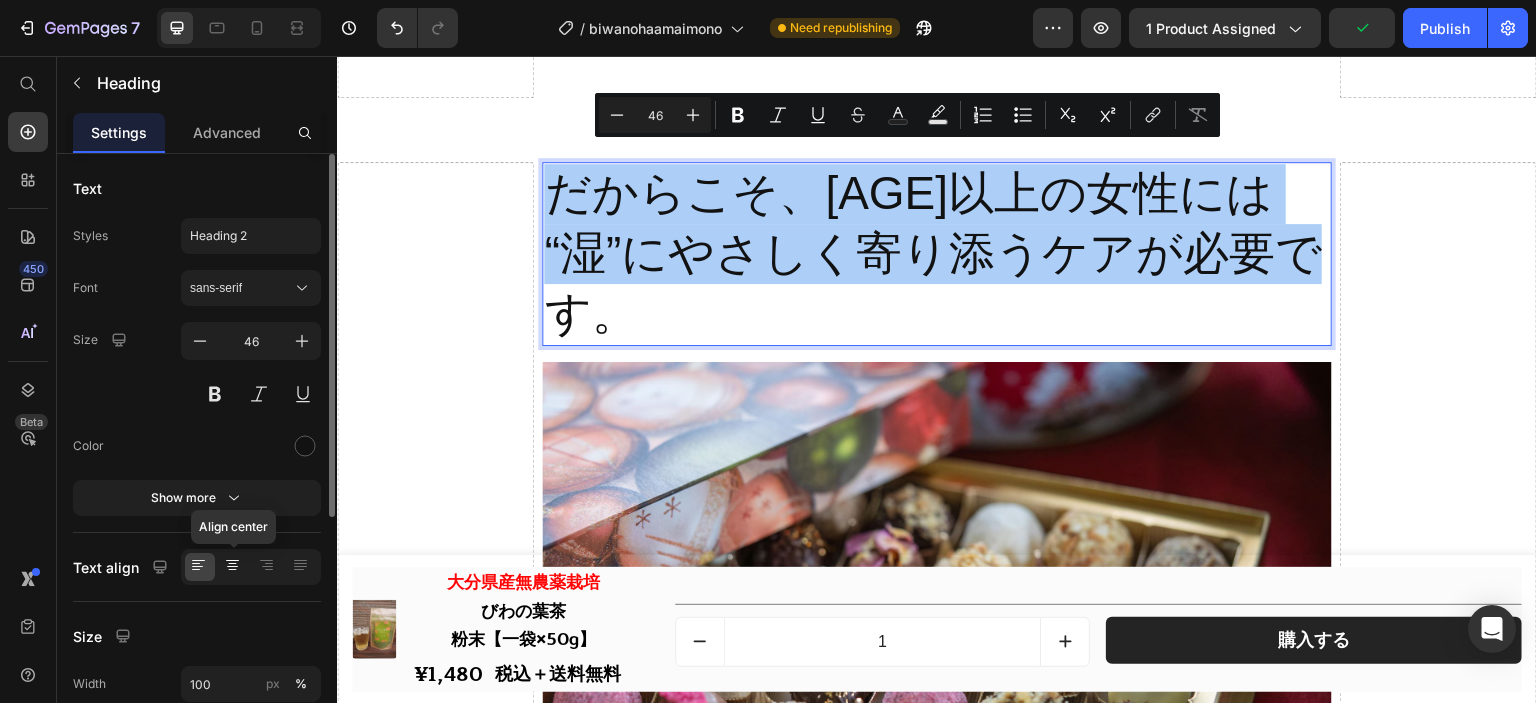 click 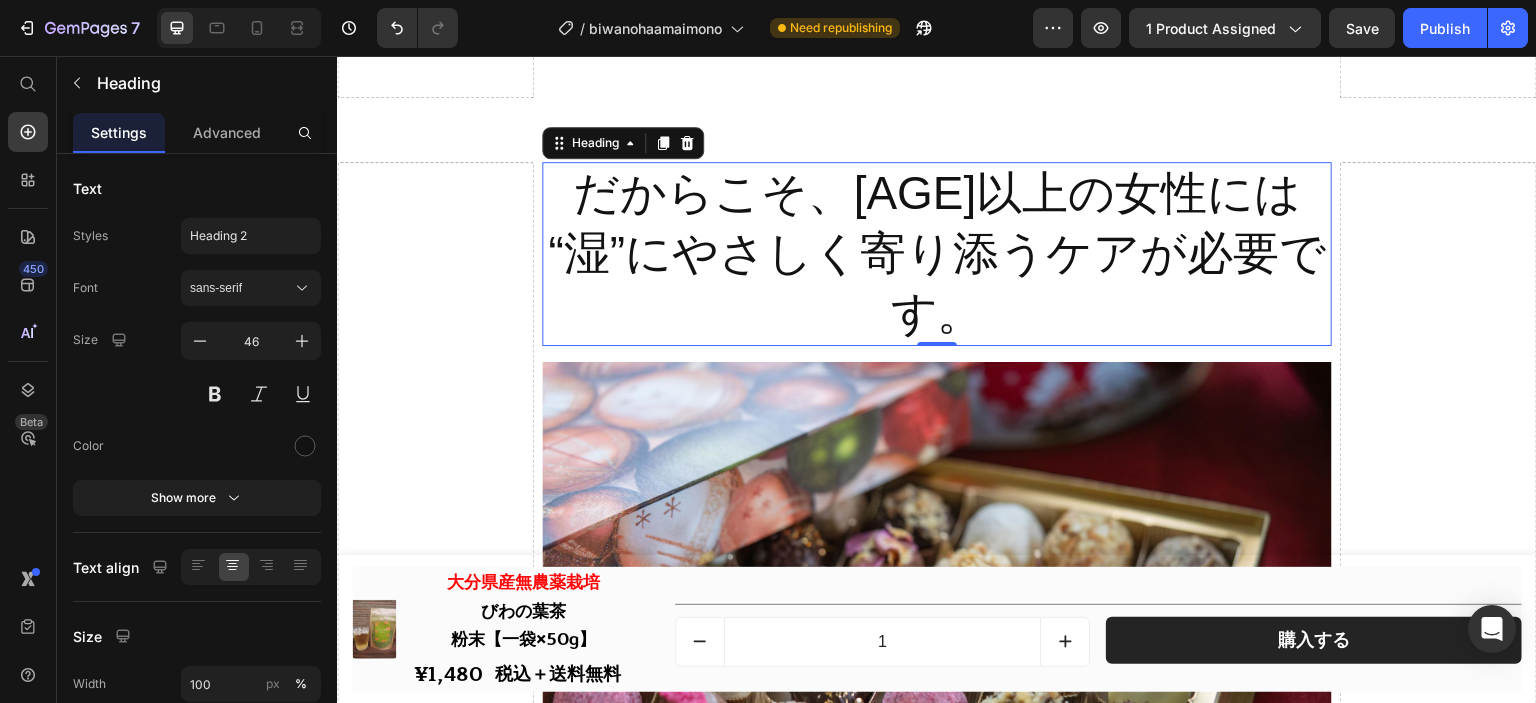 click on "だからこそ、[AGE]以上の女性には “湿”にやさしく寄り添うケアが必要です。" at bounding box center (936, 253) 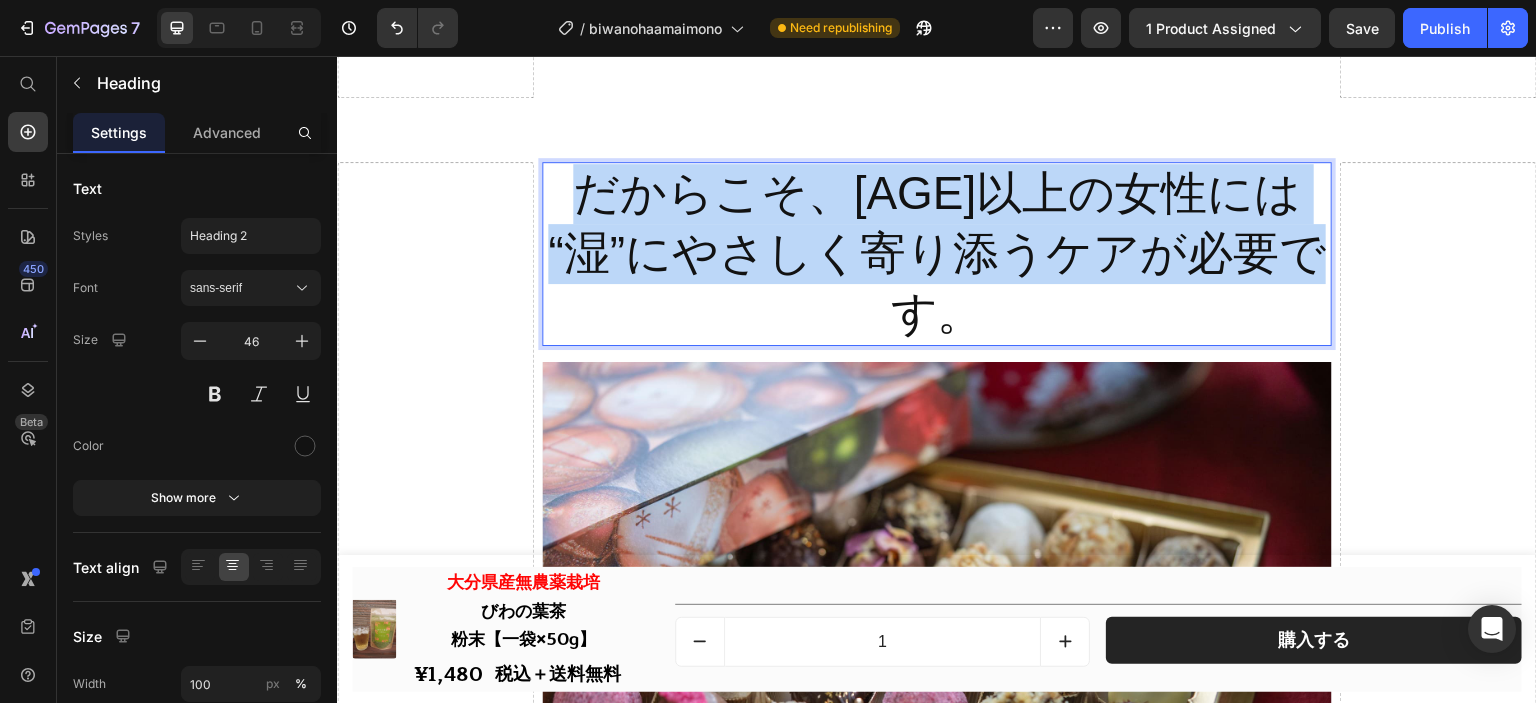 drag, startPoint x: 990, startPoint y: 303, endPoint x: 561, endPoint y: 194, distance: 442.63077 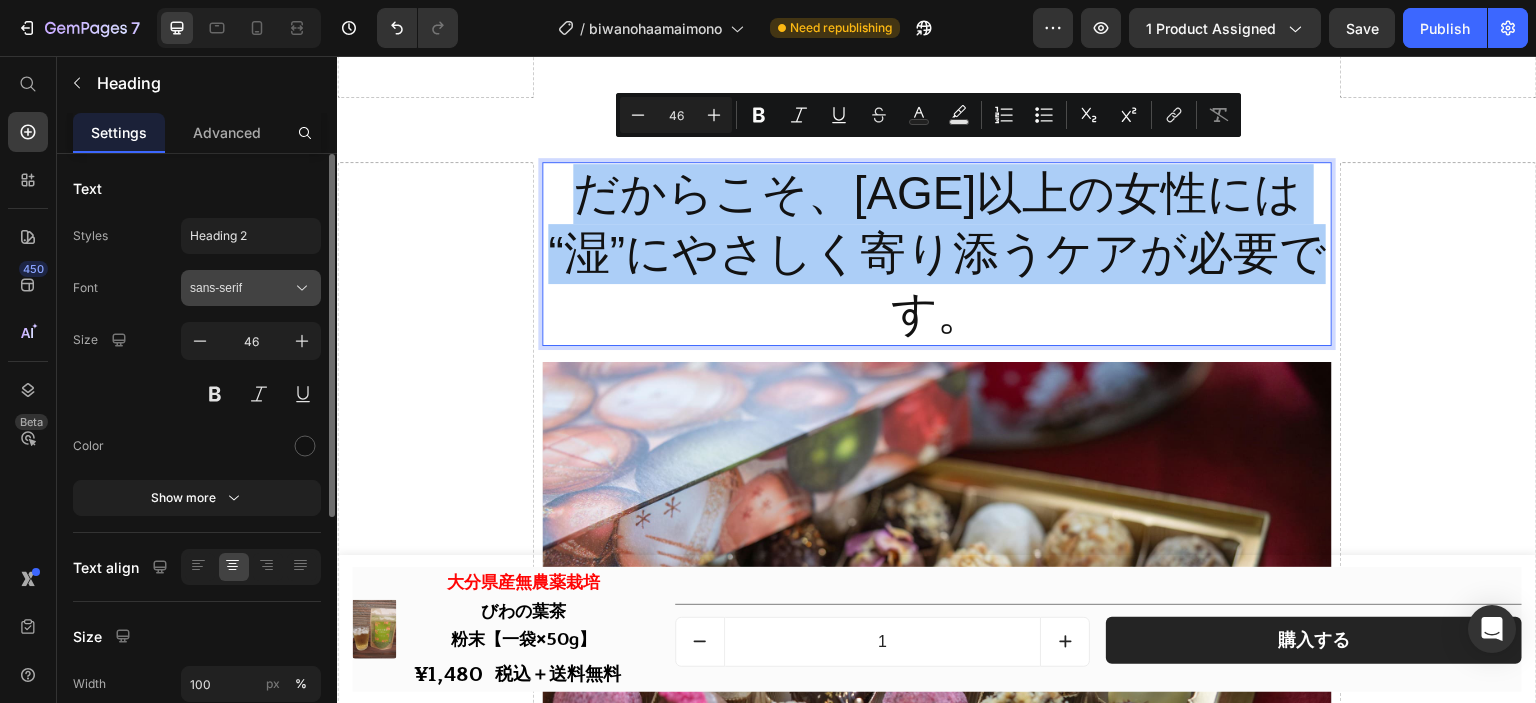 click on "sans-serif" at bounding box center [251, 288] 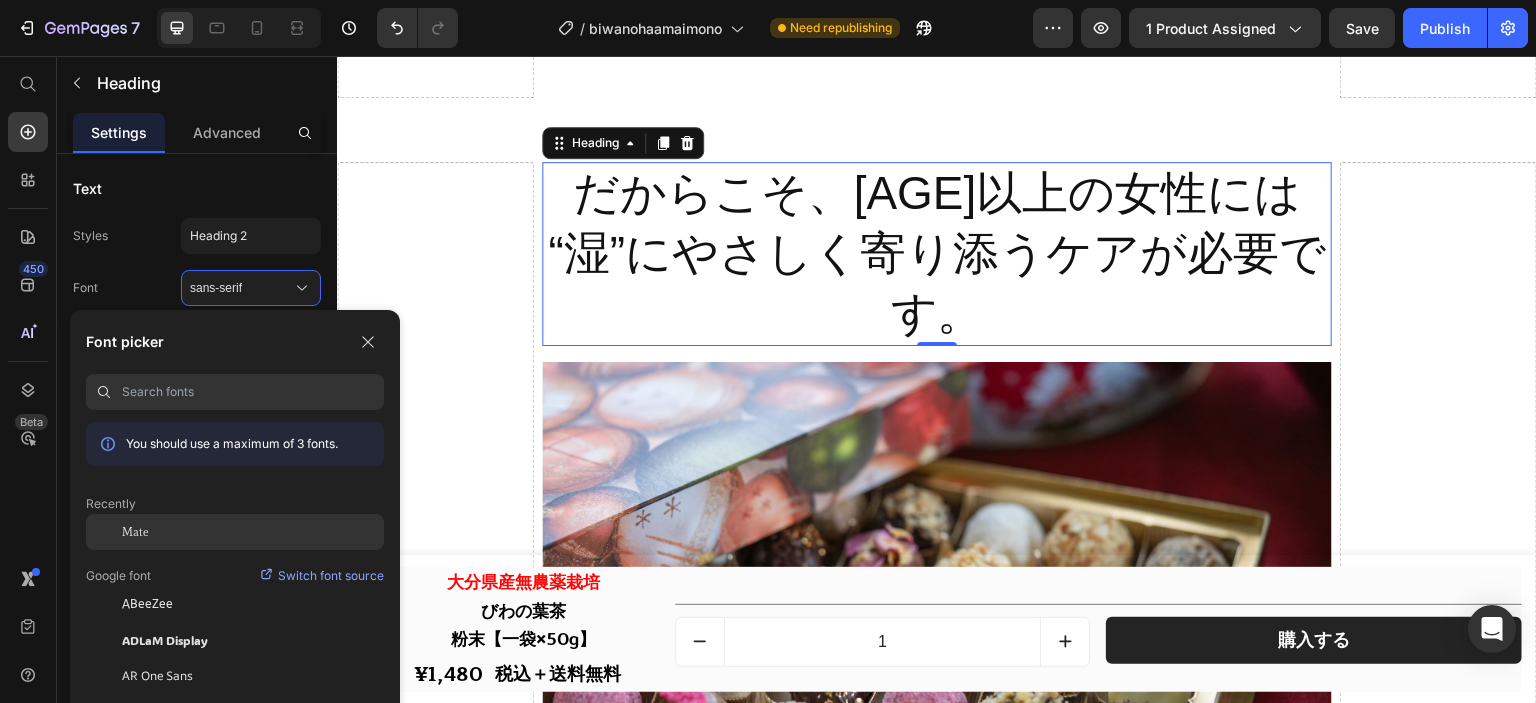 click on "Mate" 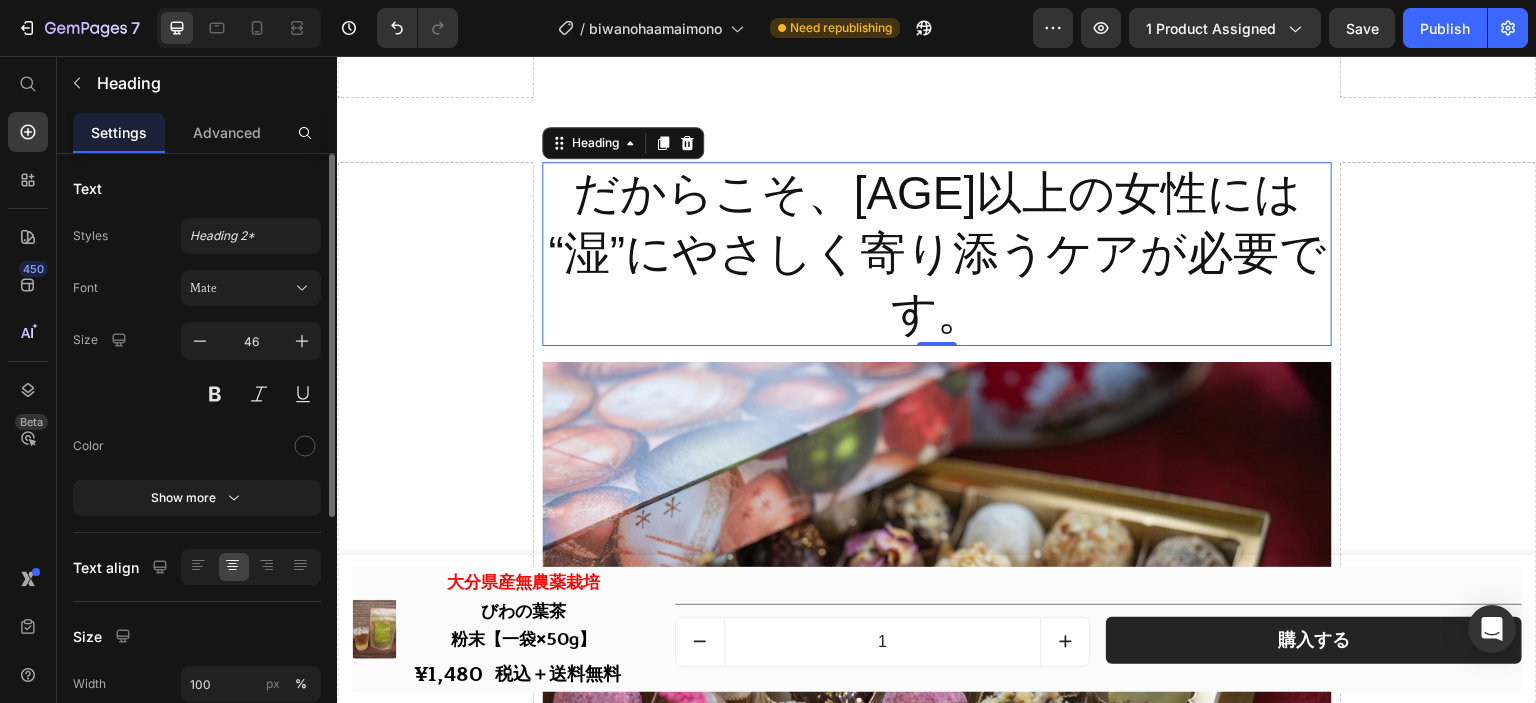 scroll, scrollTop: 0, scrollLeft: 0, axis: both 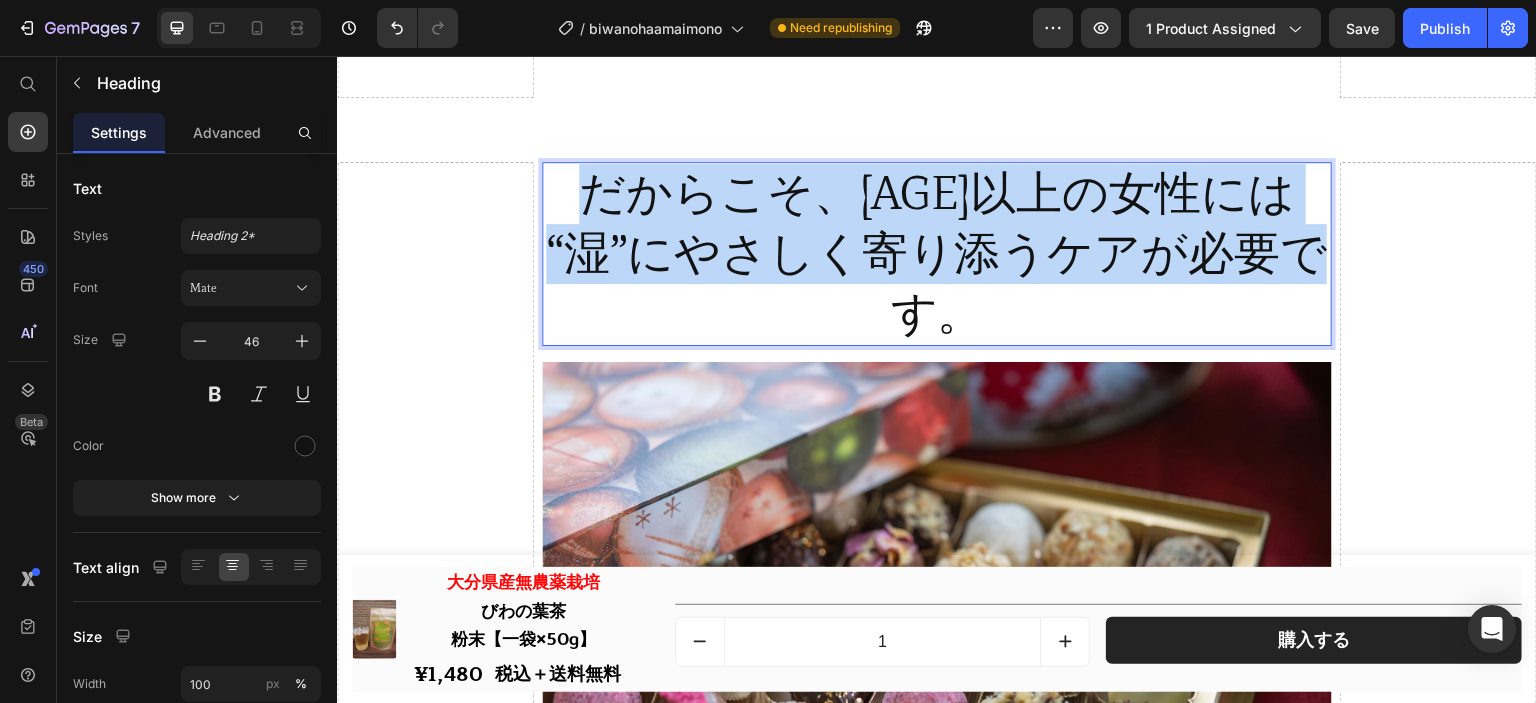 drag, startPoint x: 981, startPoint y: 286, endPoint x: 578, endPoint y: 196, distance: 412.92737 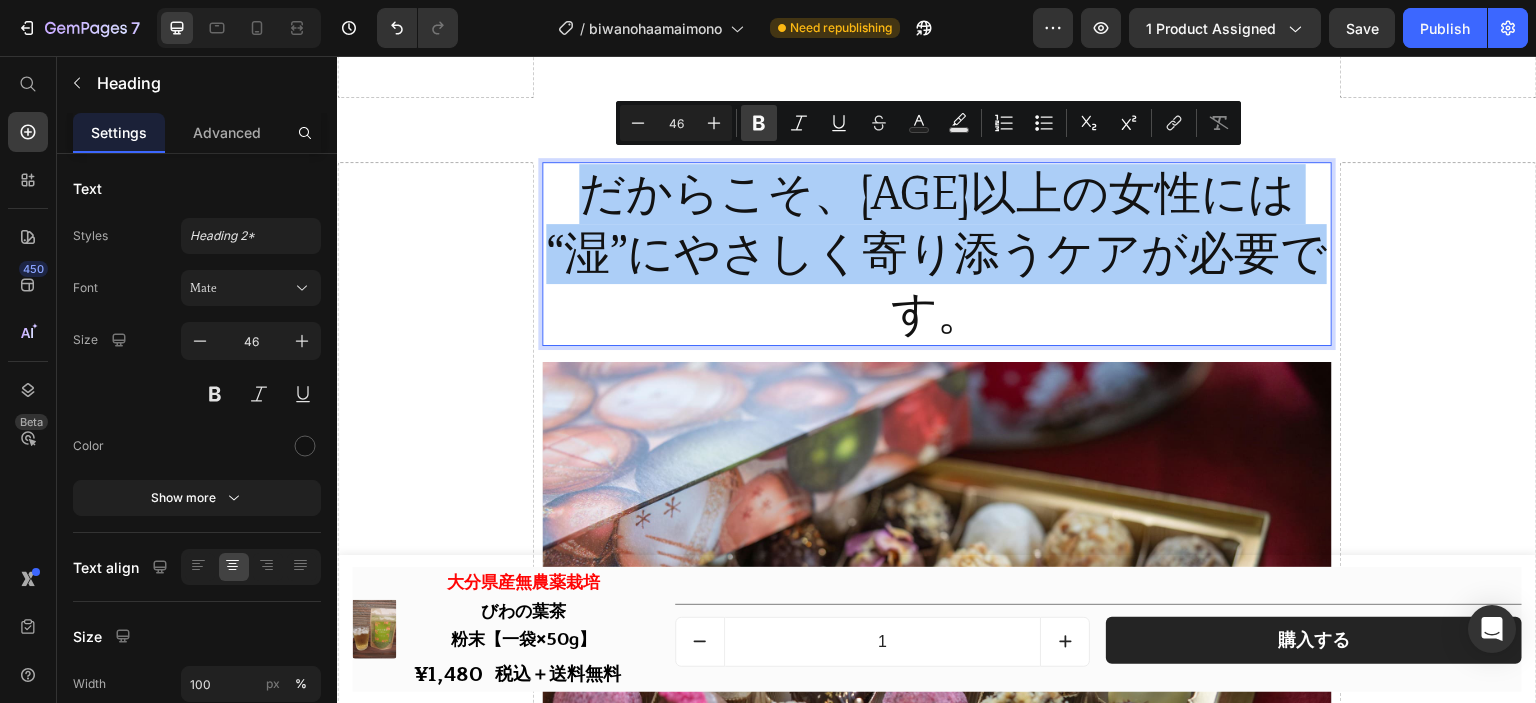 click 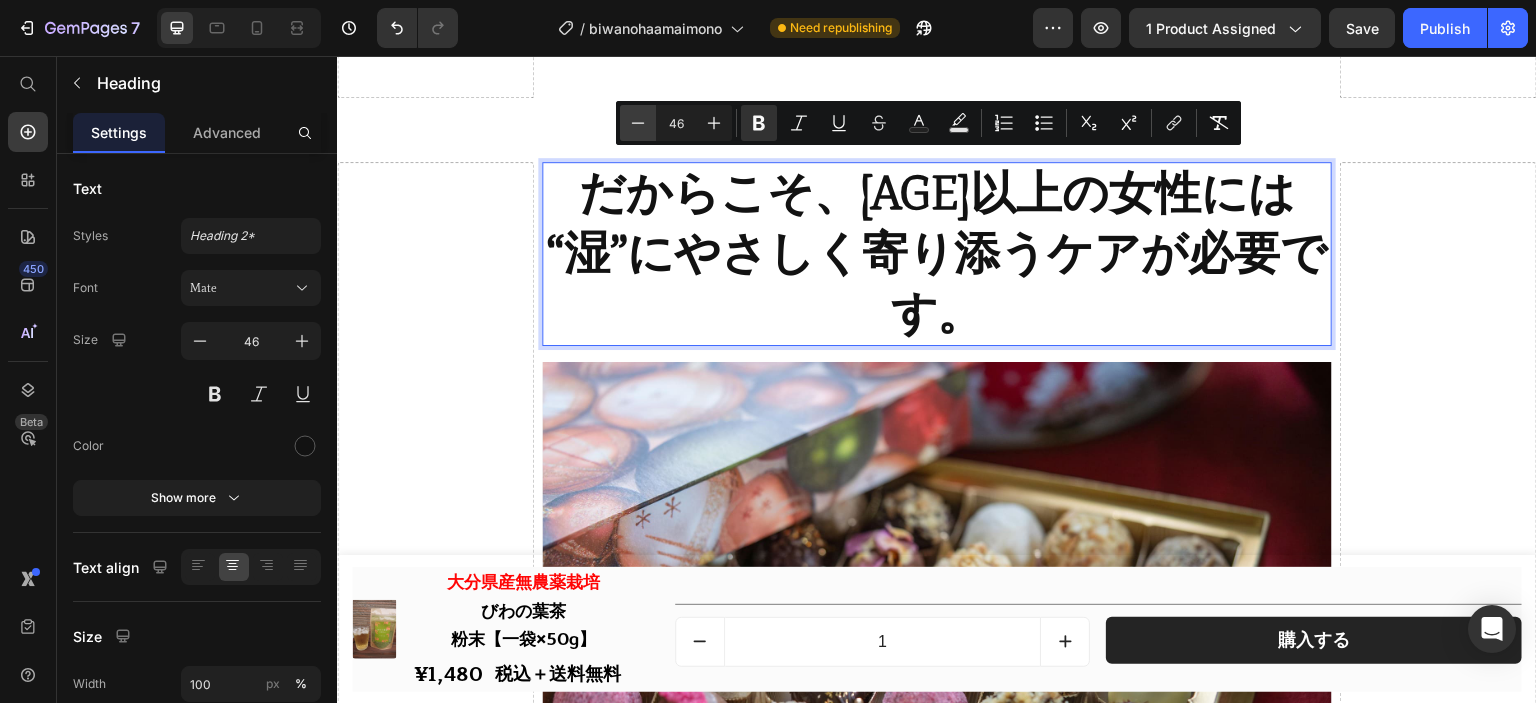 click on "Minus" at bounding box center (638, 123) 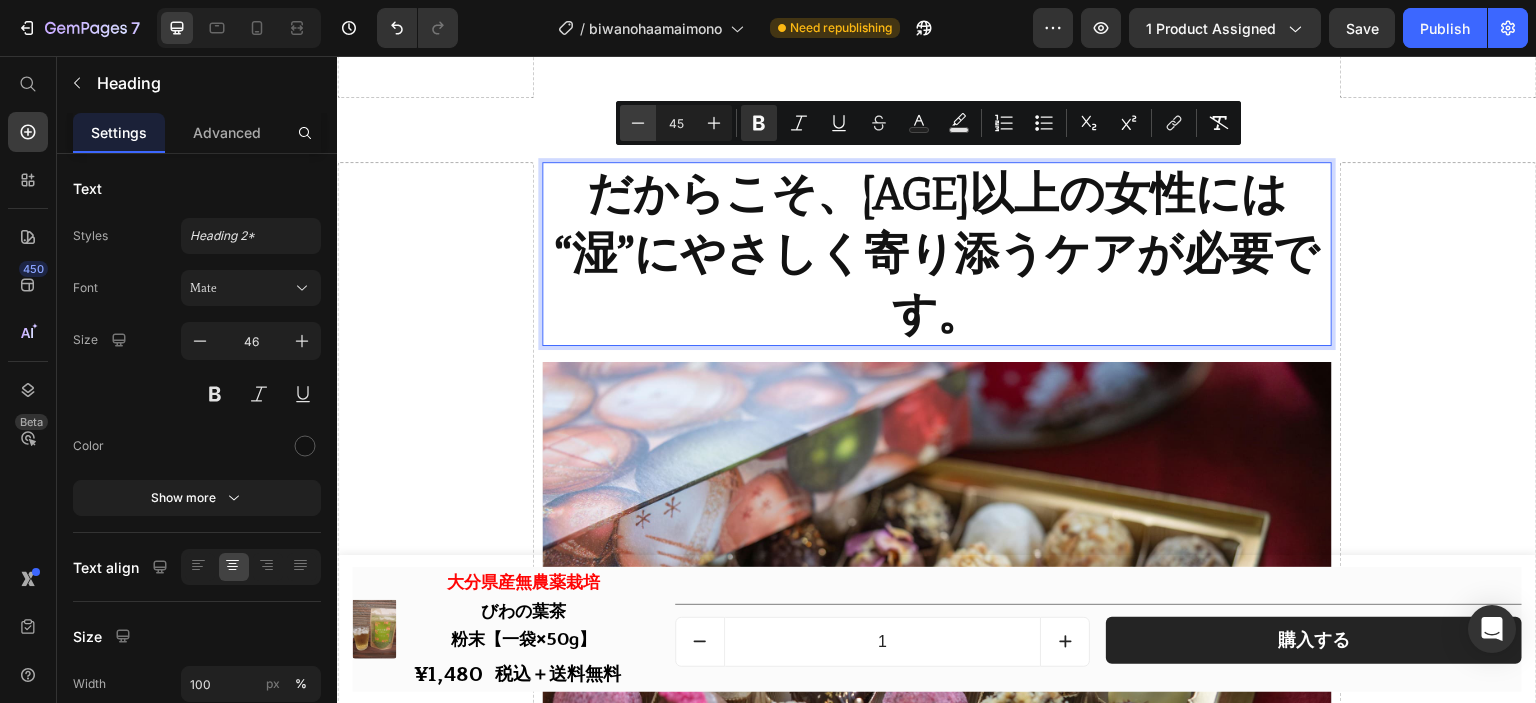 click on "Minus" at bounding box center [638, 123] 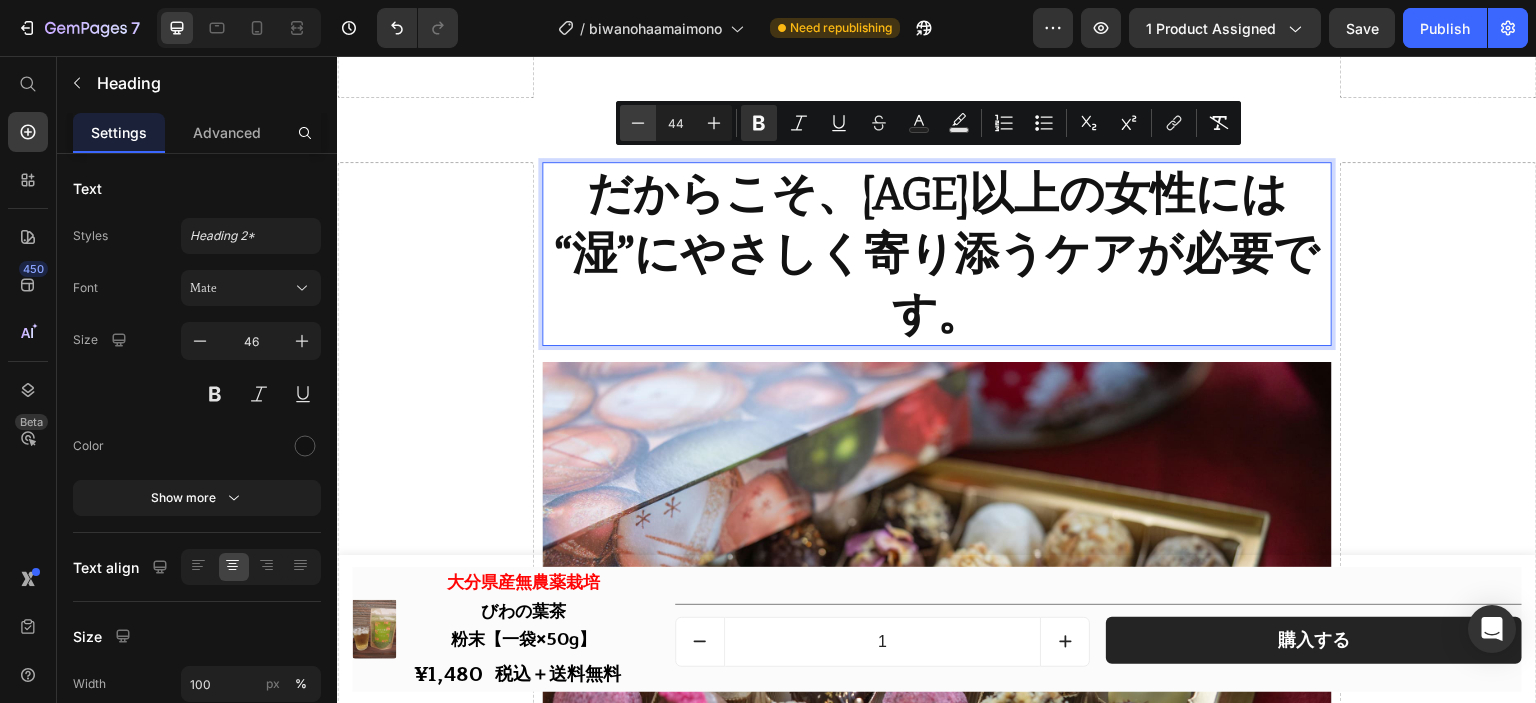 click on "Minus" at bounding box center [638, 123] 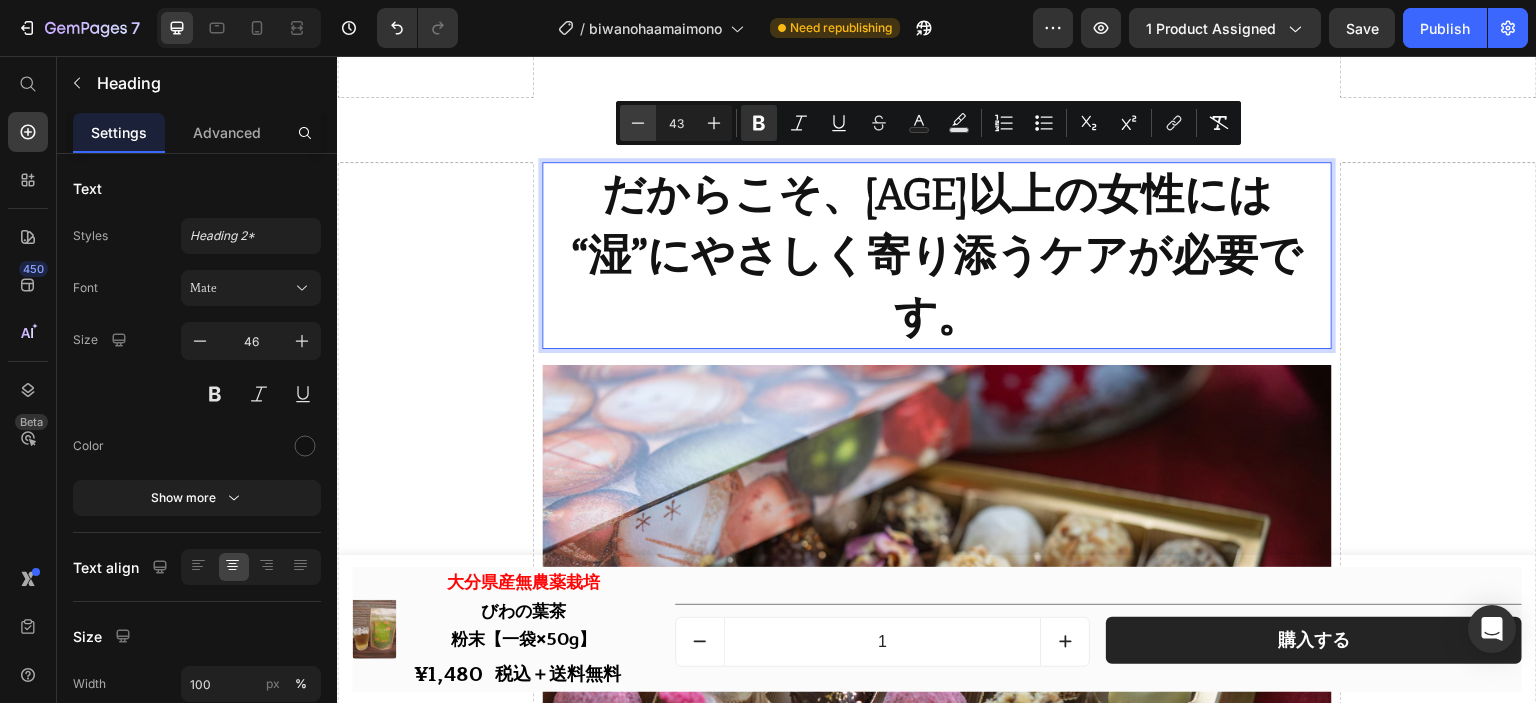 click on "Minus" at bounding box center [638, 123] 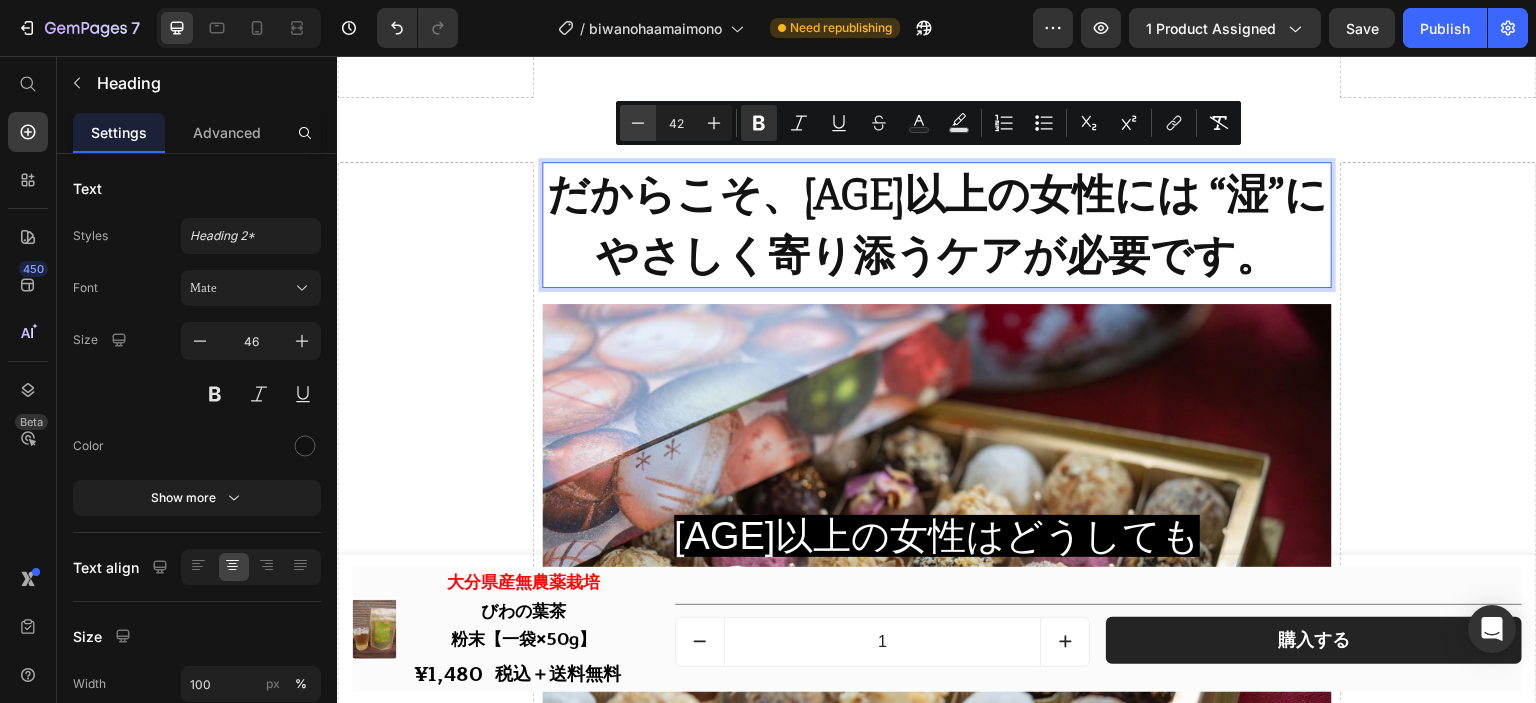 click on "Minus" at bounding box center (638, 123) 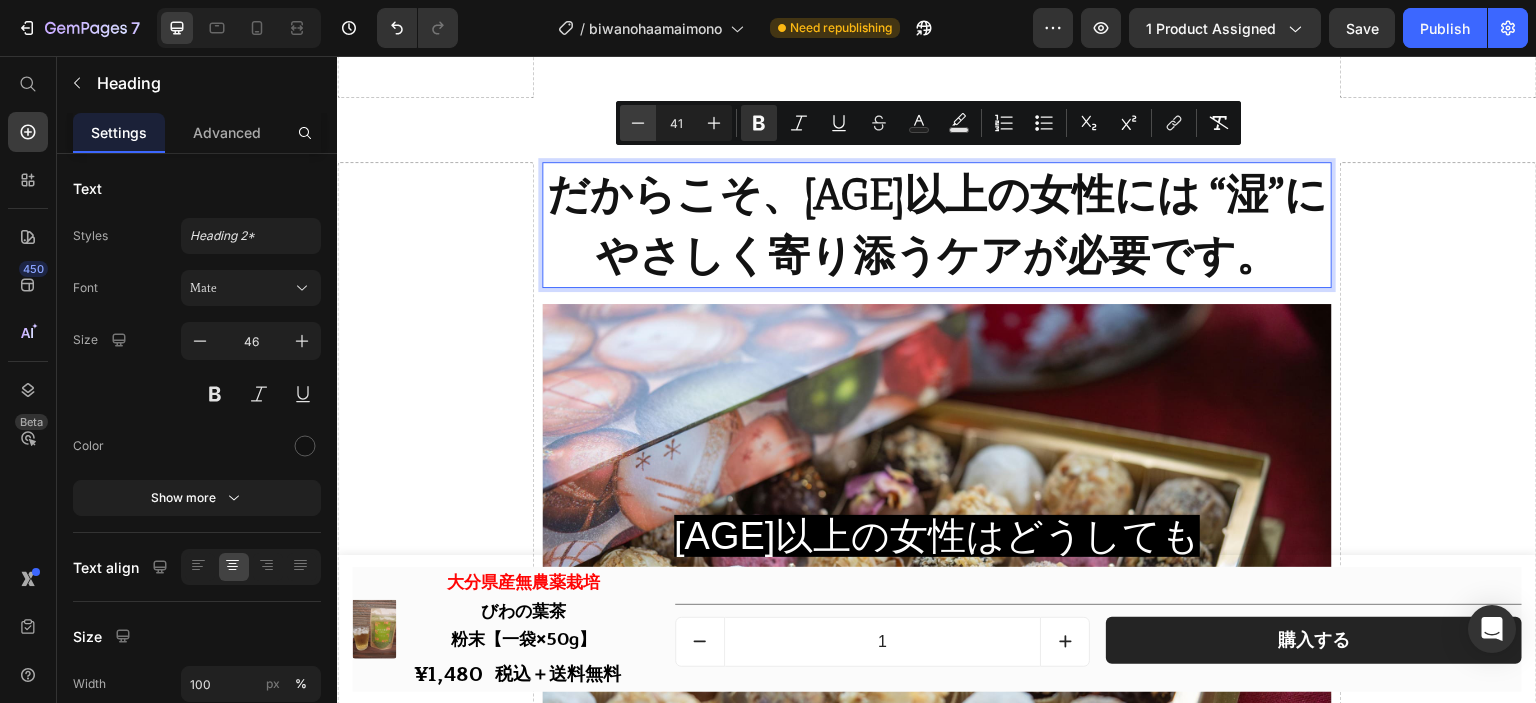click on "Minus" at bounding box center [638, 123] 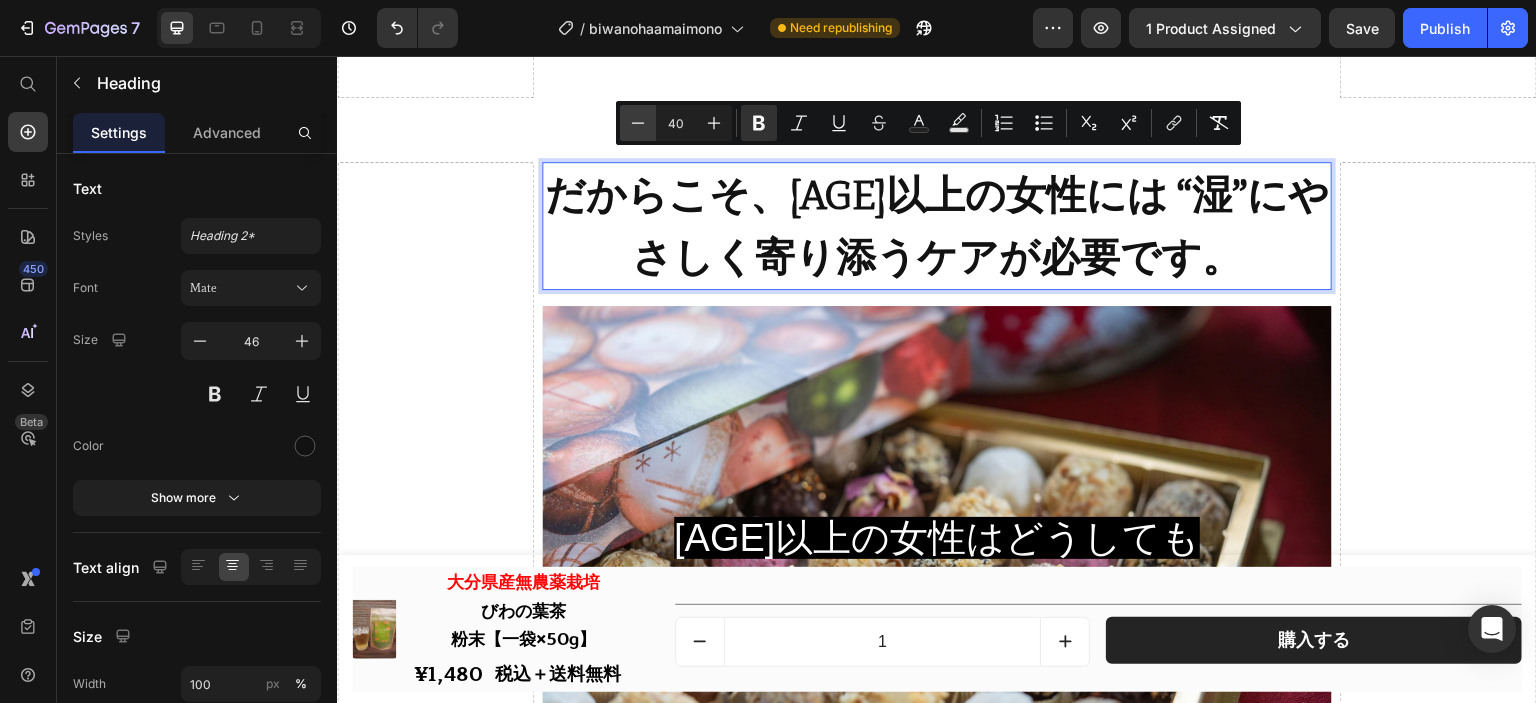 click on "Minus" at bounding box center [638, 123] 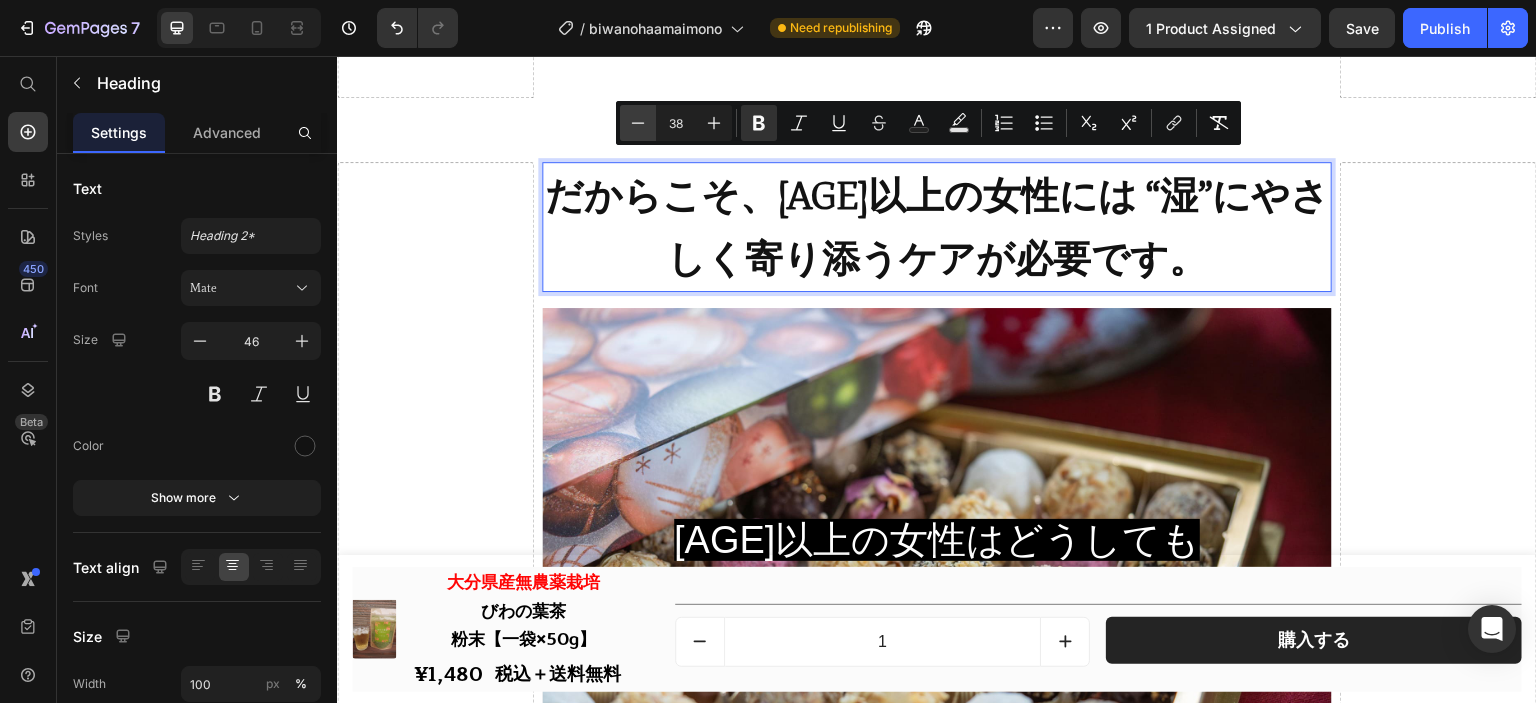 click on "Minus" at bounding box center (638, 123) 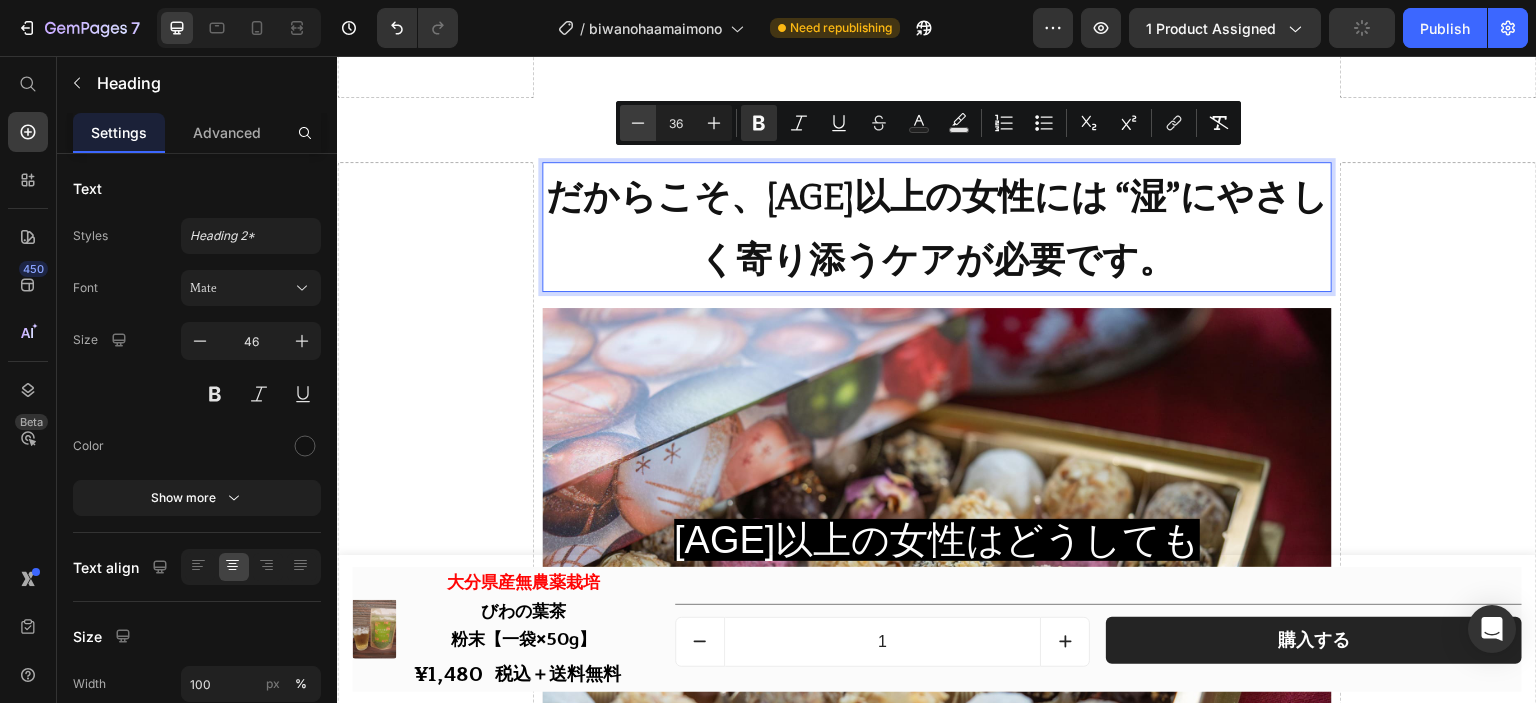 click on "Minus" at bounding box center [638, 123] 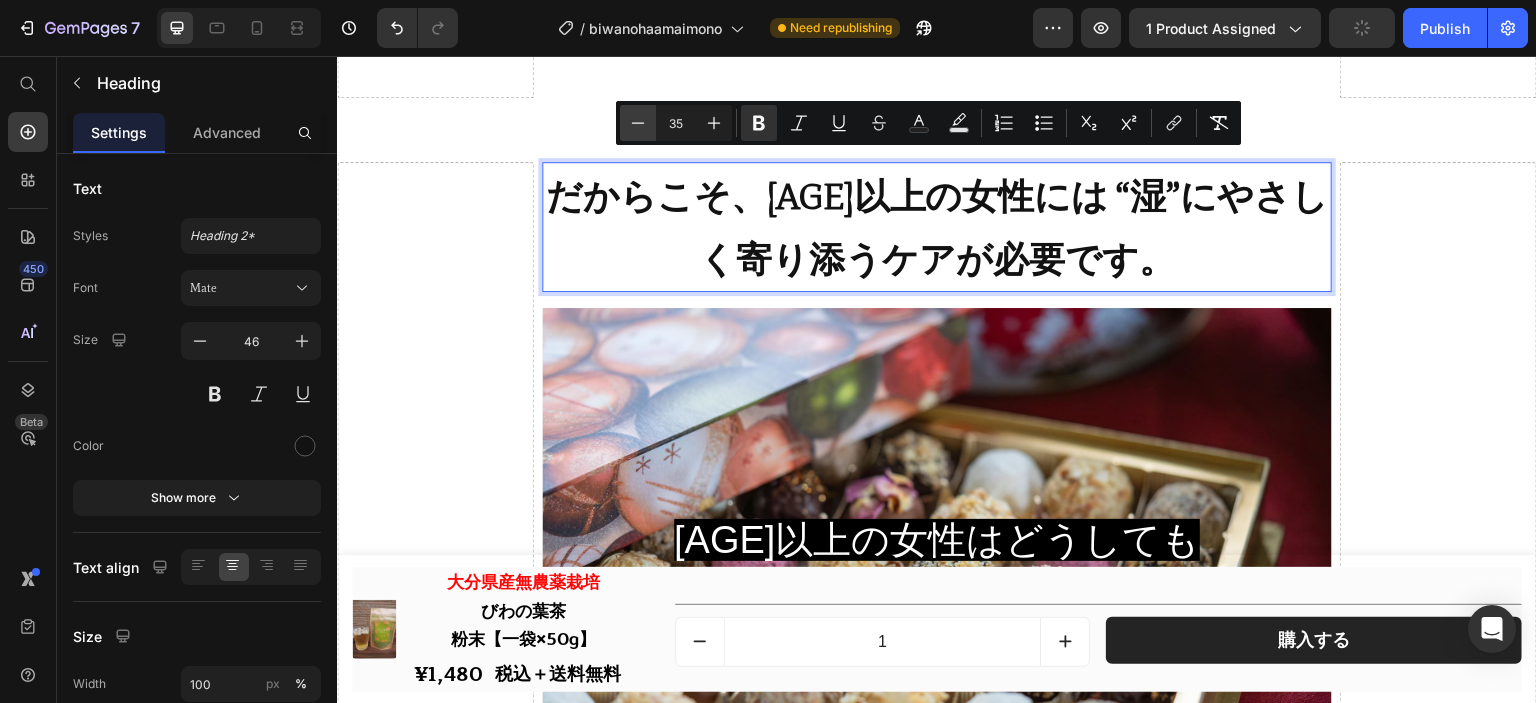 click on "Minus" at bounding box center (638, 123) 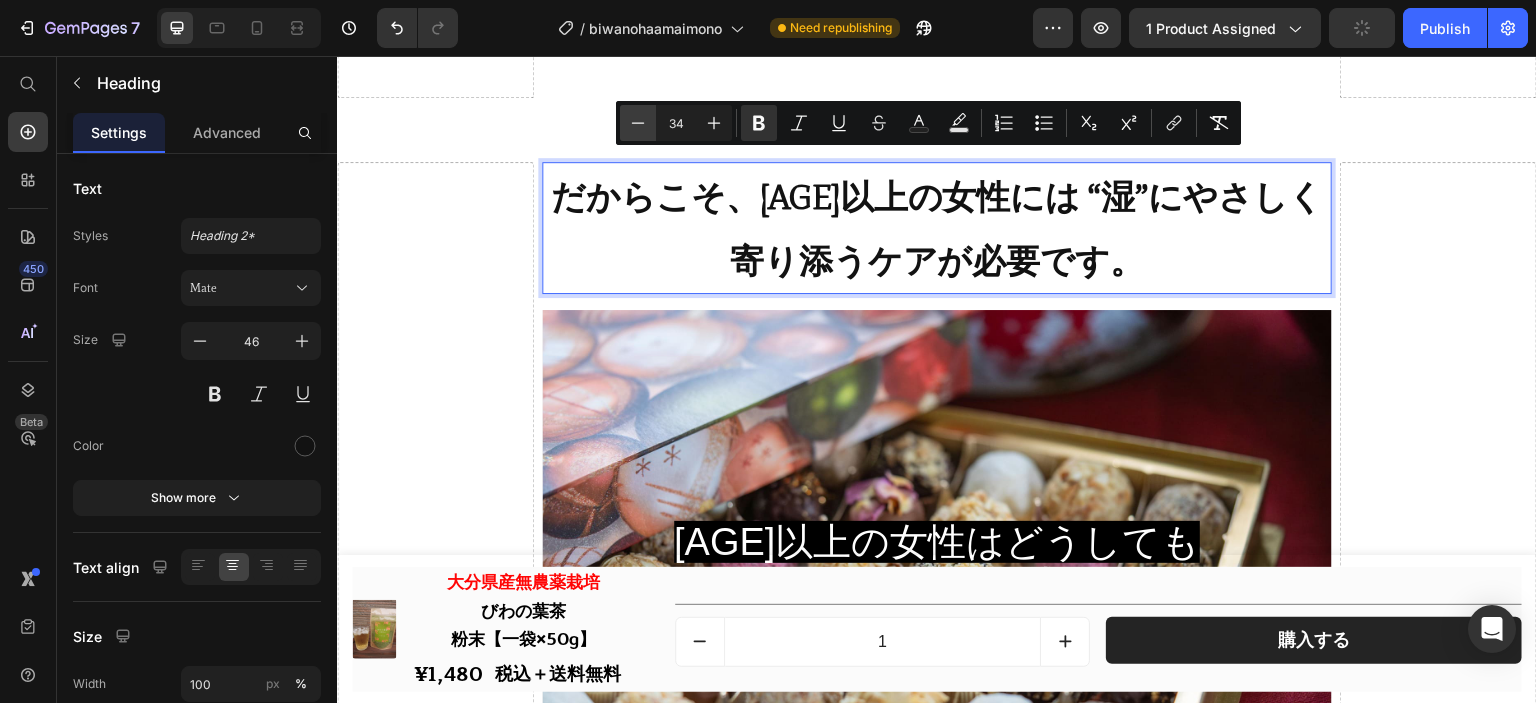 click on "Minus" at bounding box center (638, 123) 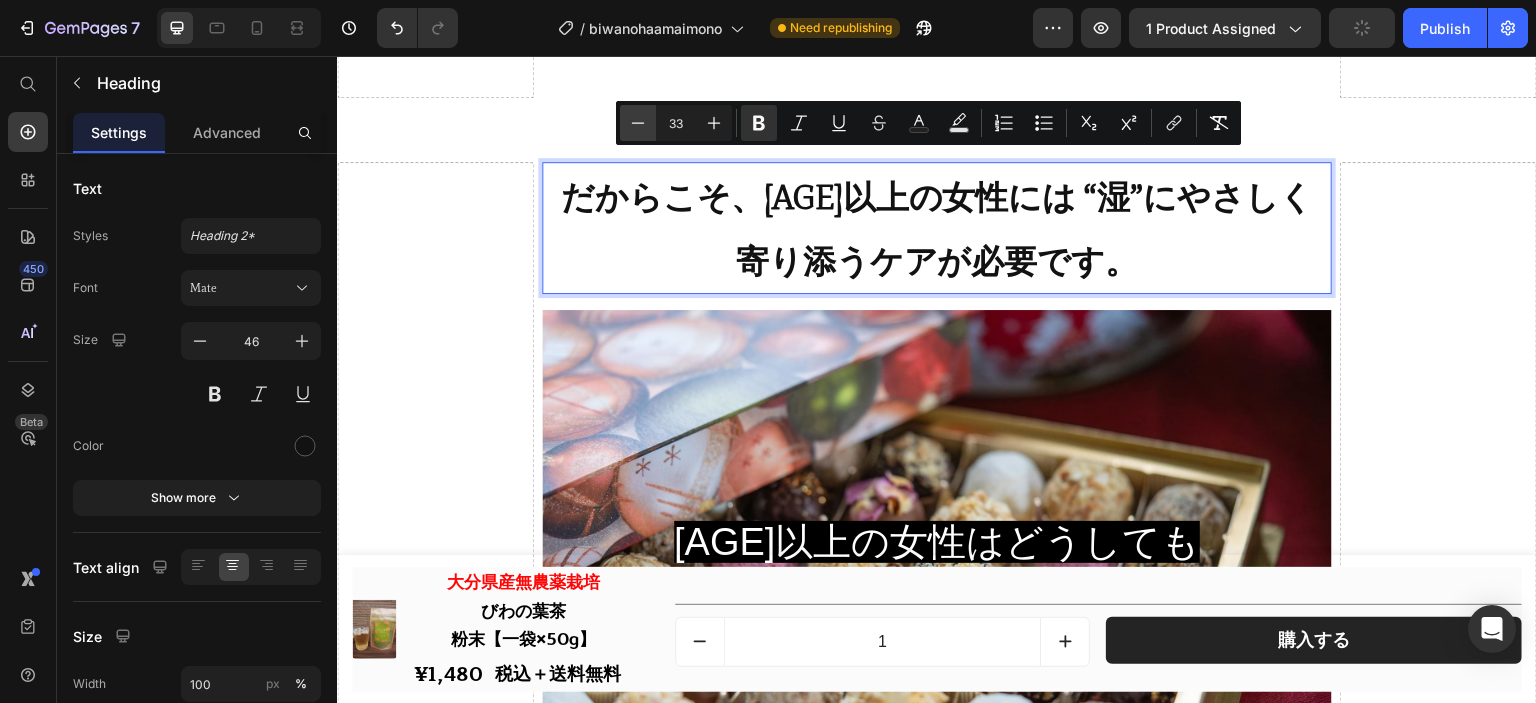 click on "Minus" at bounding box center [638, 123] 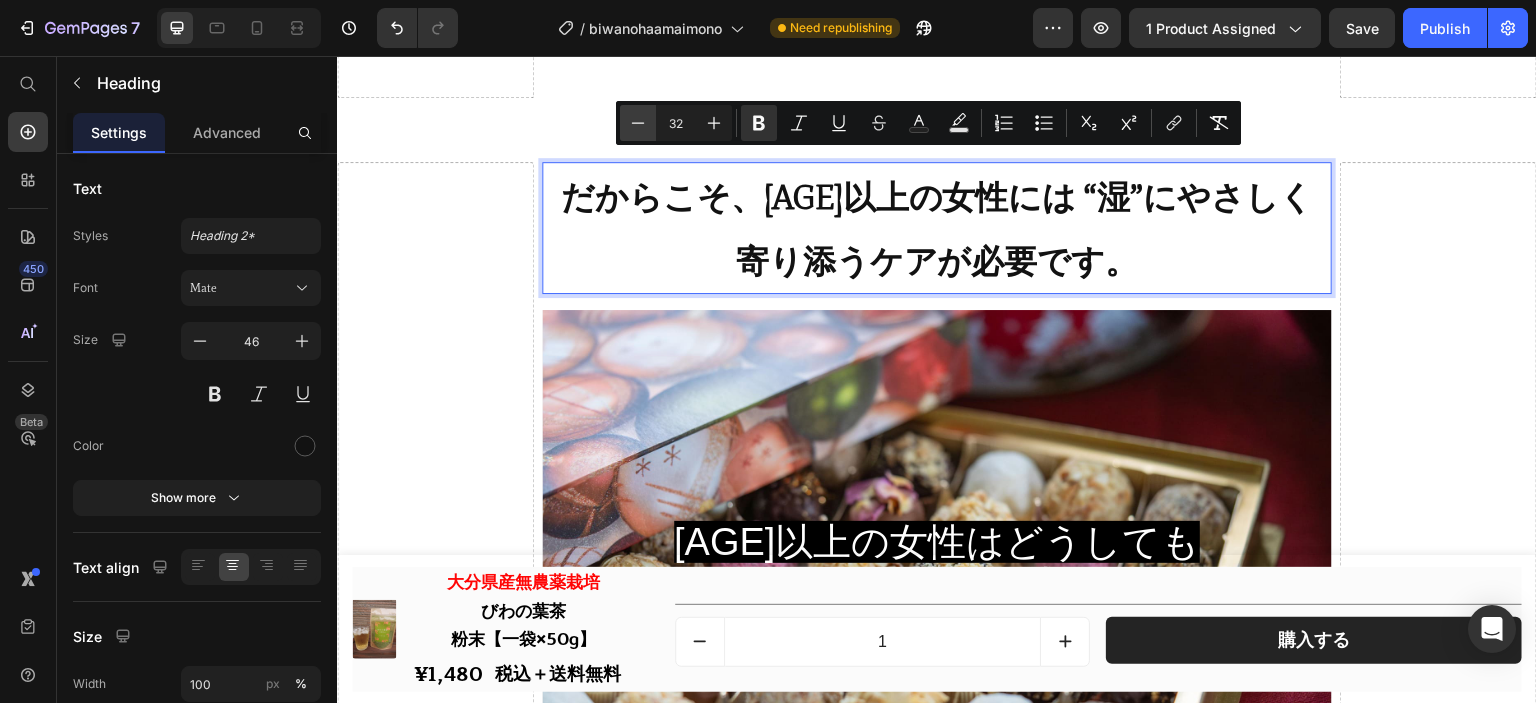 click on "Minus" at bounding box center (638, 123) 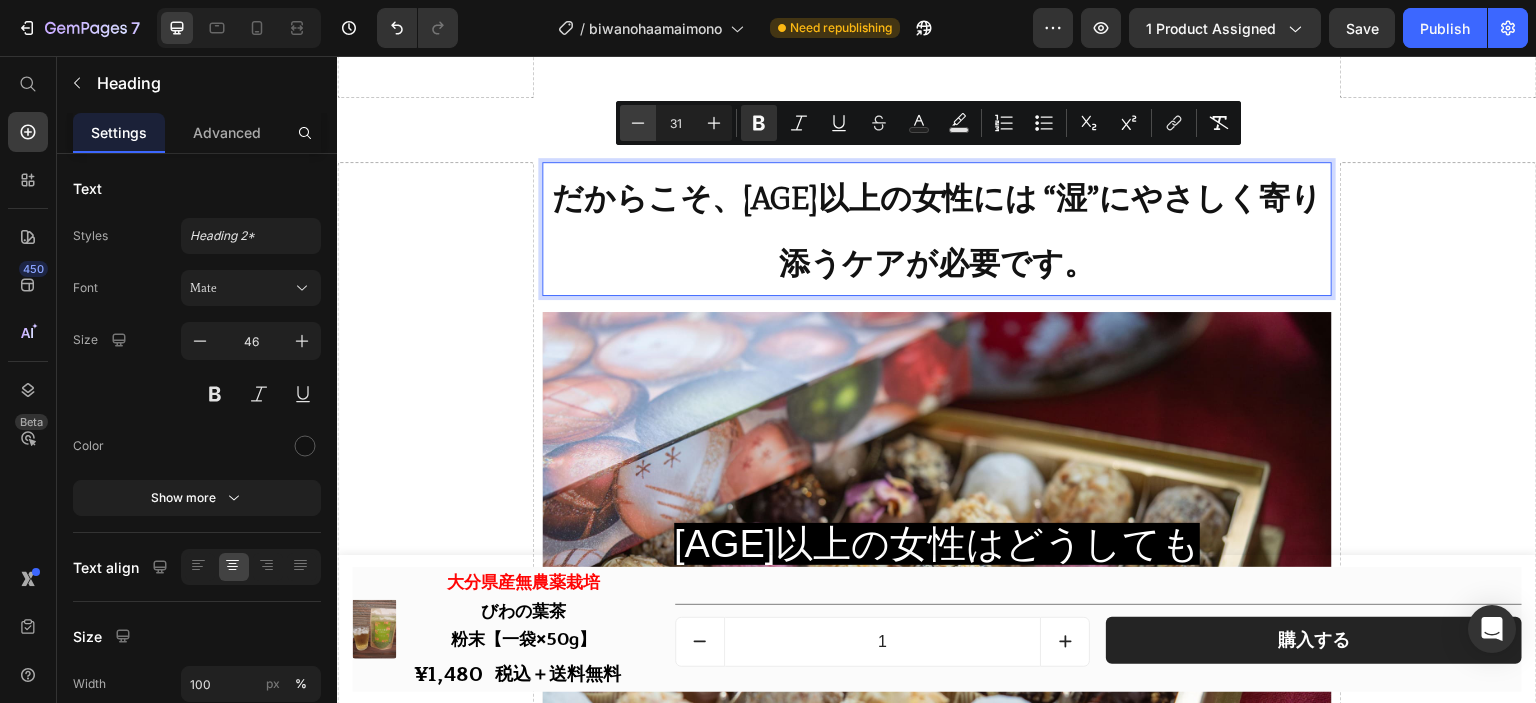 click on "Minus" at bounding box center [638, 123] 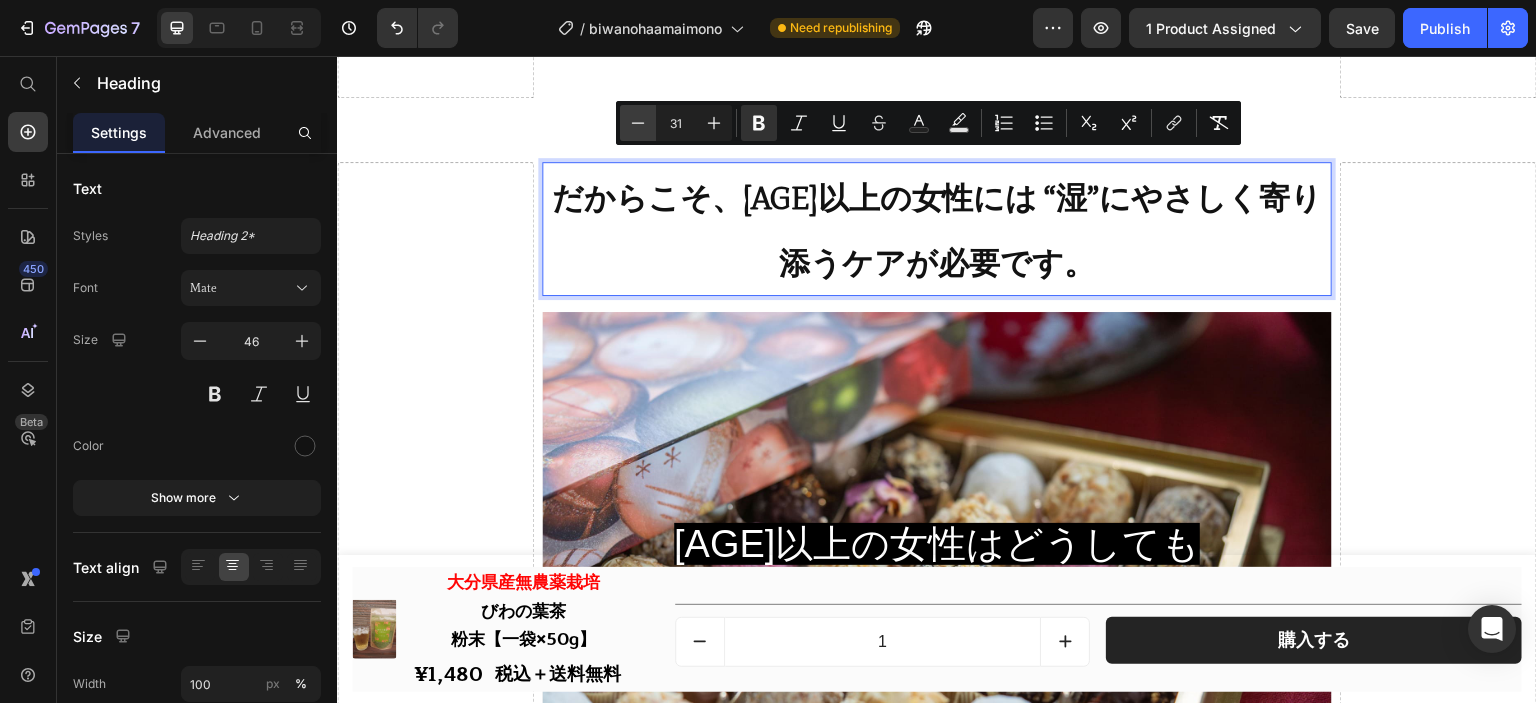 type on "30" 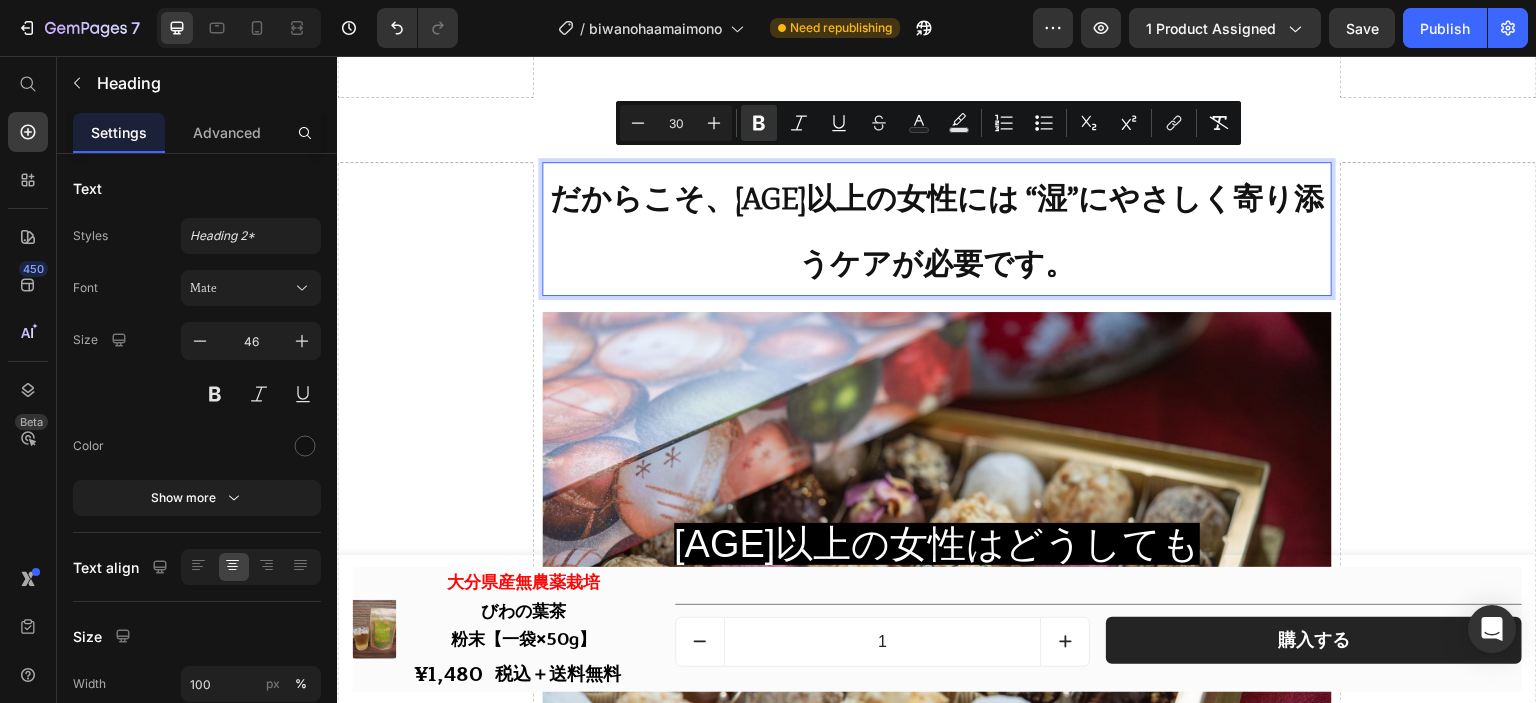click on "だからこそ、[AGE]以上の女性には “湿”にやさしく寄り添うケアが必要です。" at bounding box center (937, 231) 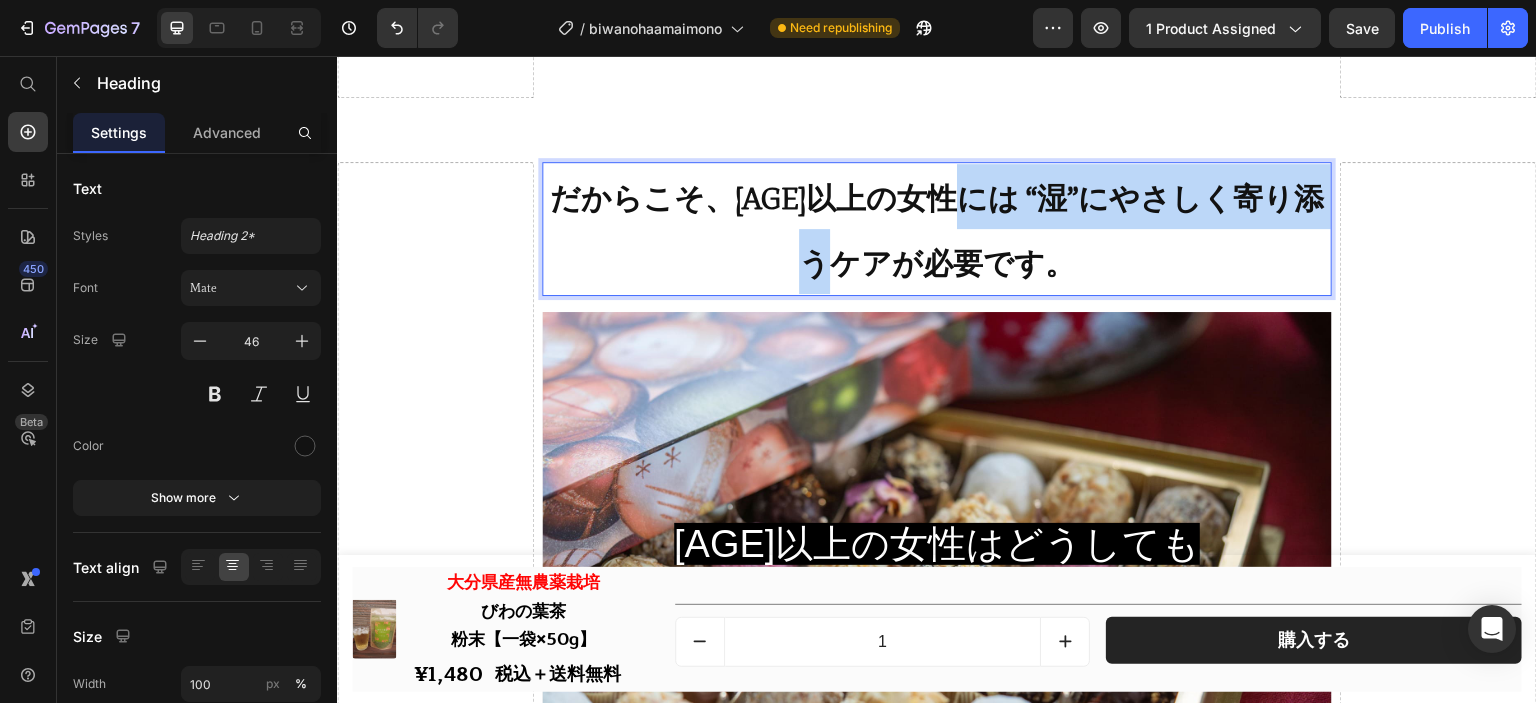 drag, startPoint x: 1004, startPoint y: 177, endPoint x: 894, endPoint y: 241, distance: 127.263504 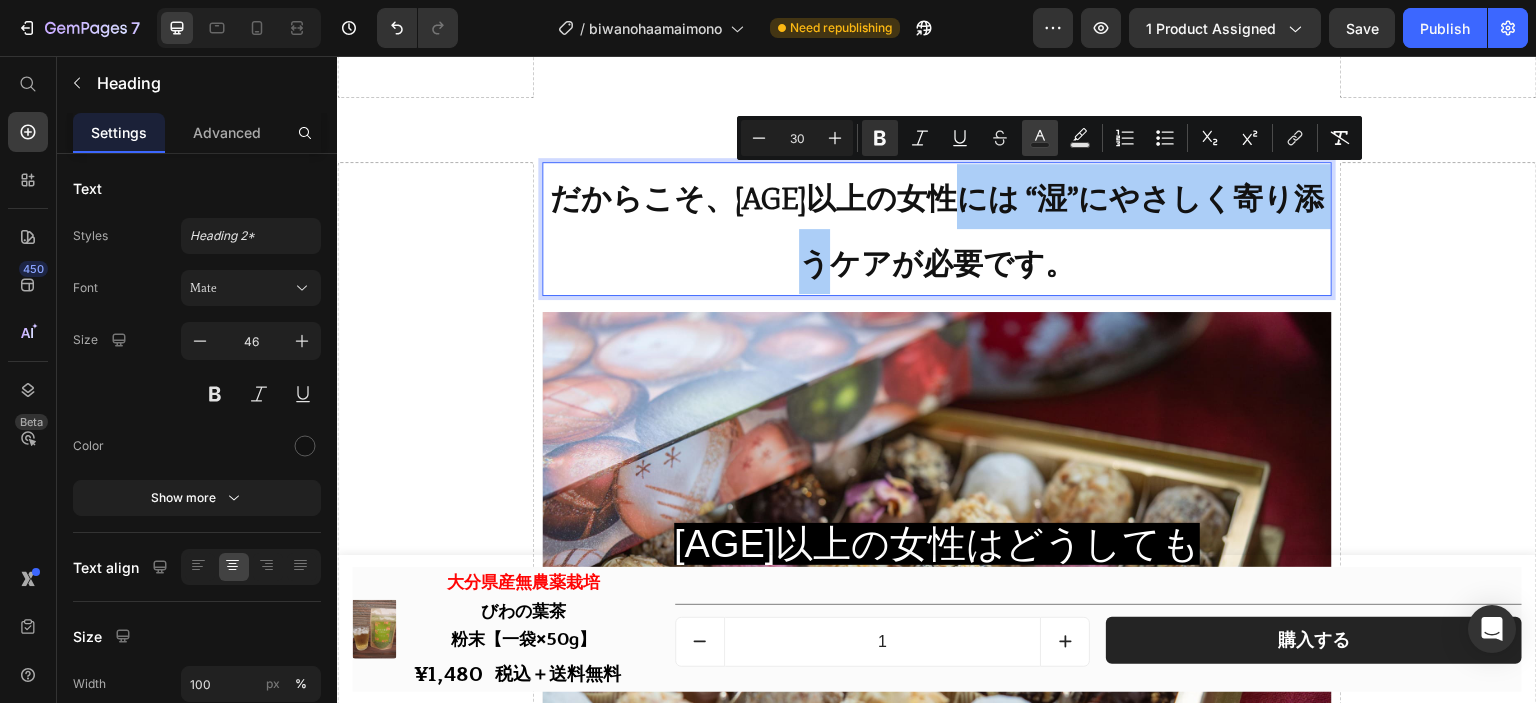 click on "Text Color" at bounding box center (1040, 138) 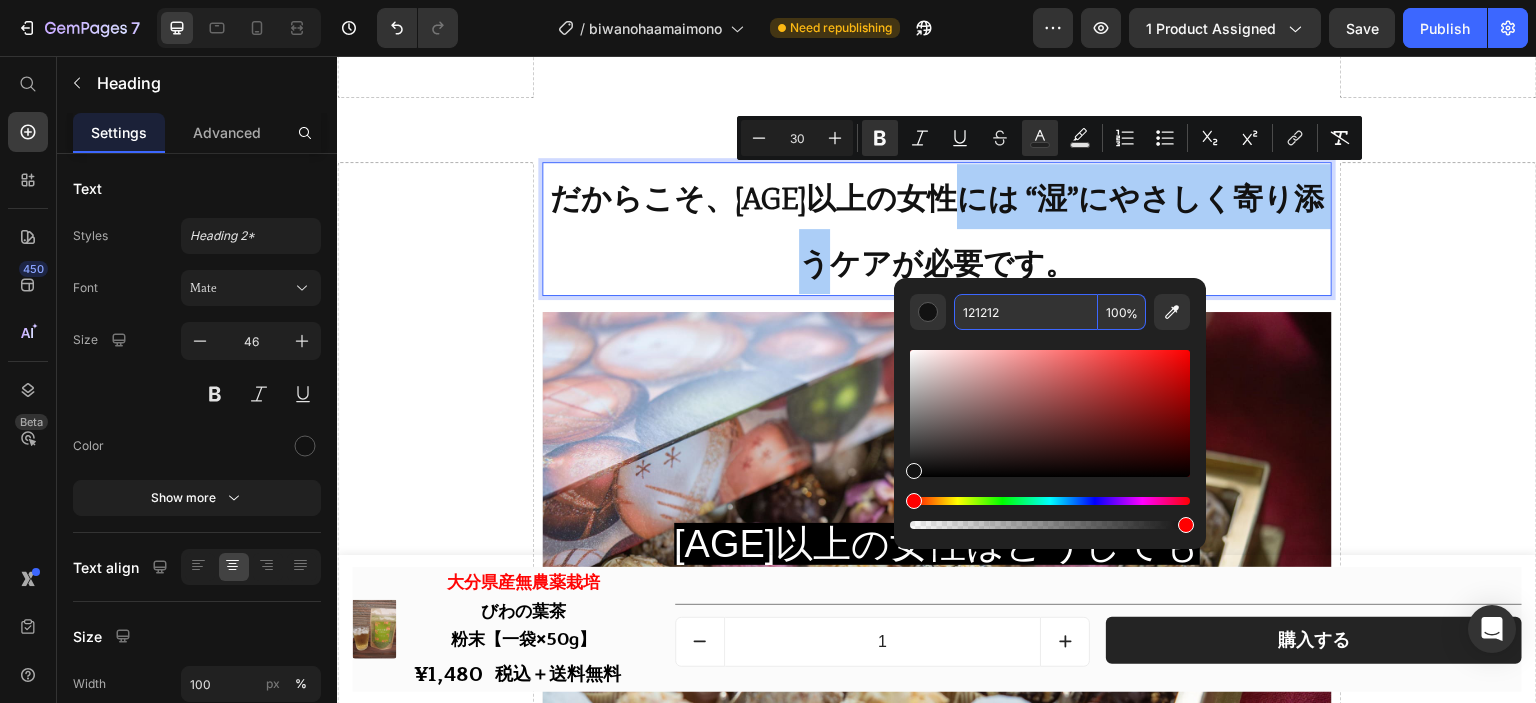 click on "121212" at bounding box center [1026, 312] 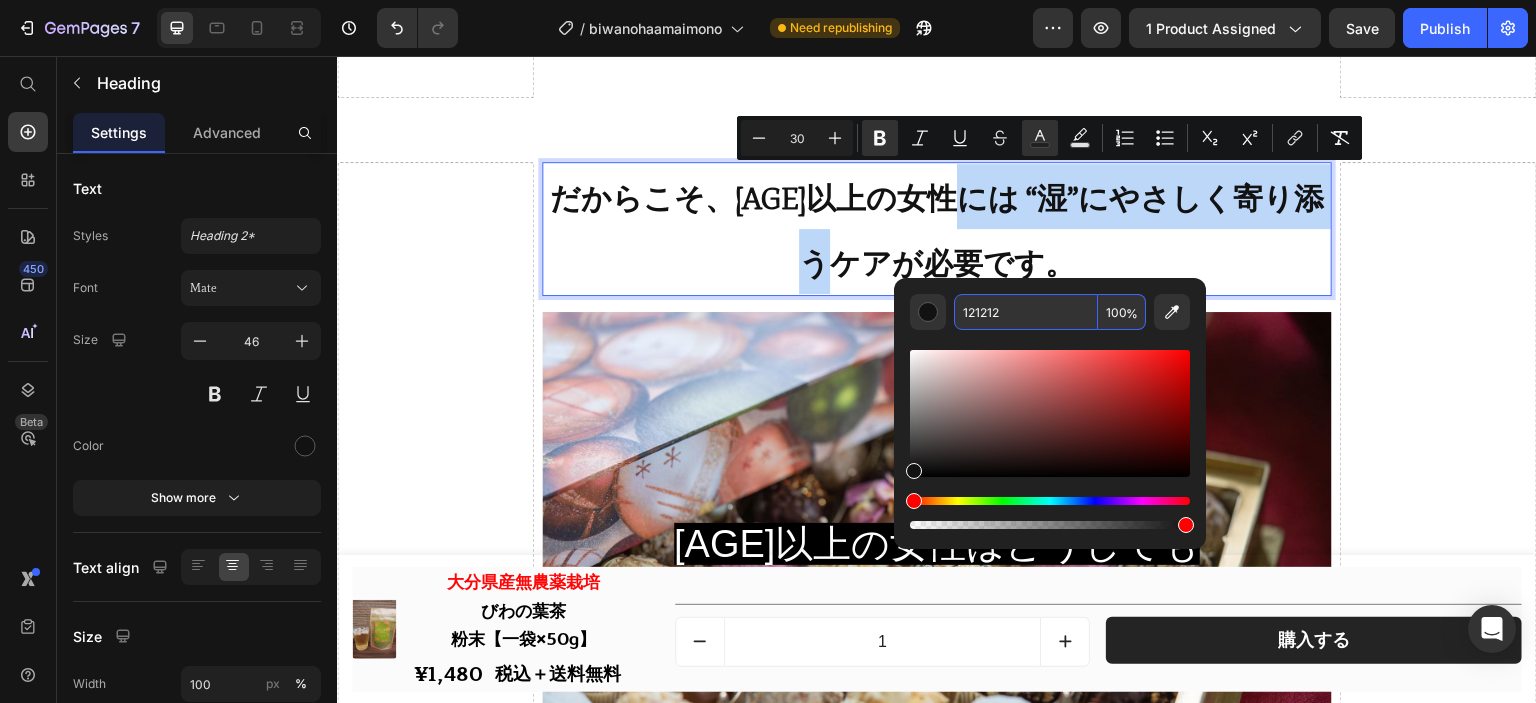 click on "だからこそ、[AGE]以上の女性には “湿”にやさしく寄り添うケアが必要です。" at bounding box center (936, 229) 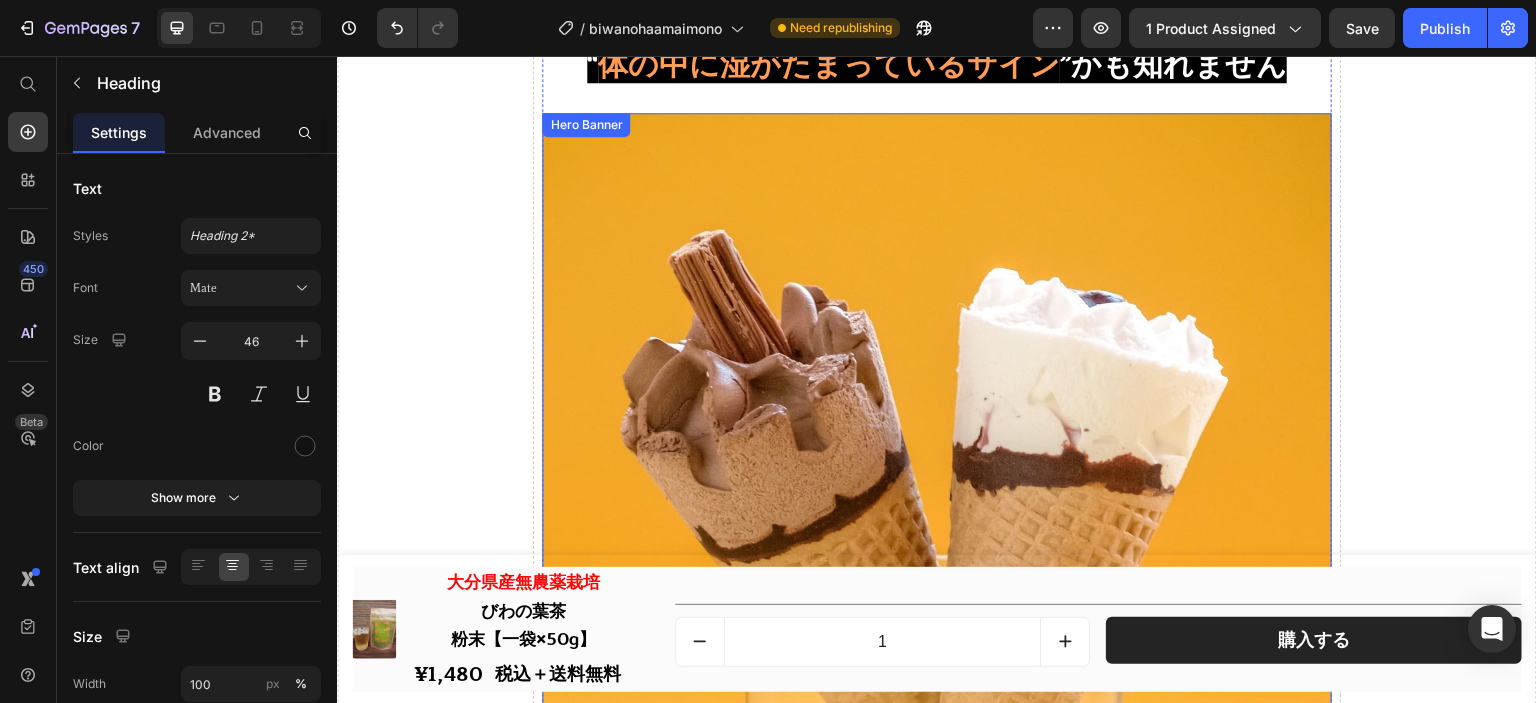 scroll, scrollTop: 947, scrollLeft: 0, axis: vertical 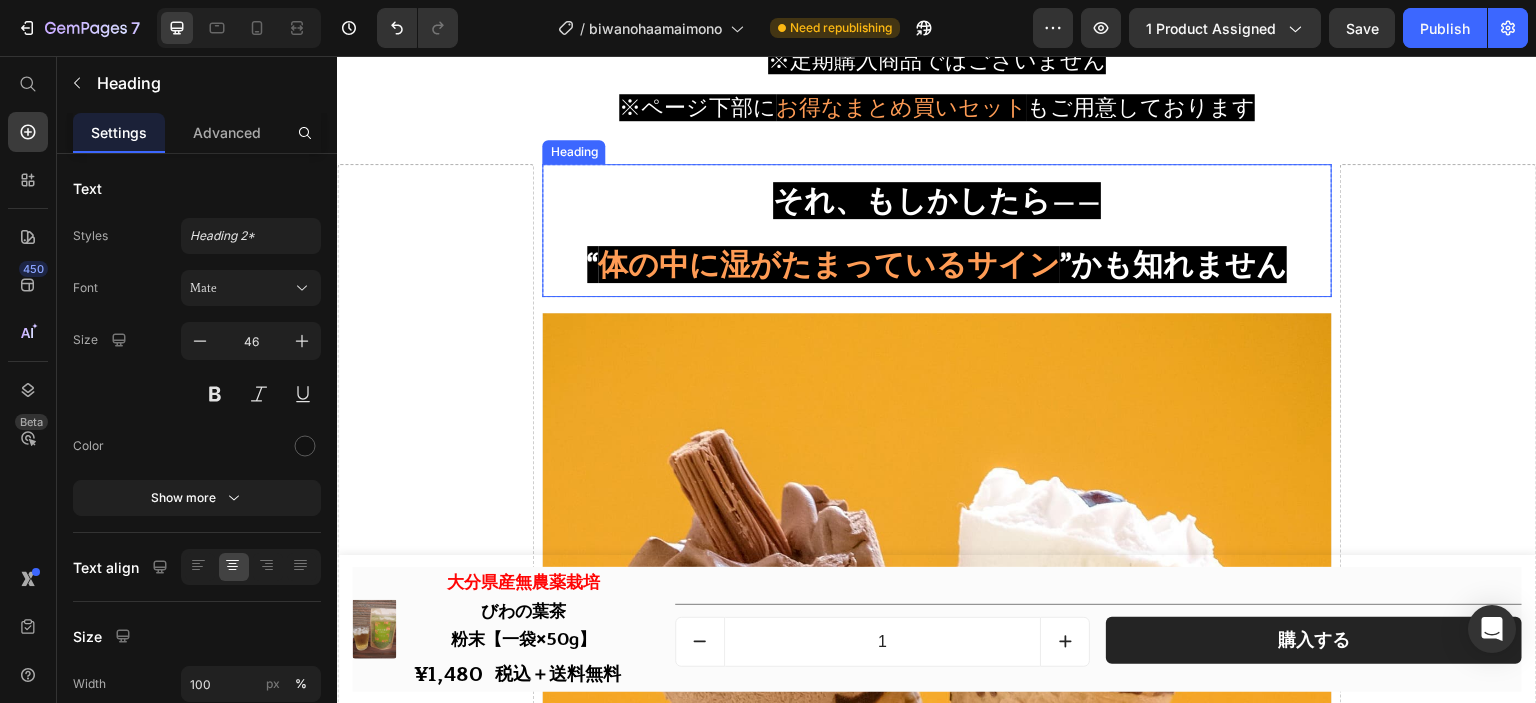 click on "体の中に湿がたまっているサイン" at bounding box center (829, 264) 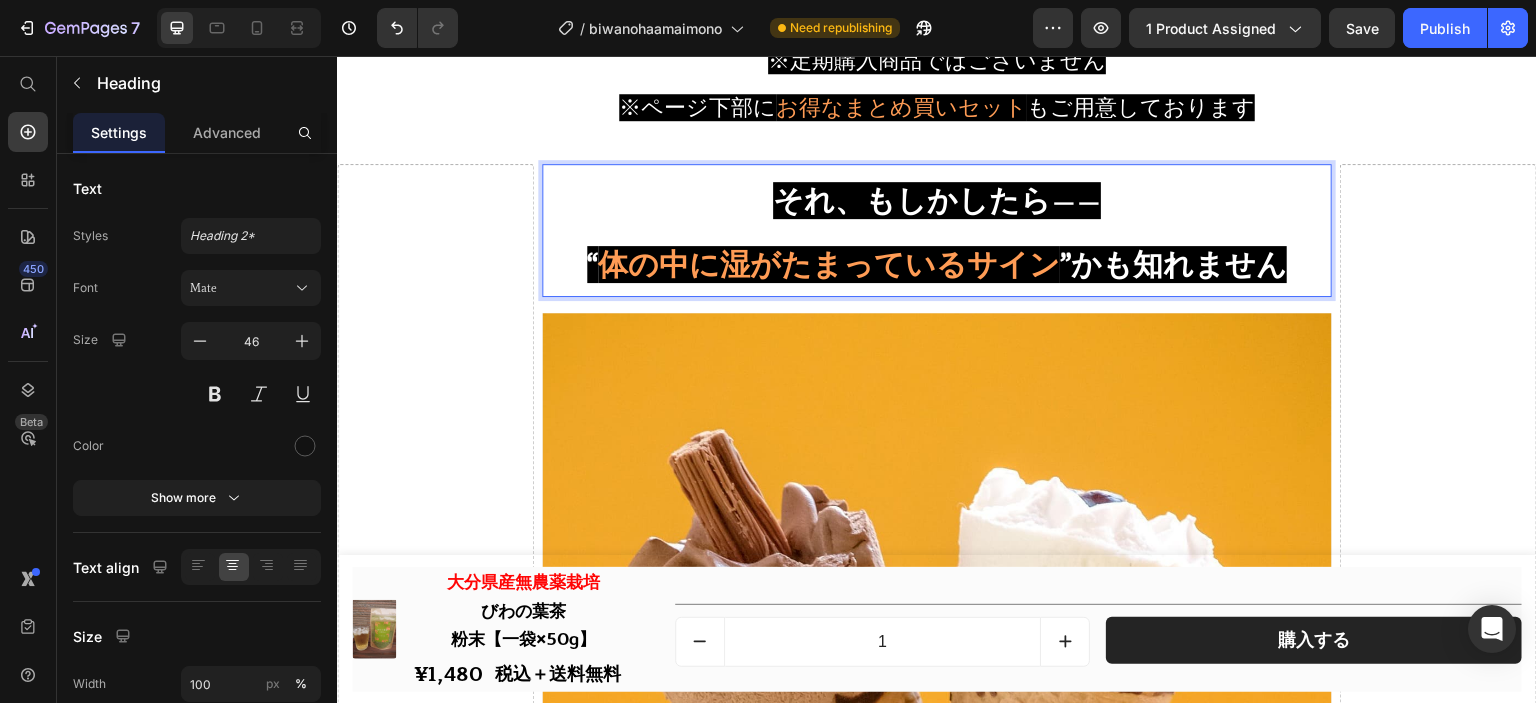 click on "体の中に湿がたまっているサイン" at bounding box center [829, 264] 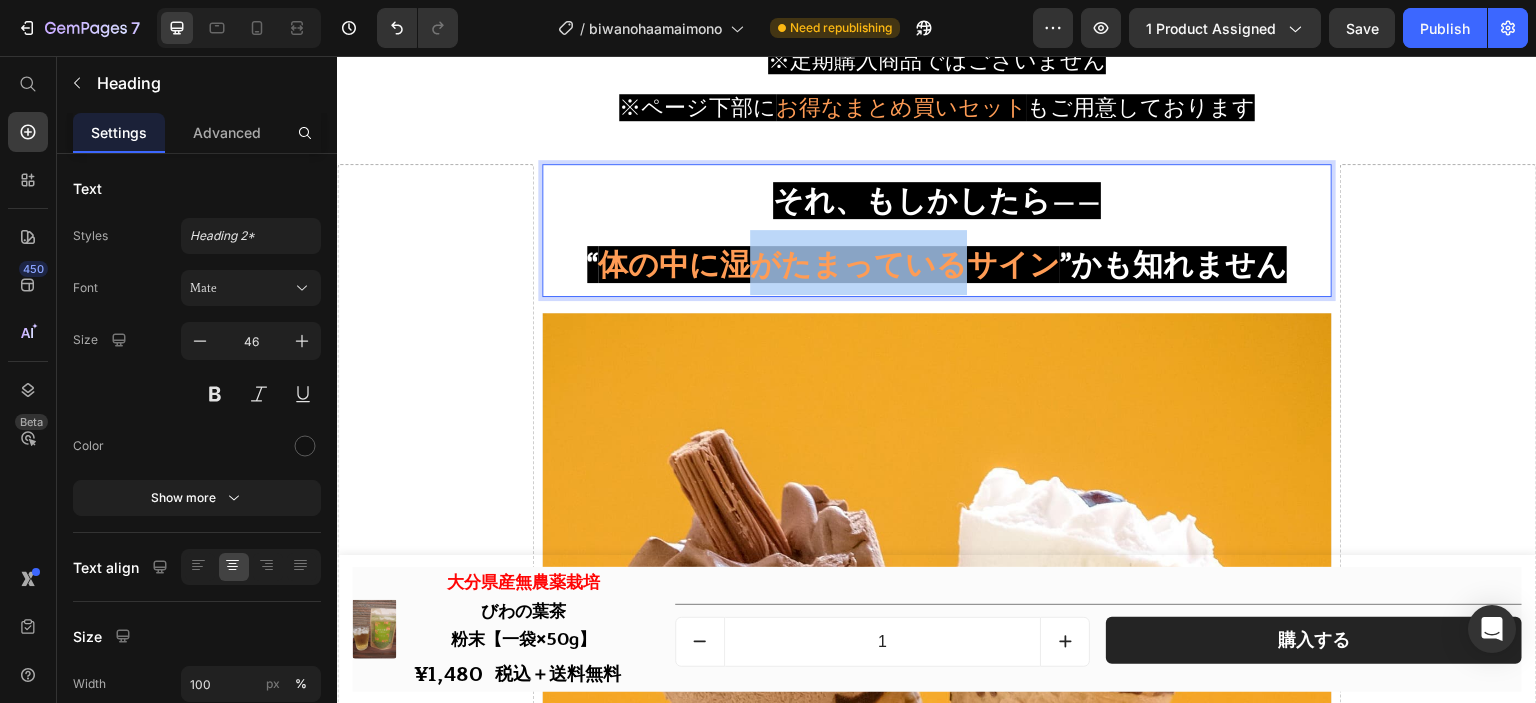 drag, startPoint x: 965, startPoint y: 251, endPoint x: 761, endPoint y: 255, distance: 204.03922 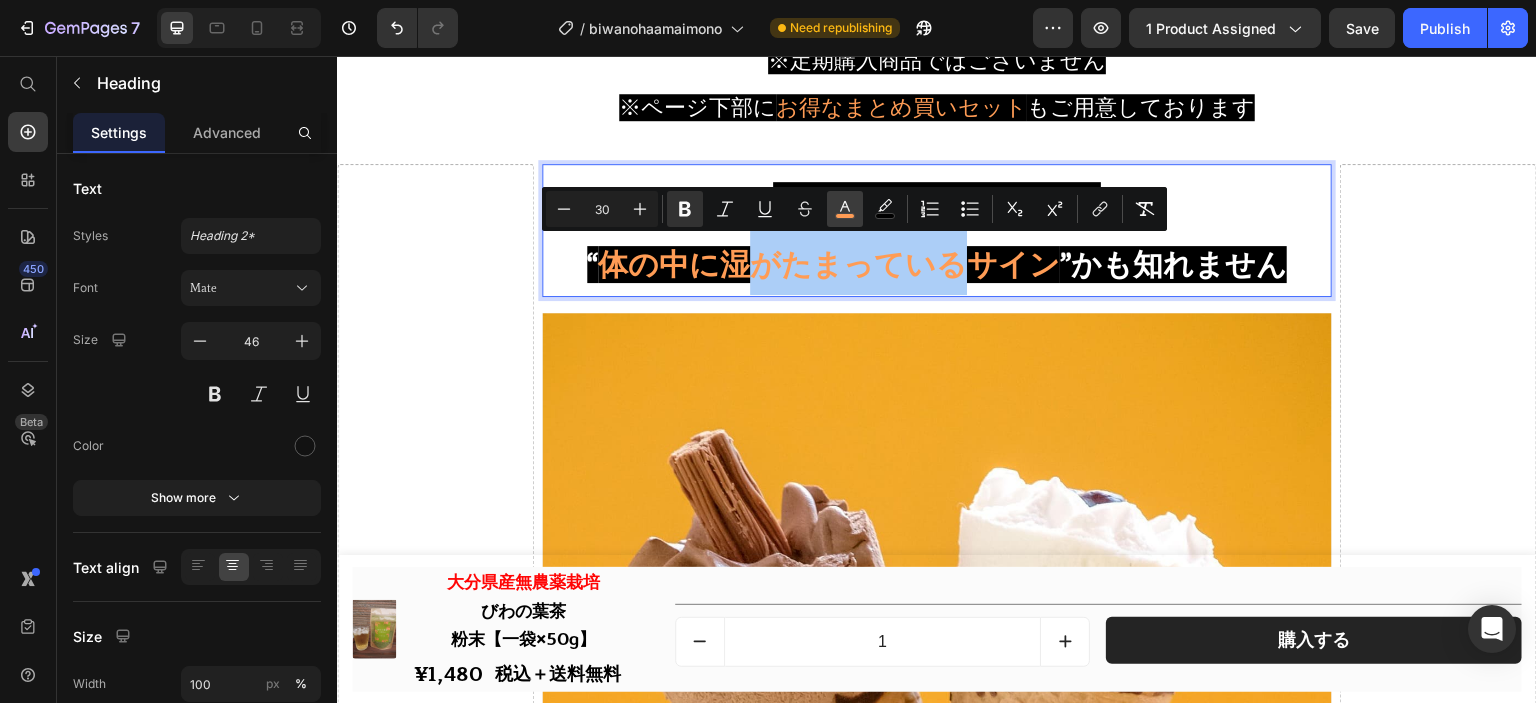 click 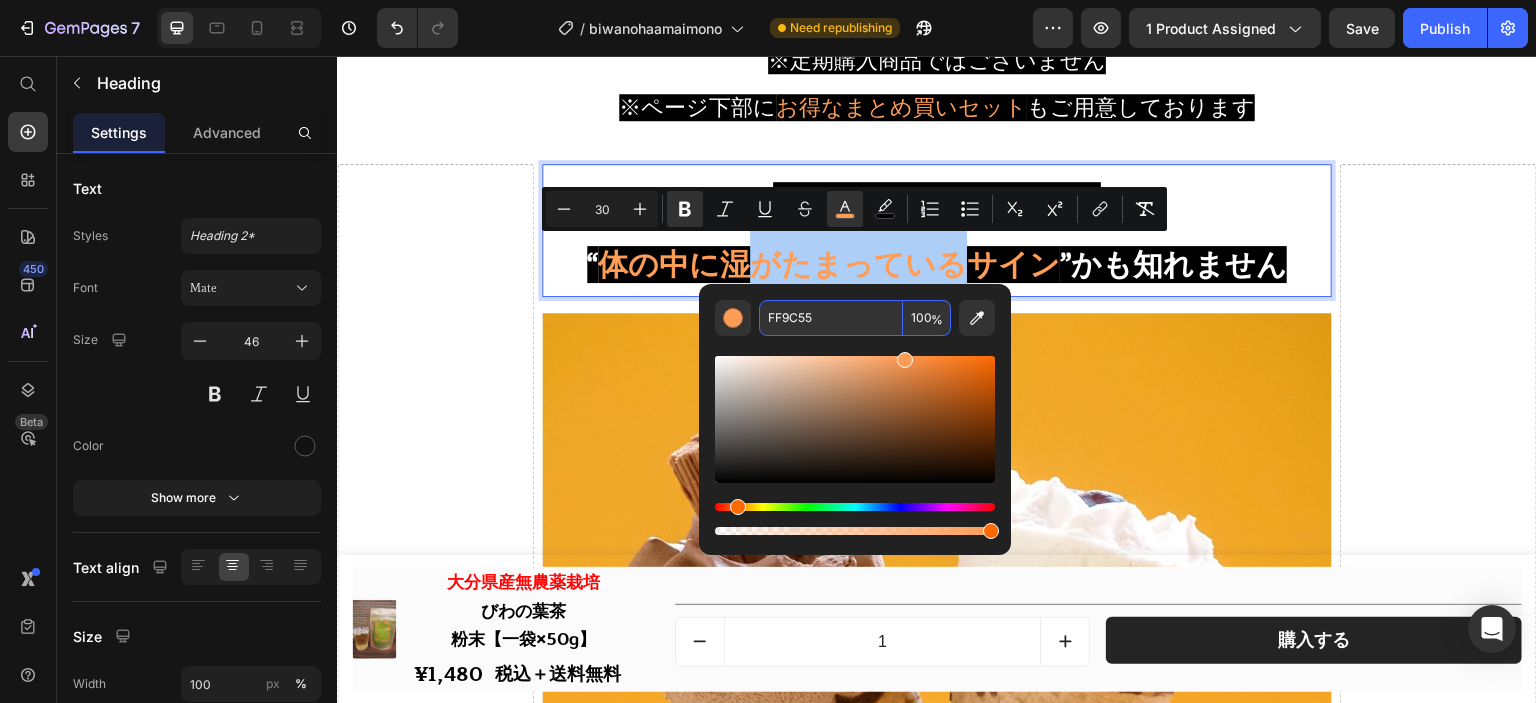 click on "FF9C55" at bounding box center [831, 318] 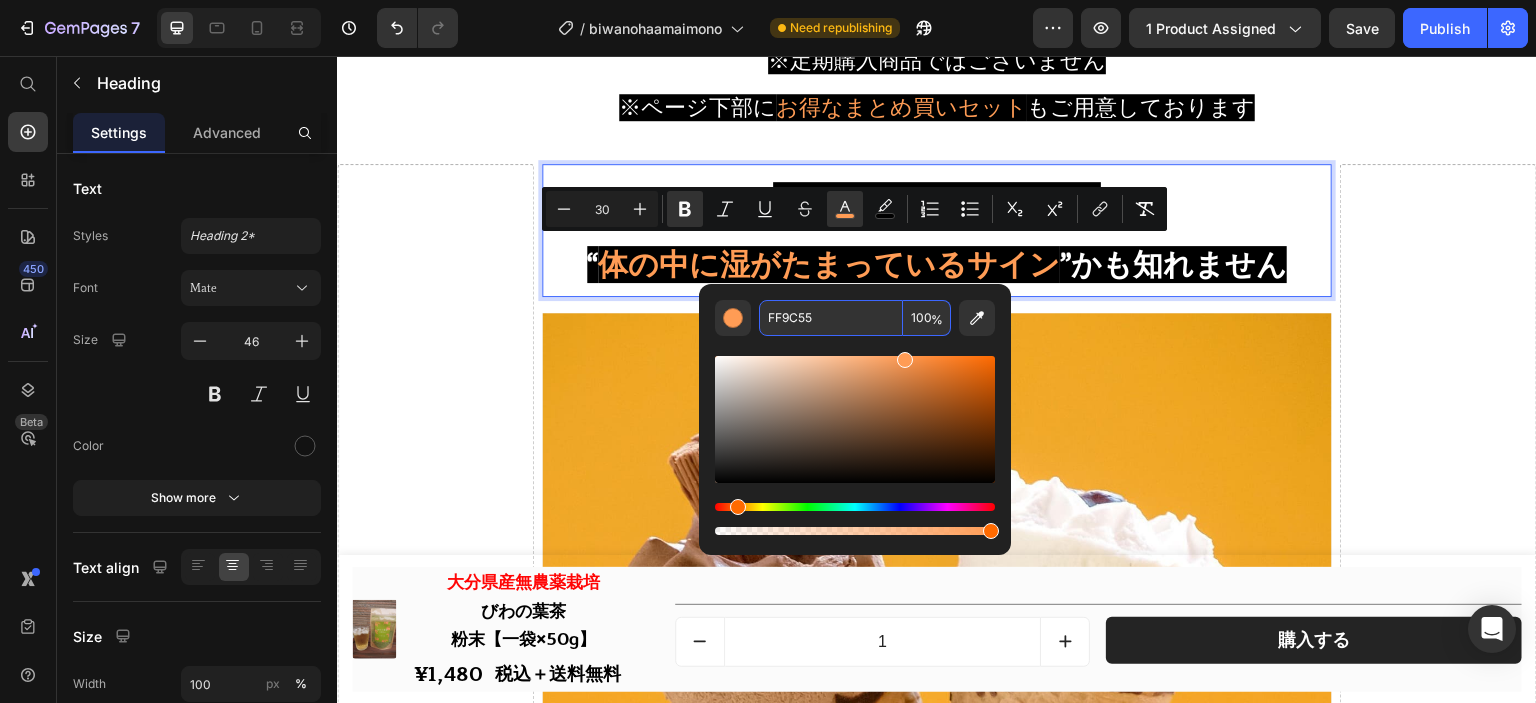 click on "”かも知れません" at bounding box center [1173, 264] 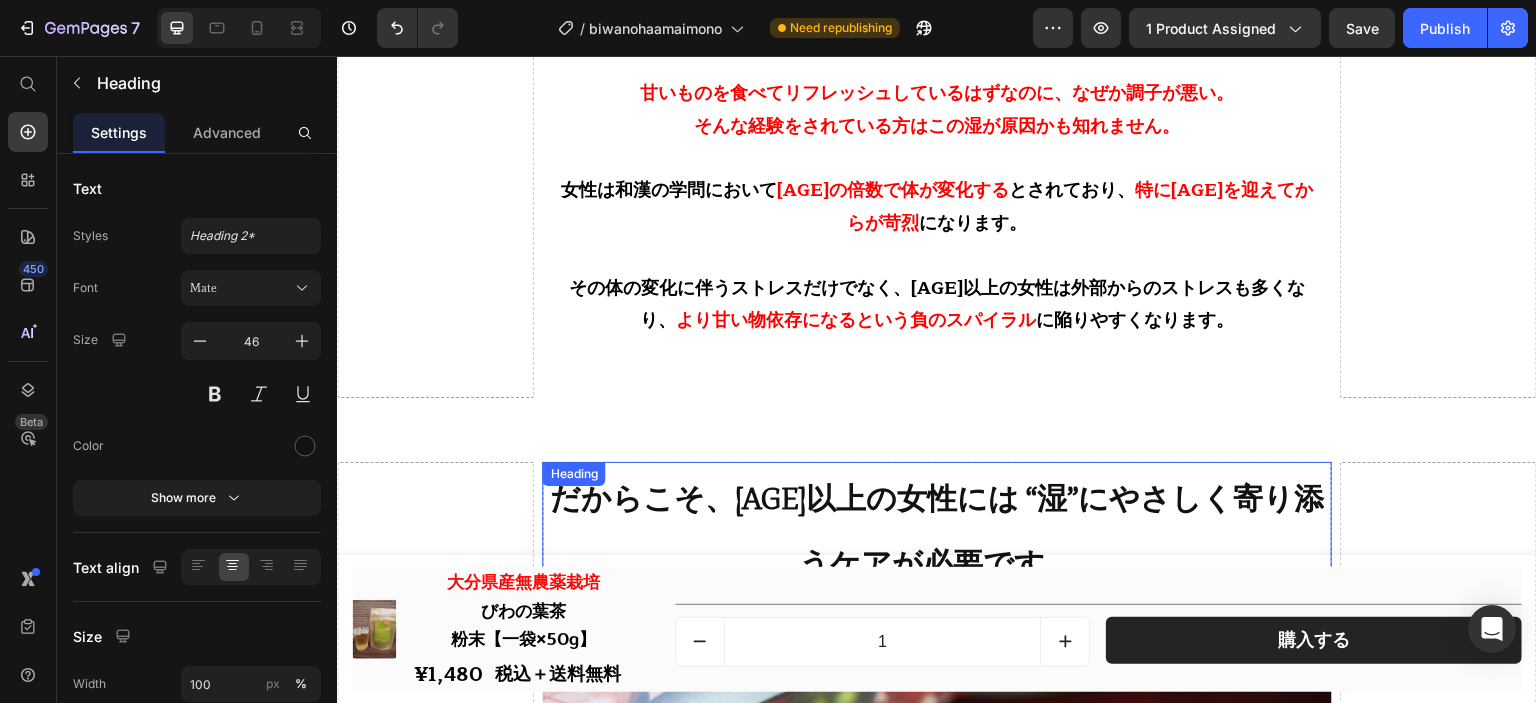 scroll, scrollTop: 2947, scrollLeft: 0, axis: vertical 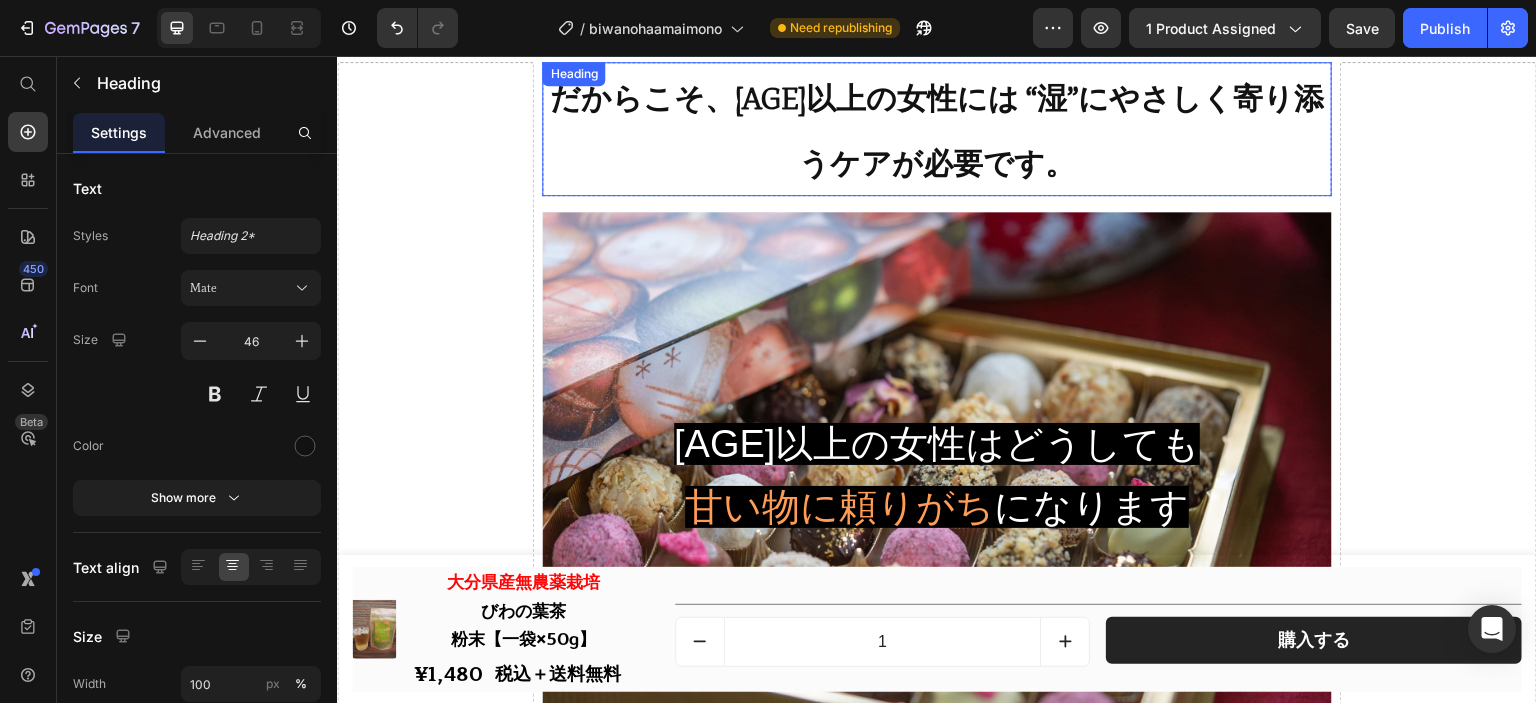 click on "だからこそ、[AGE]以上の女性には “湿”にやさしく寄り添うケアが必要です。" at bounding box center (937, 131) 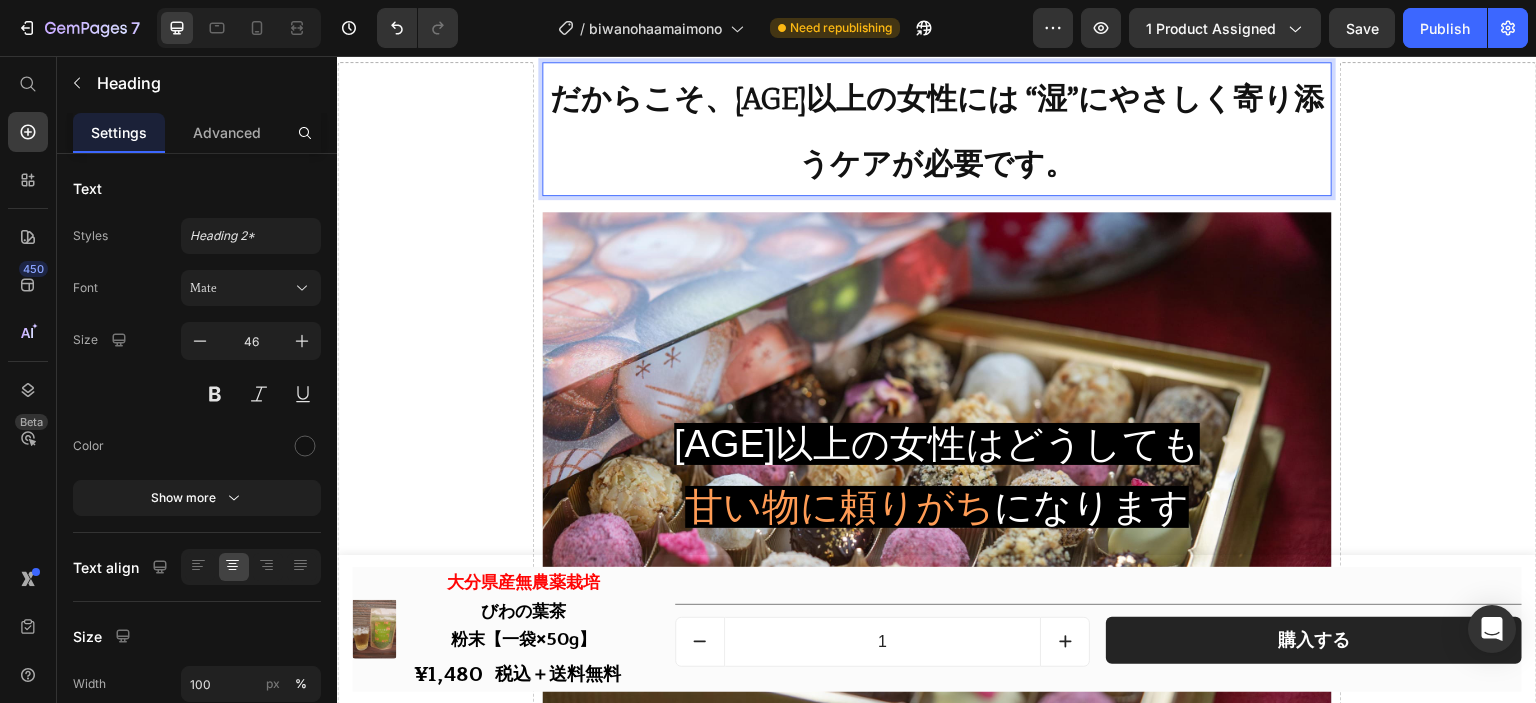 click on "だからこそ、[AGE]以上の女性には “湿”にやさしく寄り添うケアが必要です。" at bounding box center (937, 131) 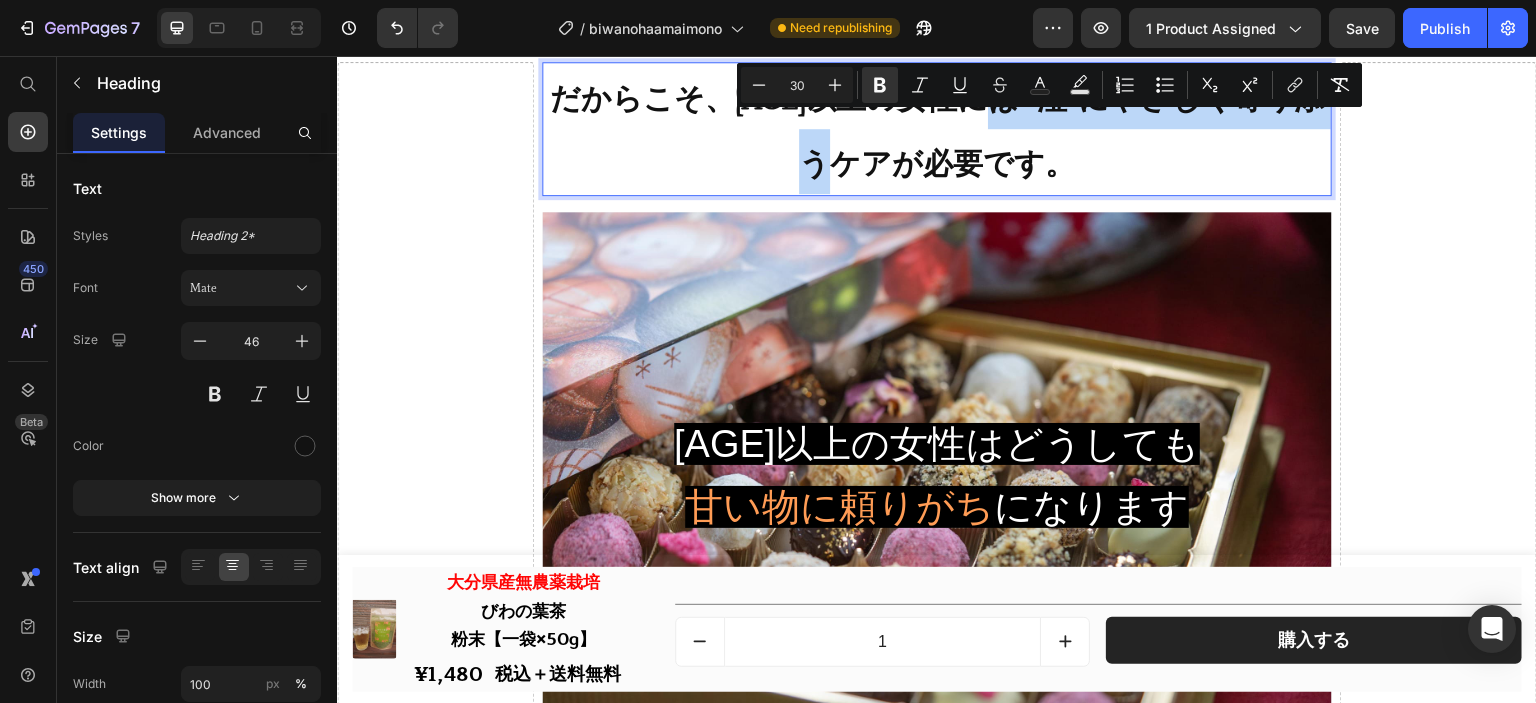 drag, startPoint x: 1010, startPoint y: 84, endPoint x: 871, endPoint y: 163, distance: 159.88121 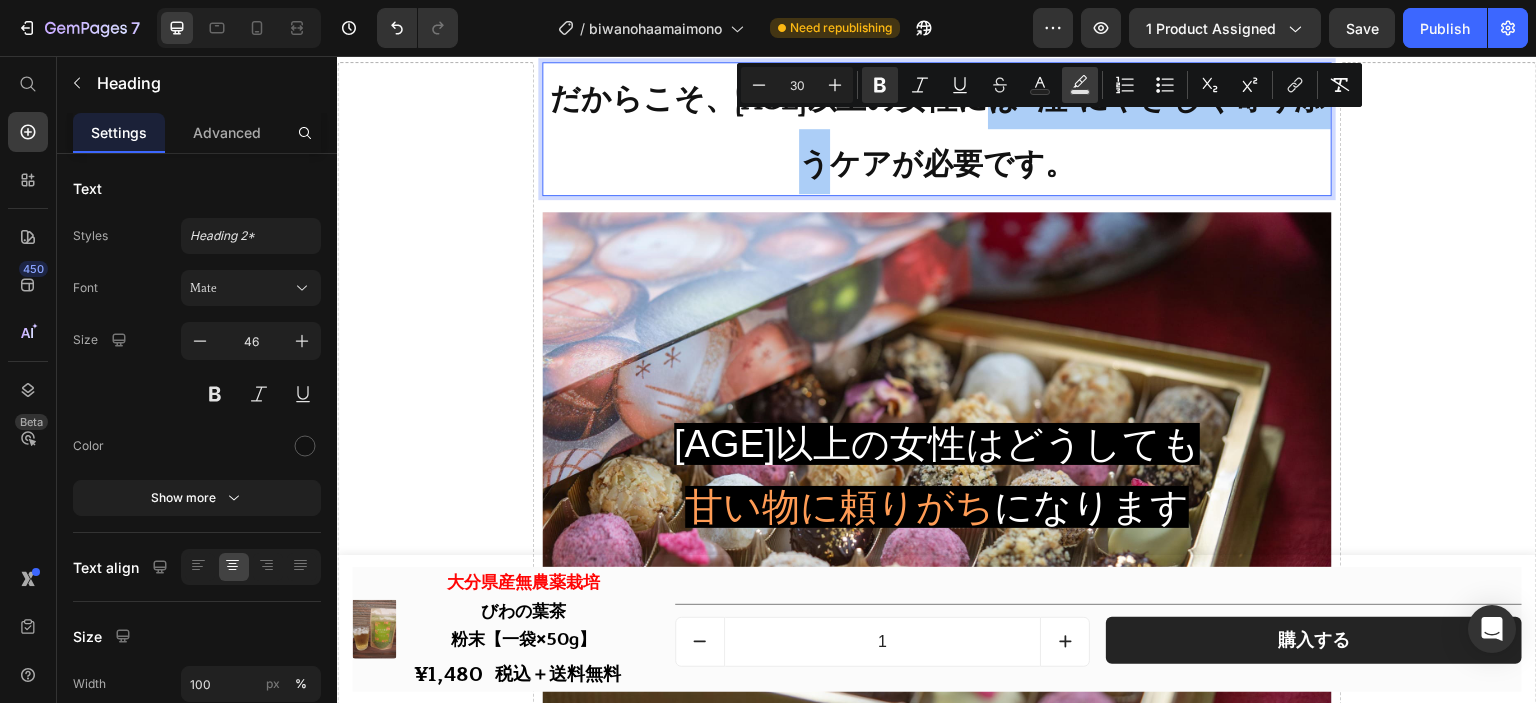 click 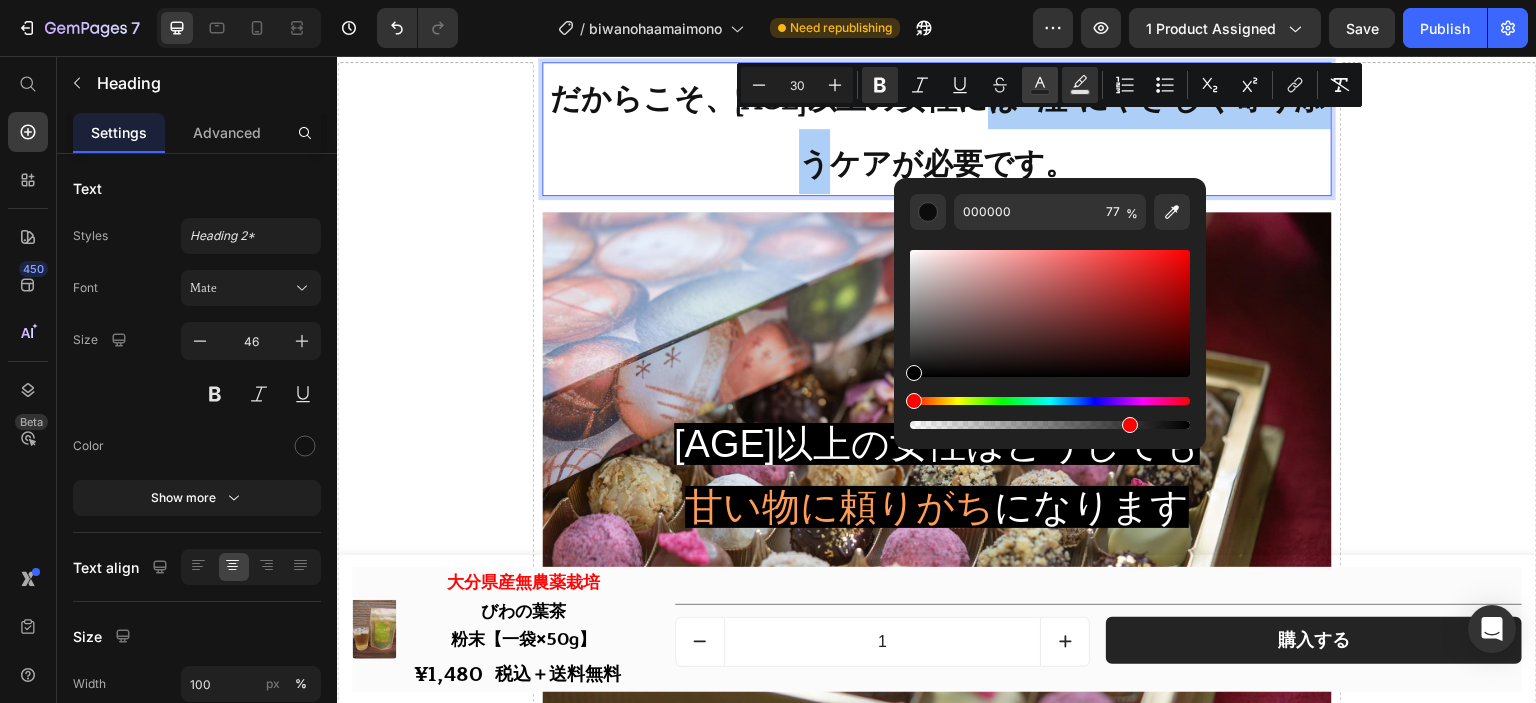 click 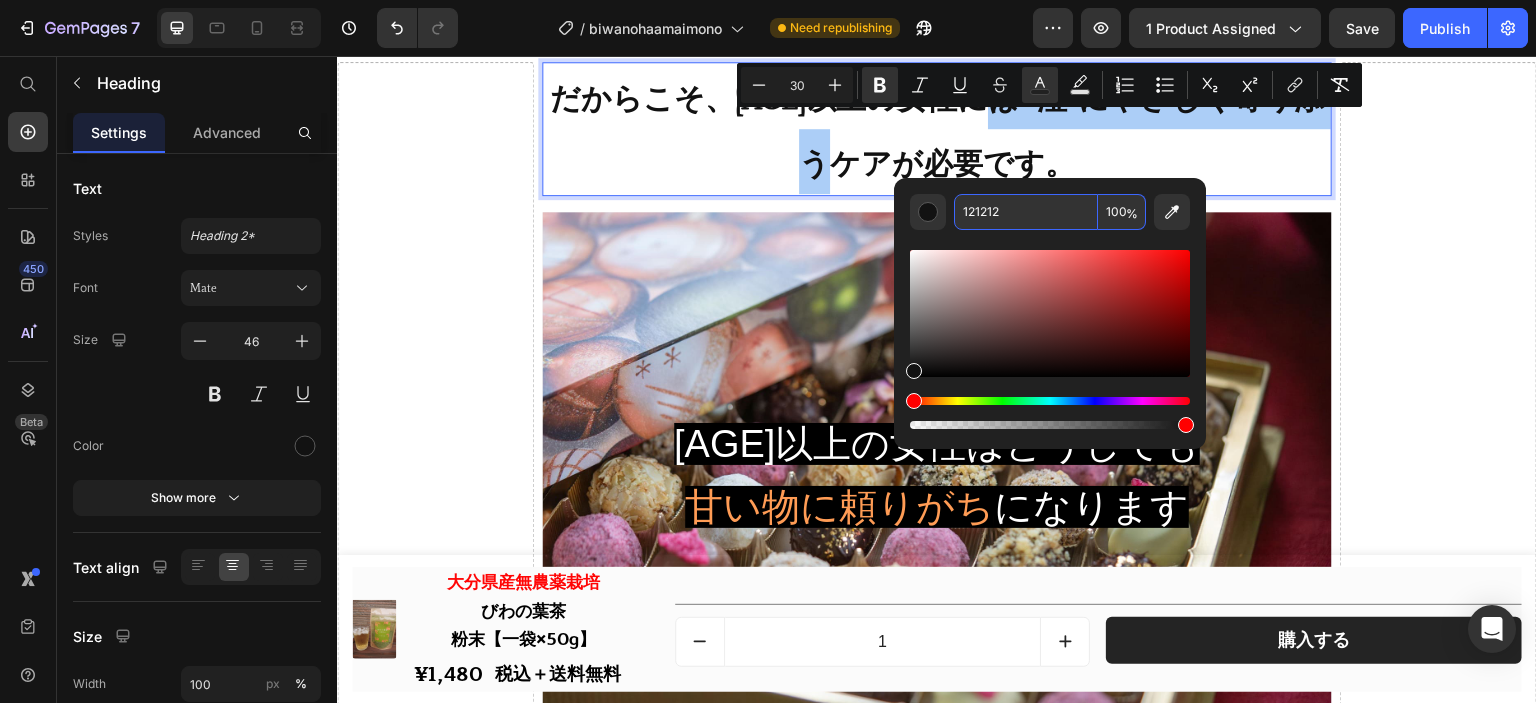 click on "121212" at bounding box center [1026, 212] 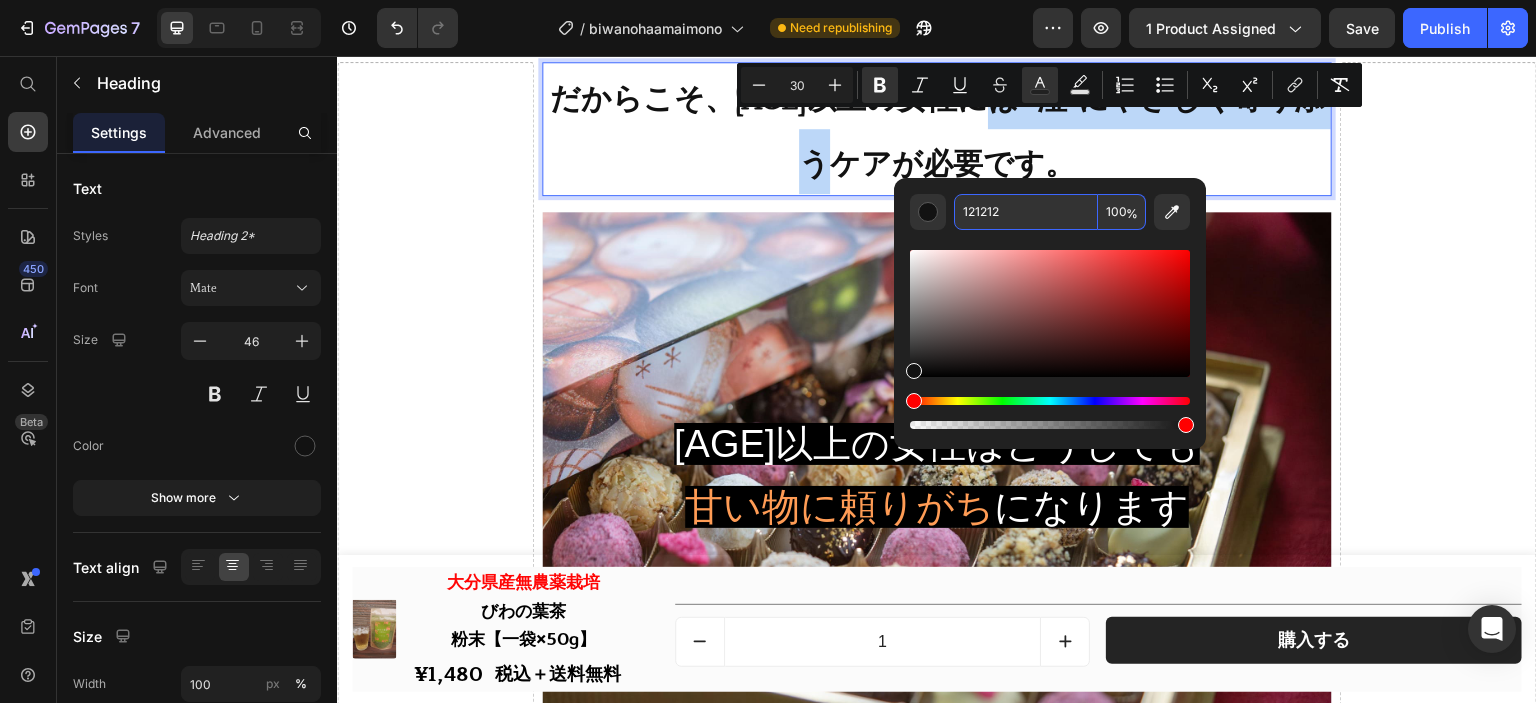 drag, startPoint x: 1341, startPoint y: 267, endPoint x: 860, endPoint y: 159, distance: 492.97565 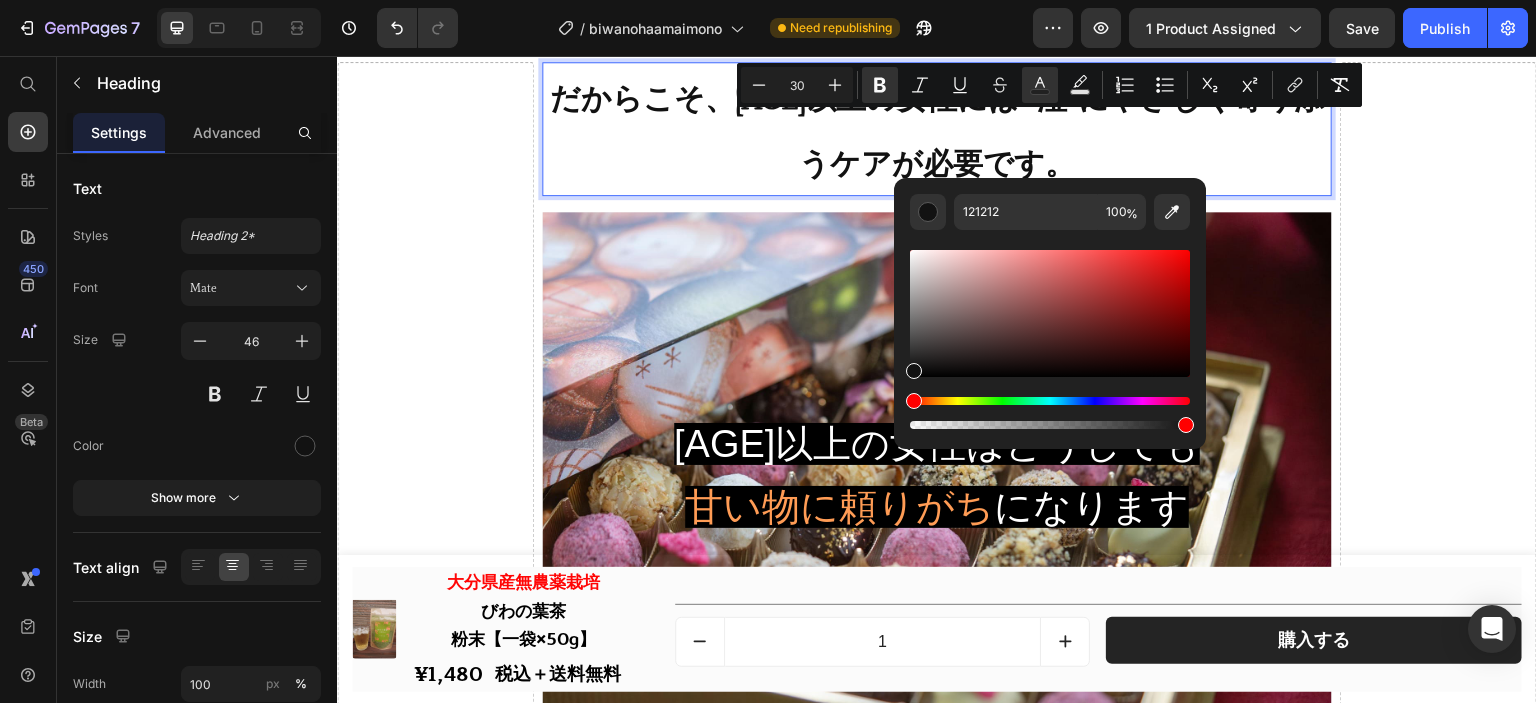 click on "だからこそ、[AGE]以上の女性には “湿”にやさしく寄り添うケアが必要です。" at bounding box center (937, 131) 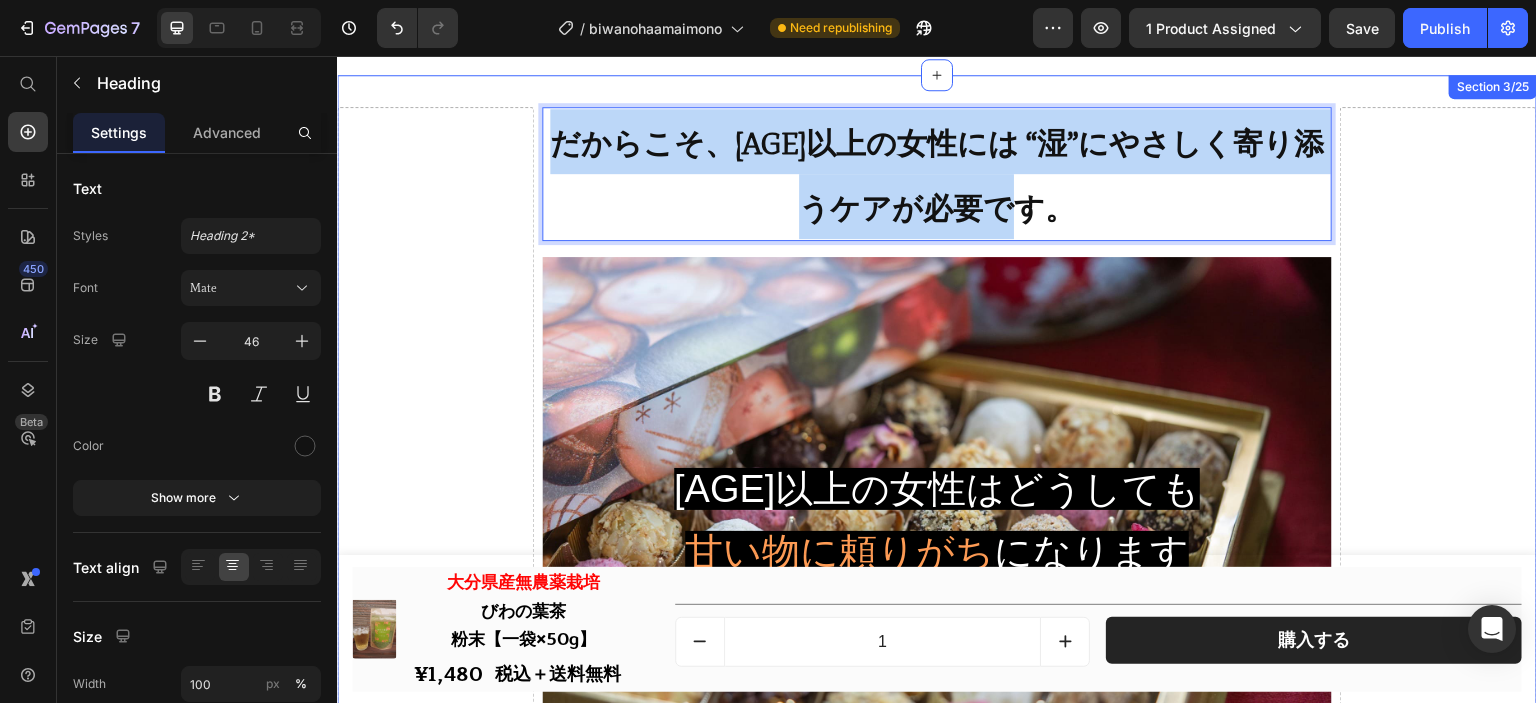 scroll, scrollTop: 2893, scrollLeft: 0, axis: vertical 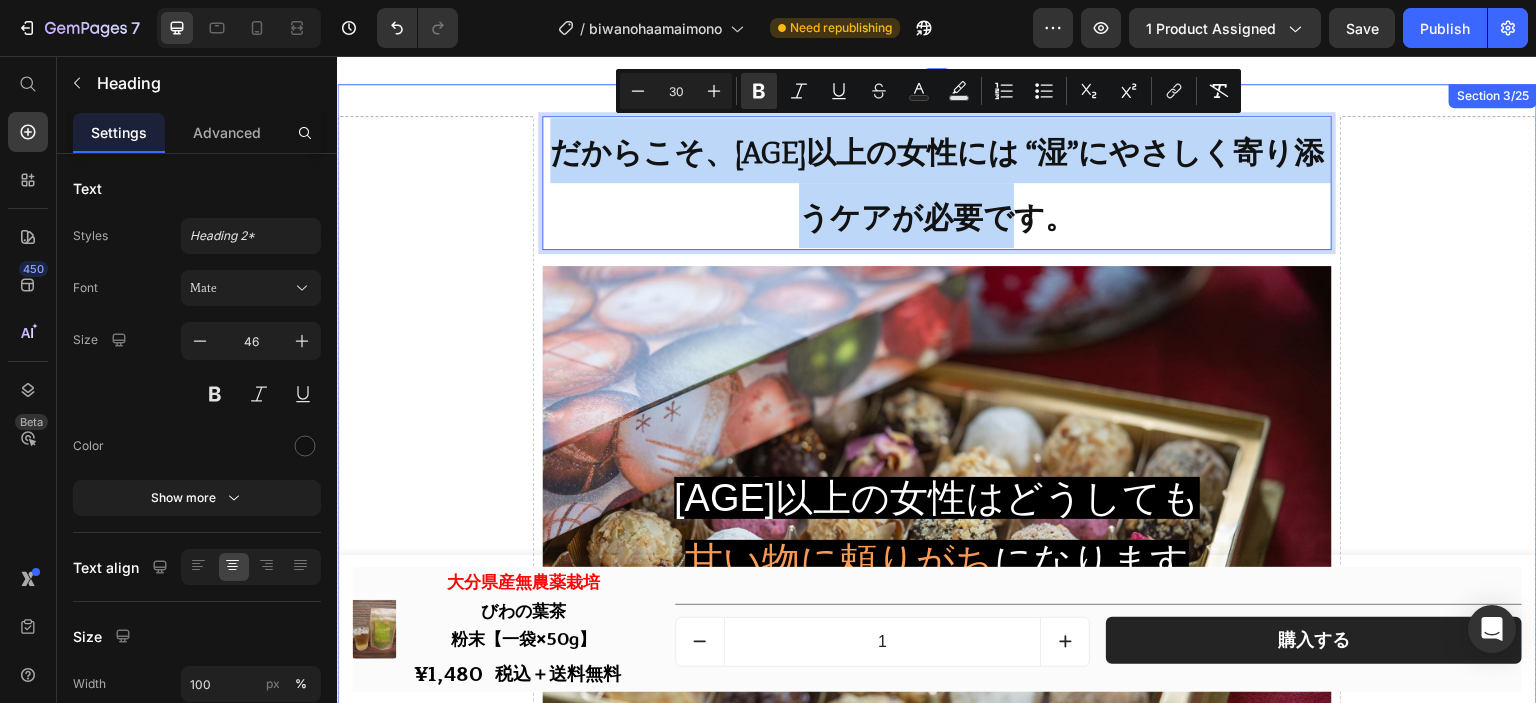 drag, startPoint x: 1049, startPoint y: 149, endPoint x: 536, endPoint y: 83, distance: 517.2282 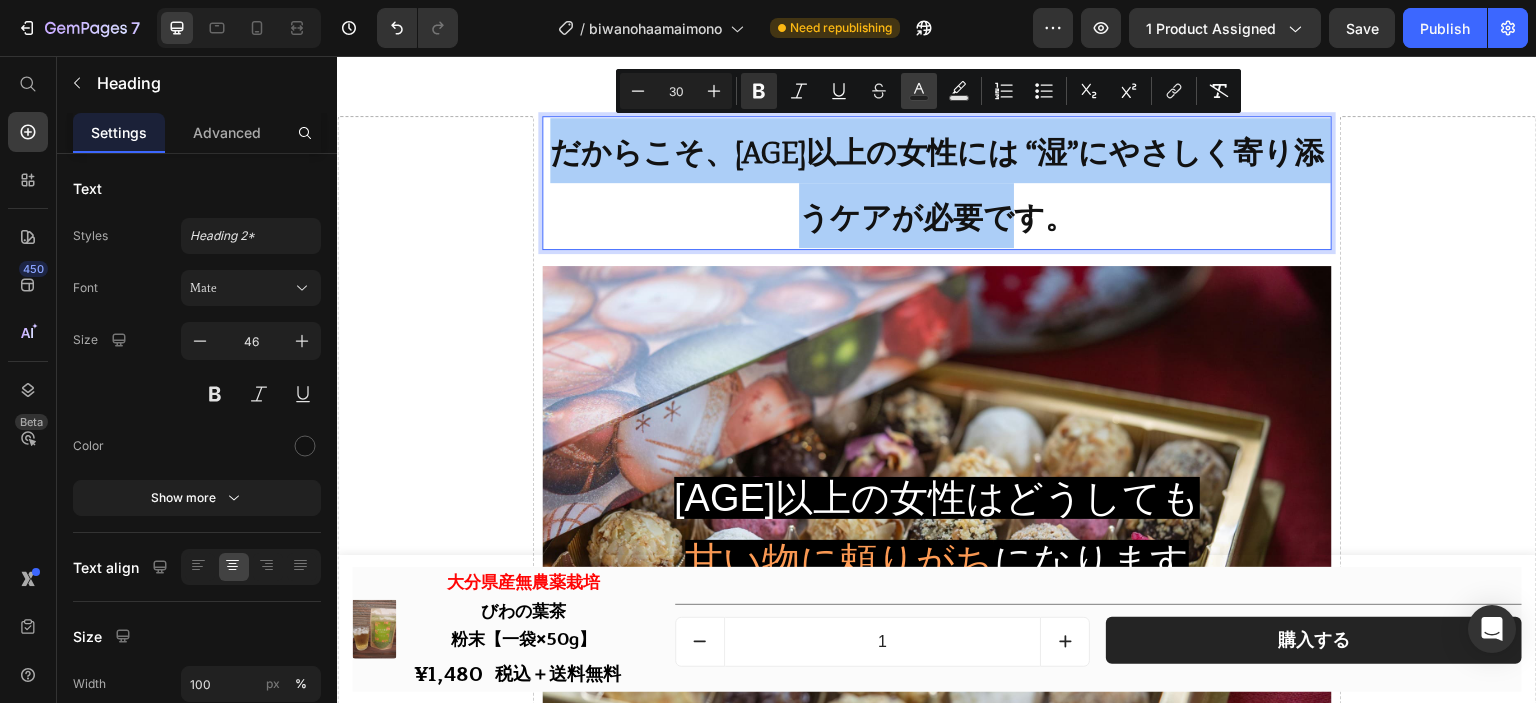 click on "Text Color" at bounding box center [919, 91] 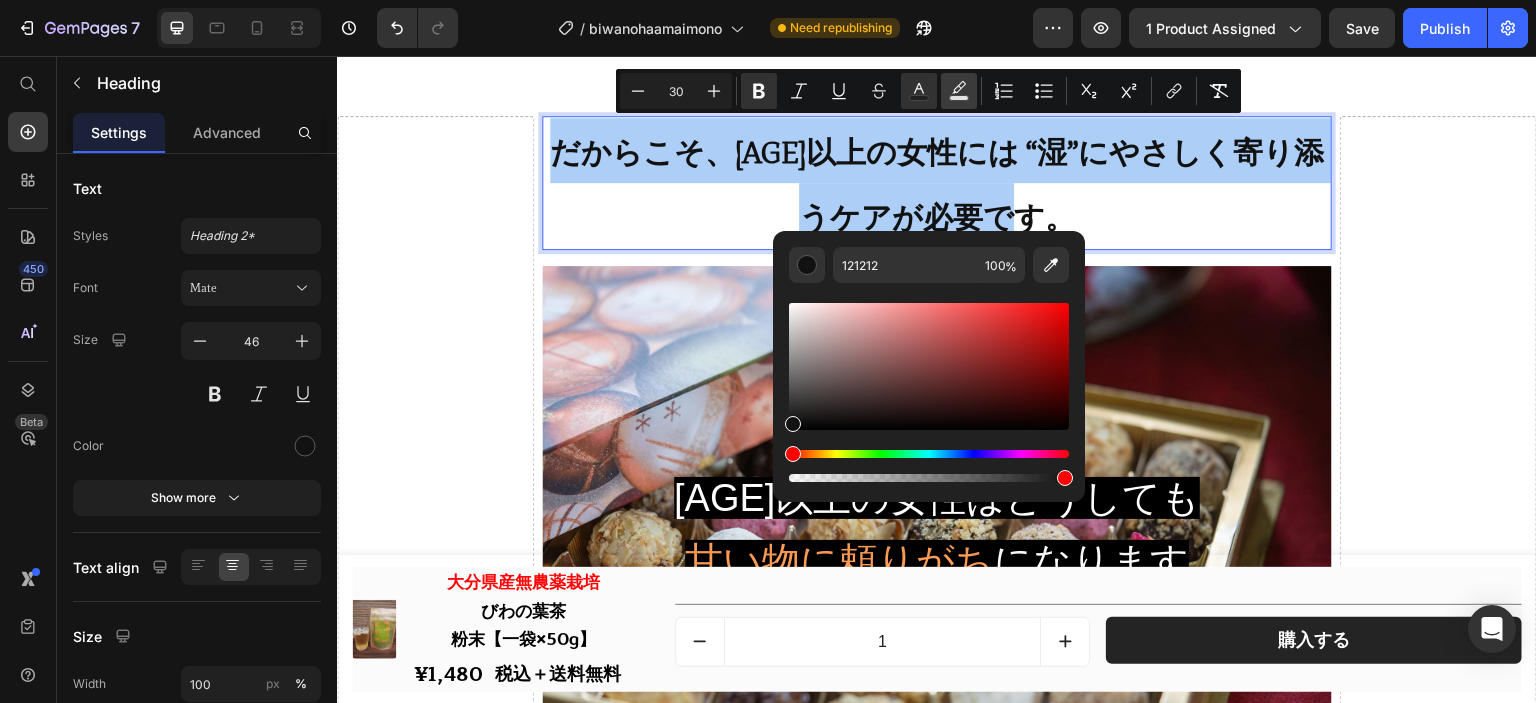 click 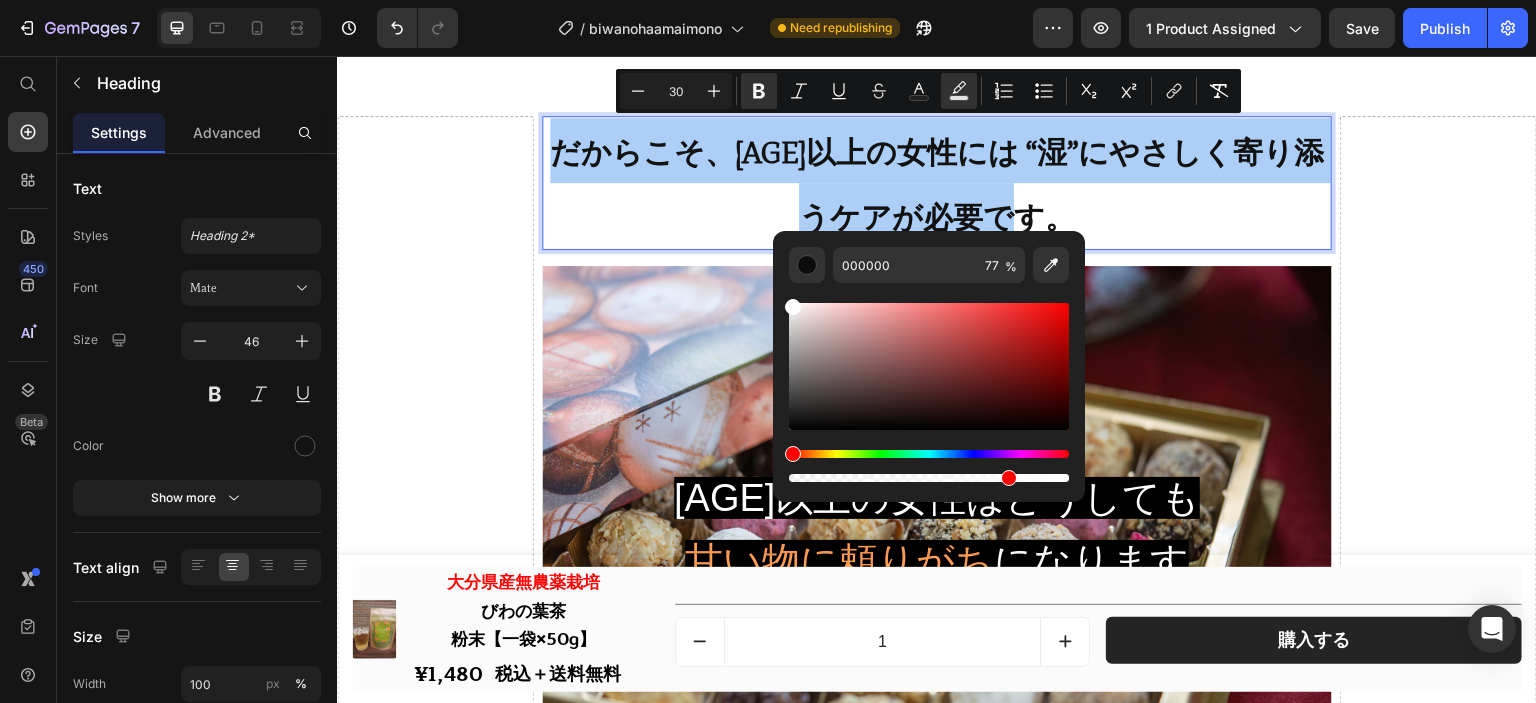 drag, startPoint x: 1194, startPoint y: 415, endPoint x: 770, endPoint y: 274, distance: 446.82996 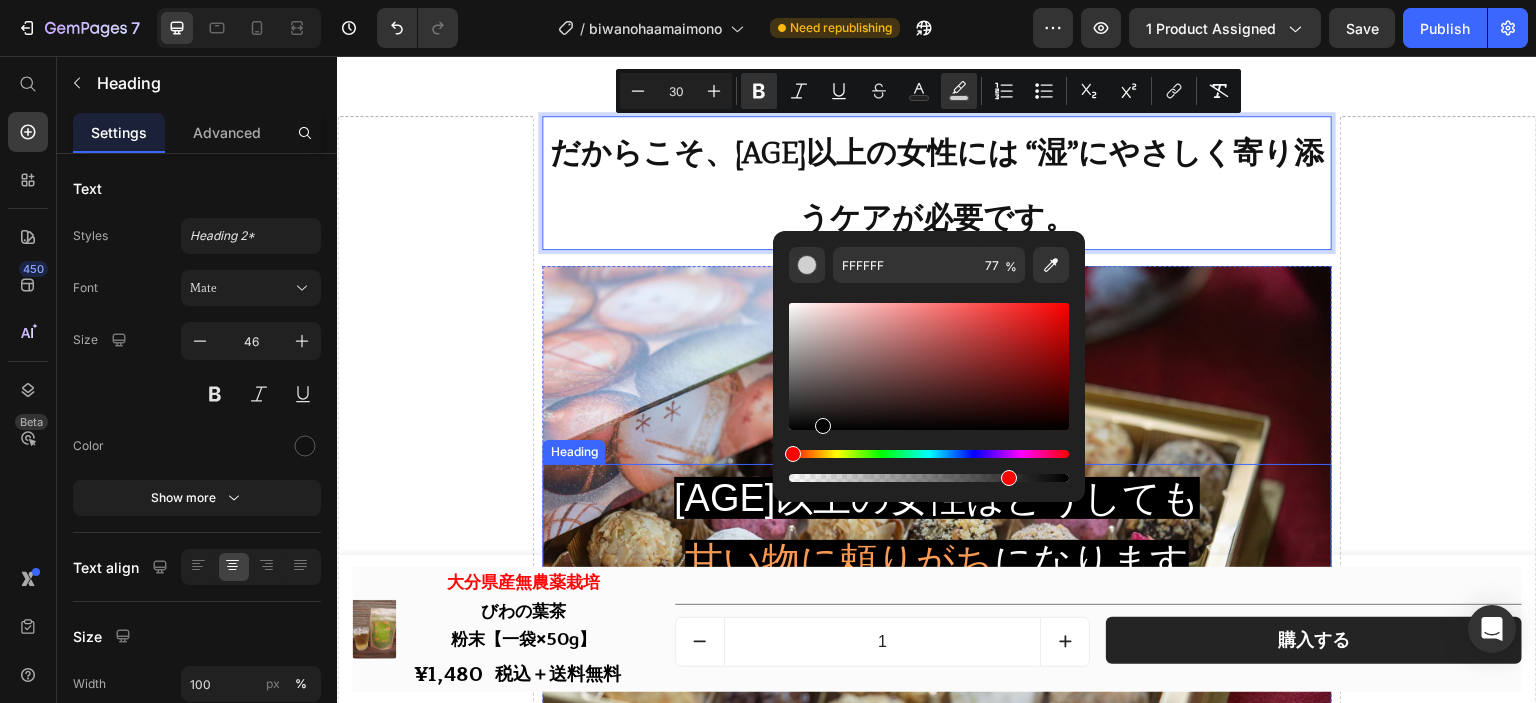 type on "000000" 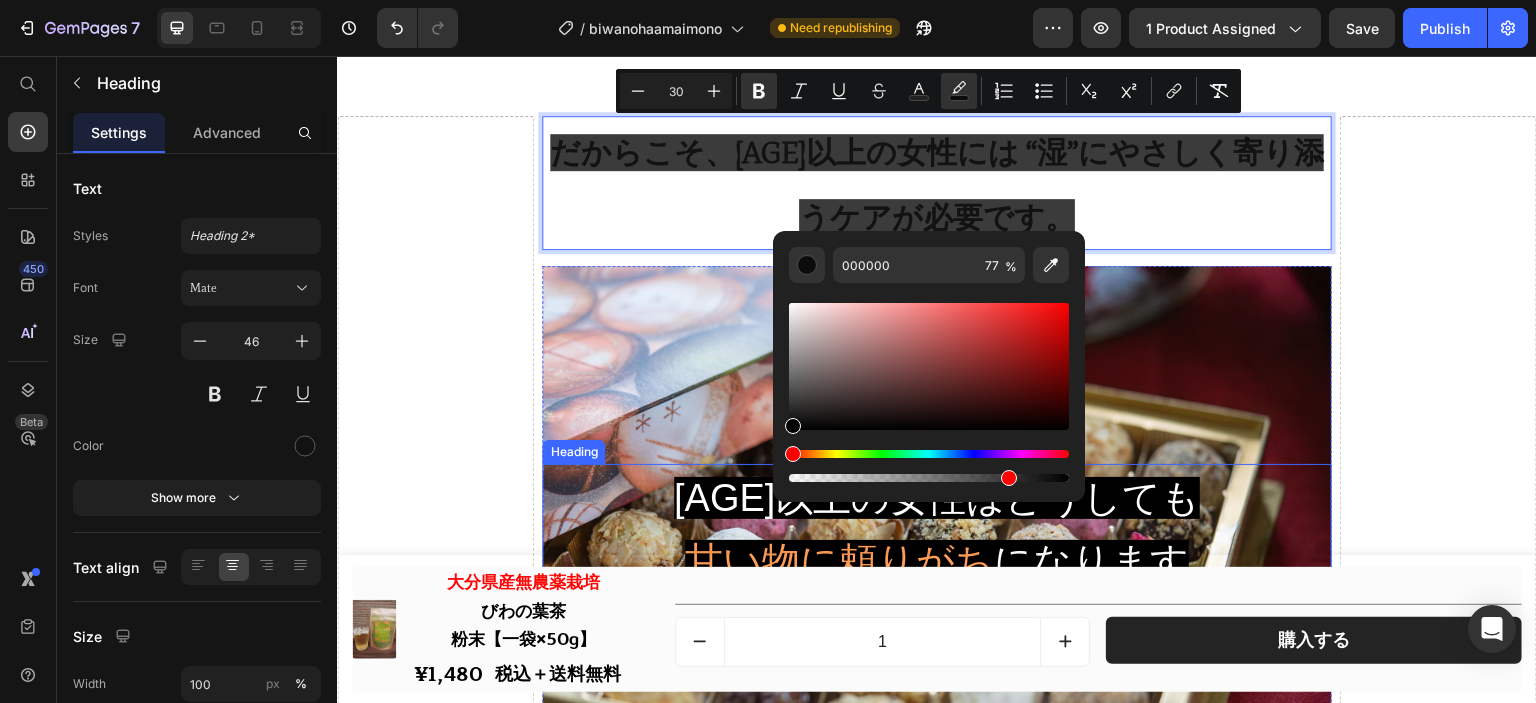 drag, startPoint x: 1210, startPoint y: 428, endPoint x: 732, endPoint y: 524, distance: 487.54486 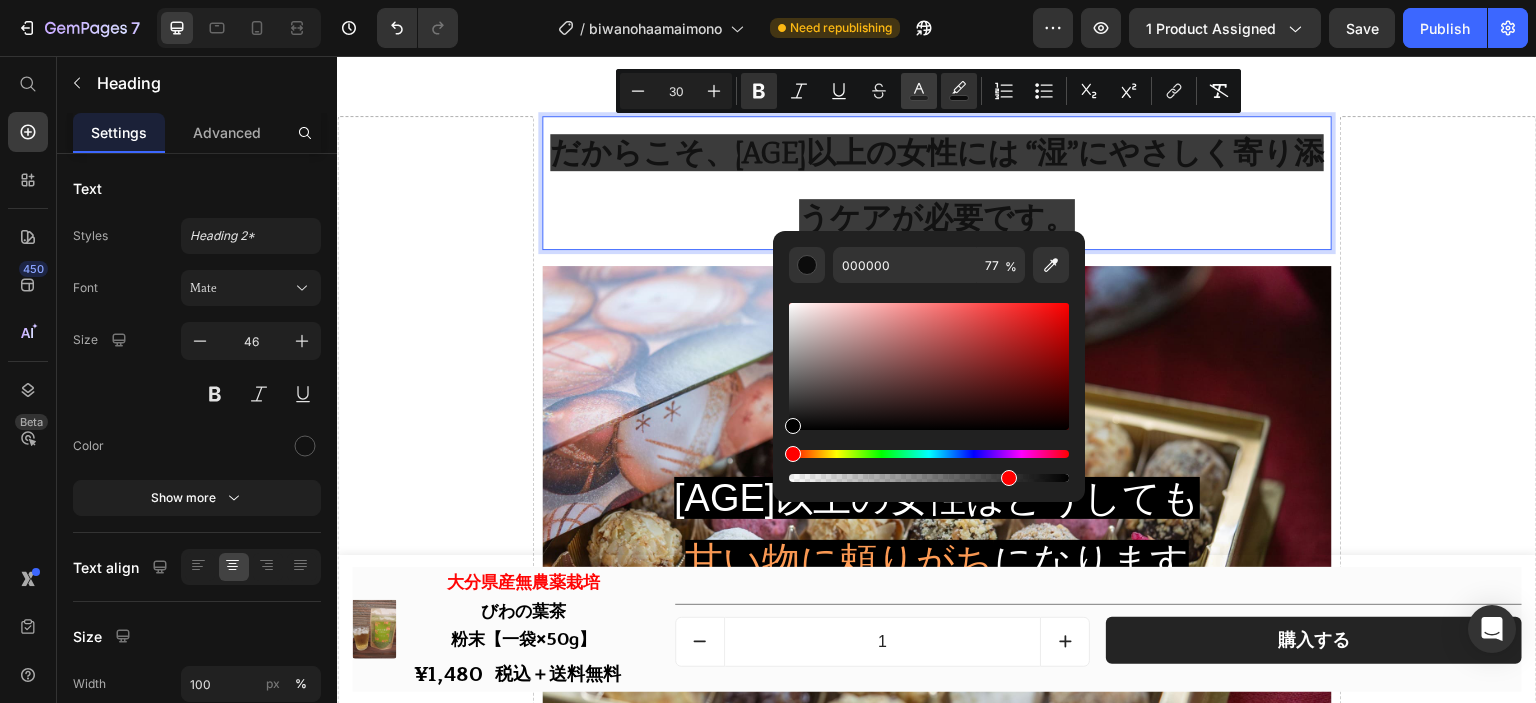 click 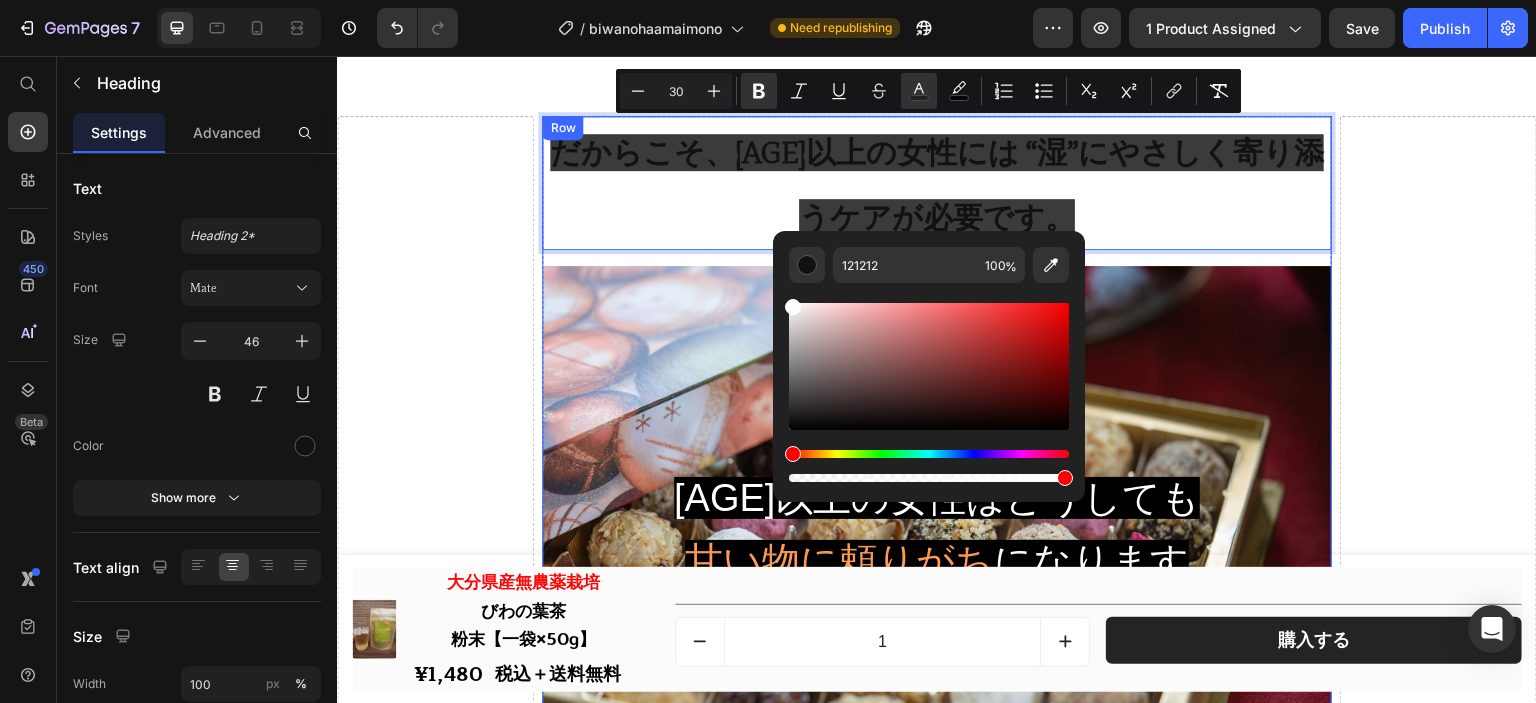 drag, startPoint x: 1185, startPoint y: 439, endPoint x: 745, endPoint y: 248, distance: 479.6676 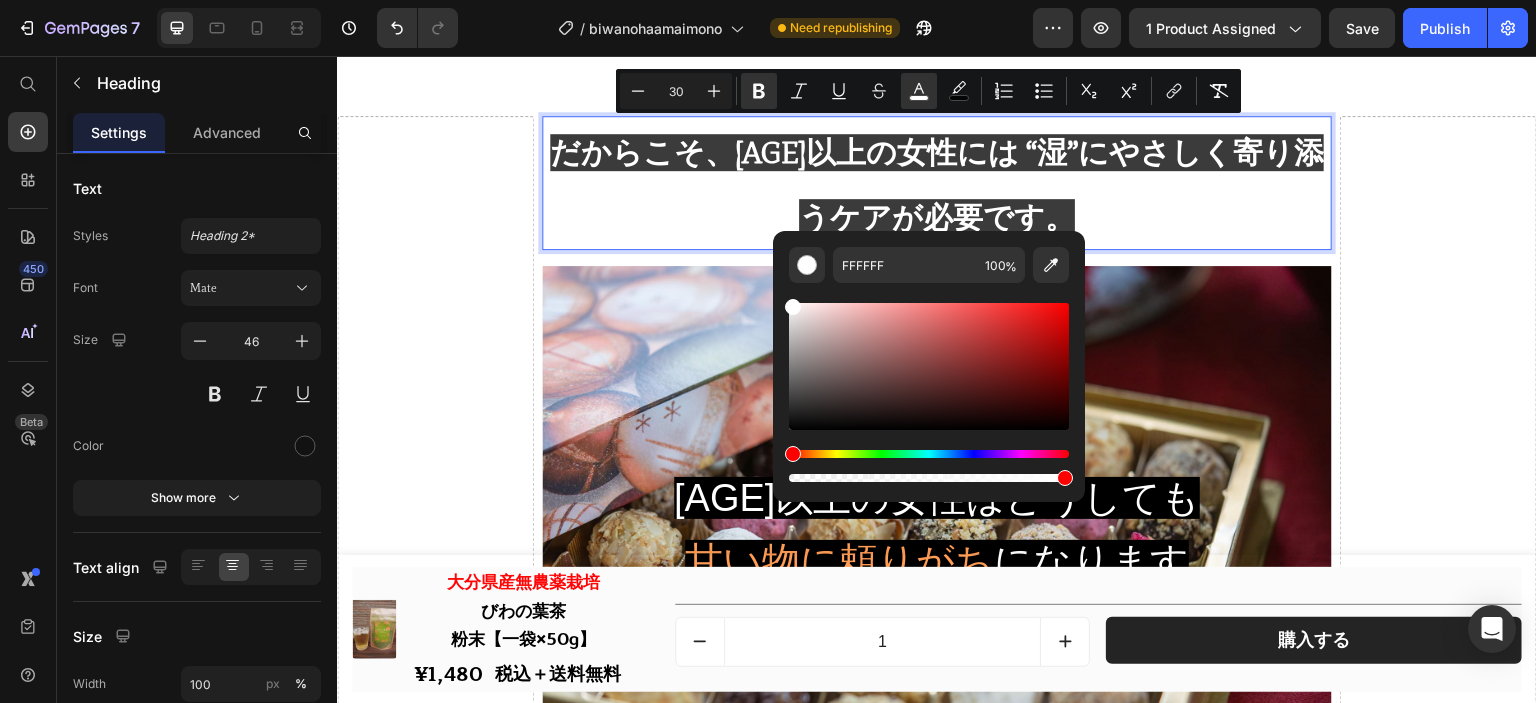 click on "だからこそ、[AGE]以上の女性には “湿”にやさしく寄り添うケアが必要です。" at bounding box center [937, 185] 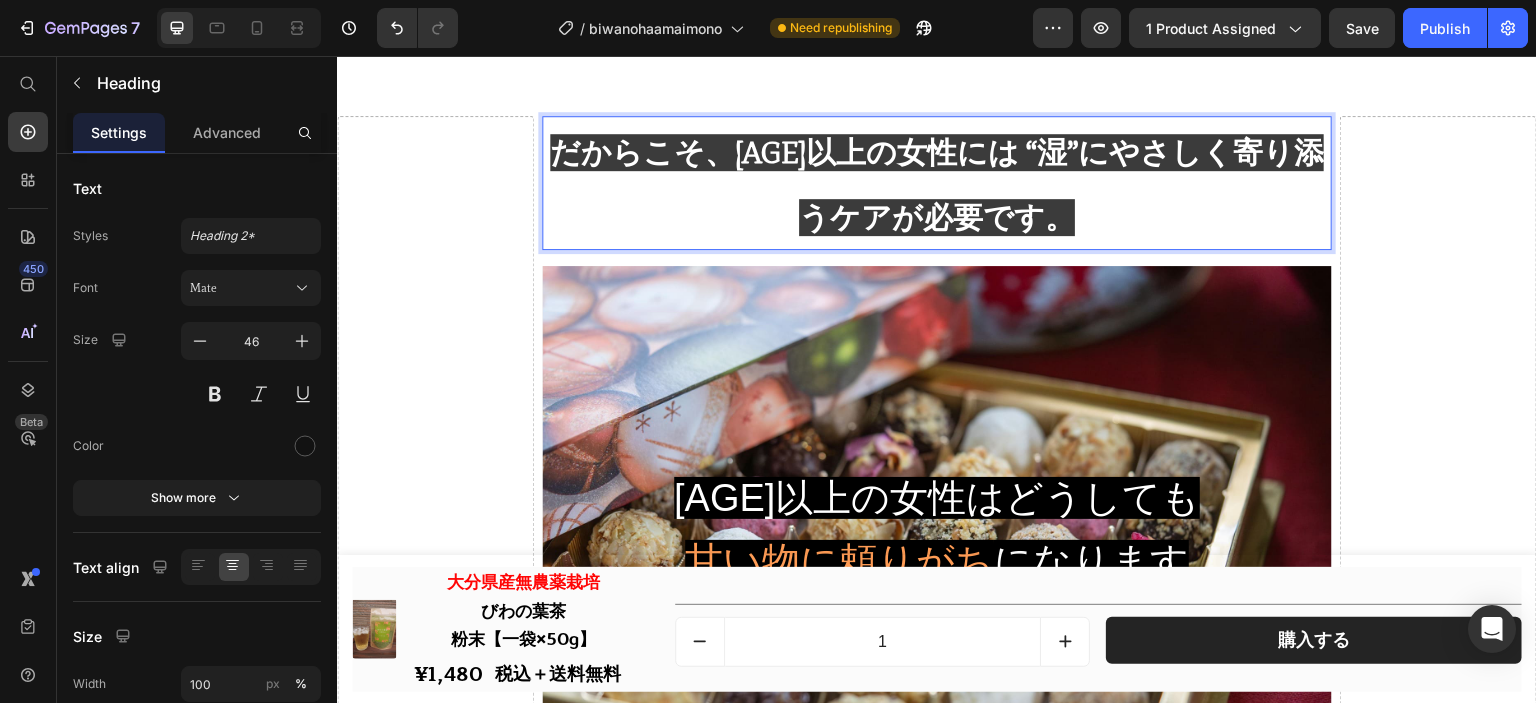 click on "だからこそ、[AGE]以上の女性には “湿”にやさしく寄り添うケアが必要です。" at bounding box center (937, 185) 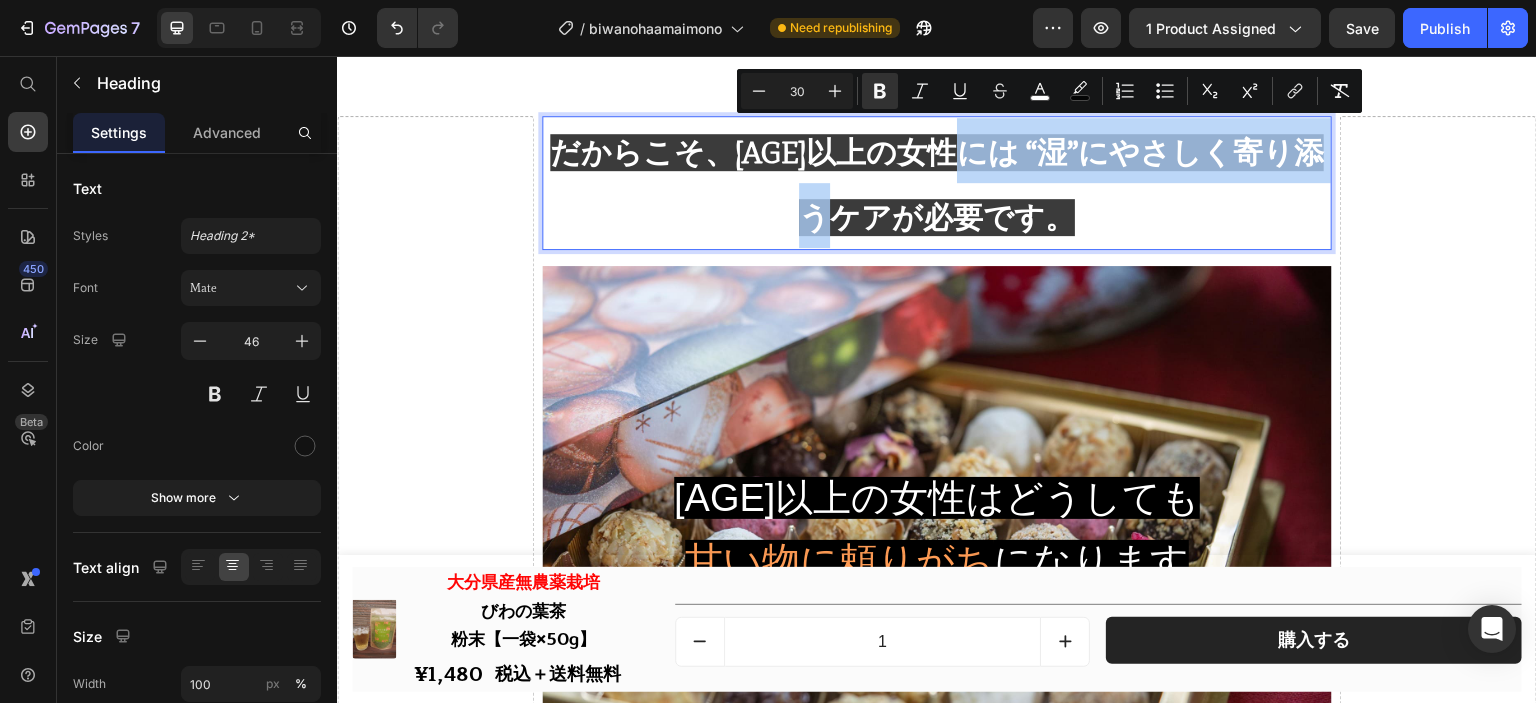 drag, startPoint x: 1003, startPoint y: 132, endPoint x: 894, endPoint y: 186, distance: 121.64292 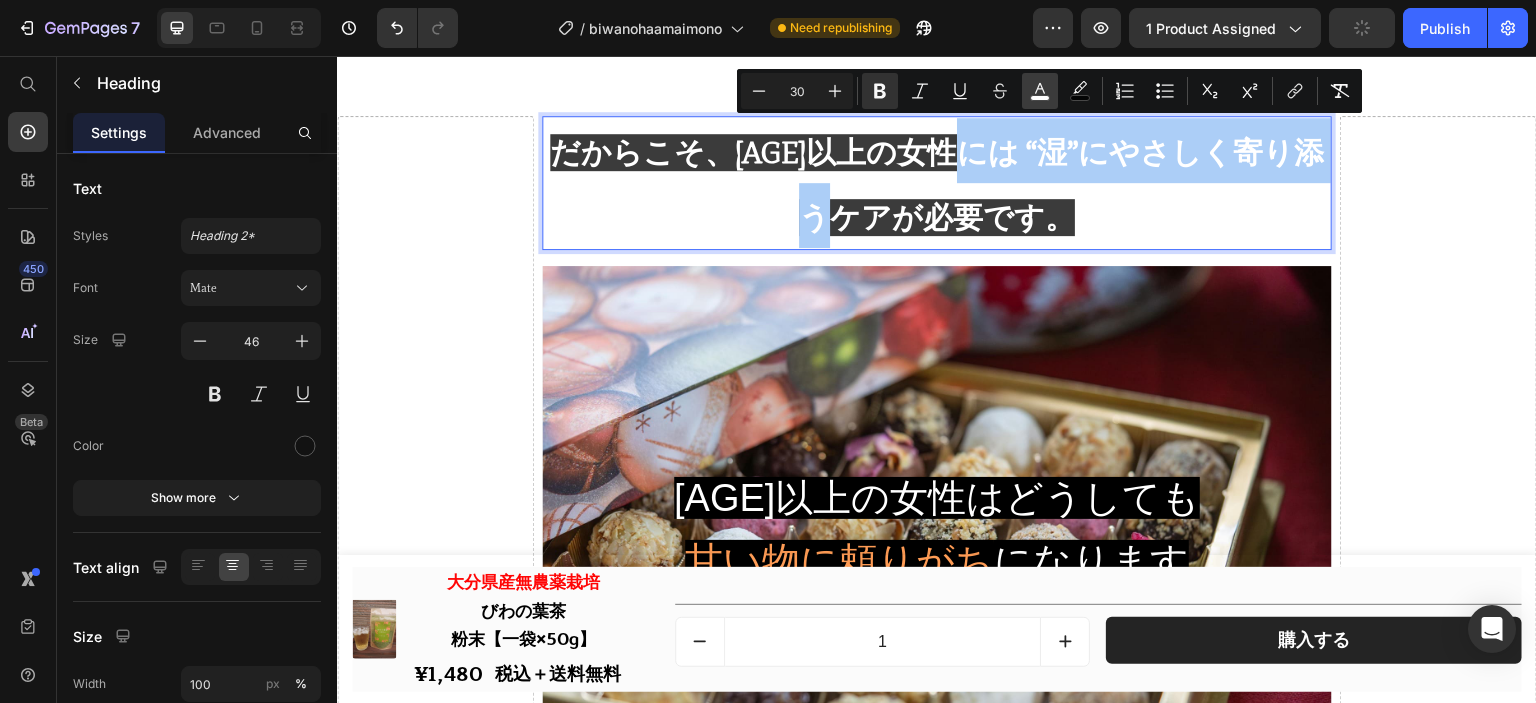 click 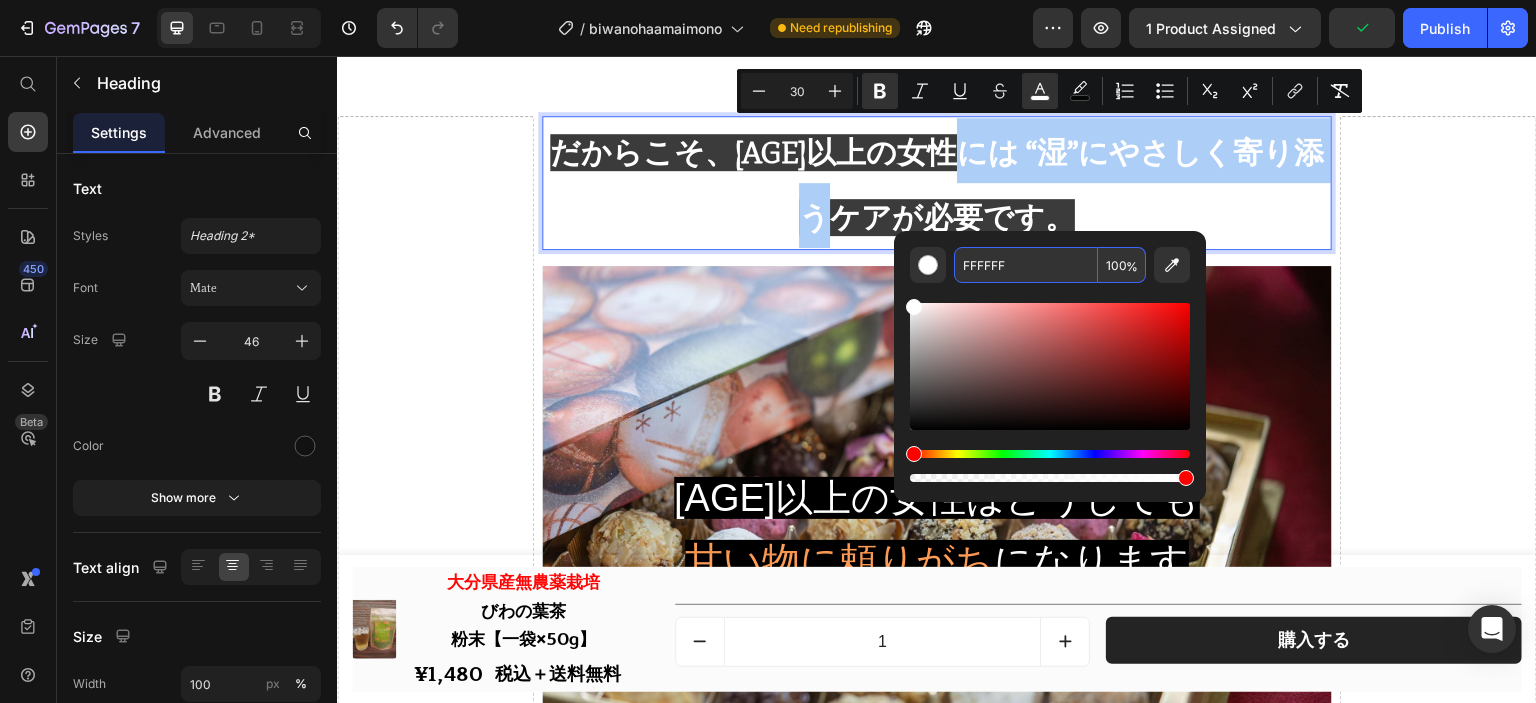 click on "FFFFFF" at bounding box center [1026, 265] 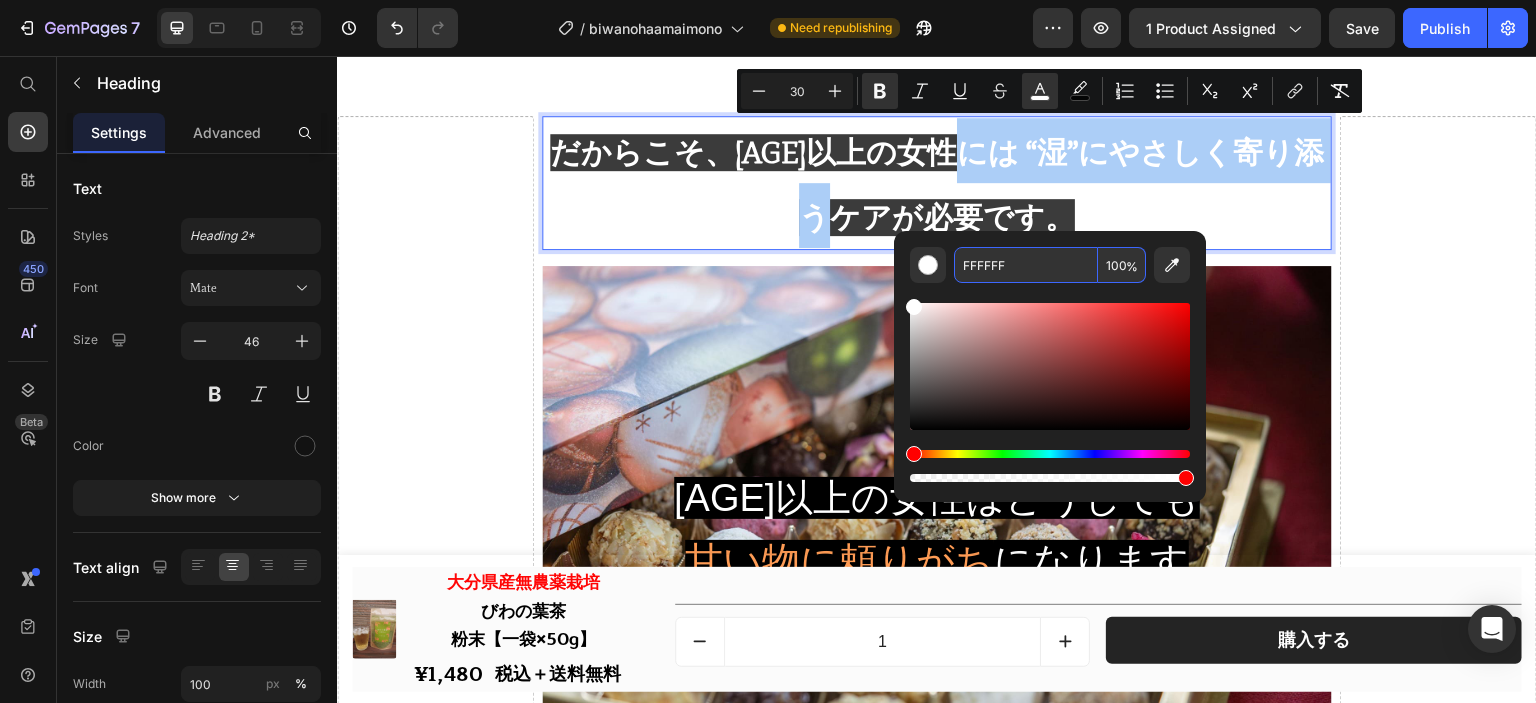 paste on "9C55" 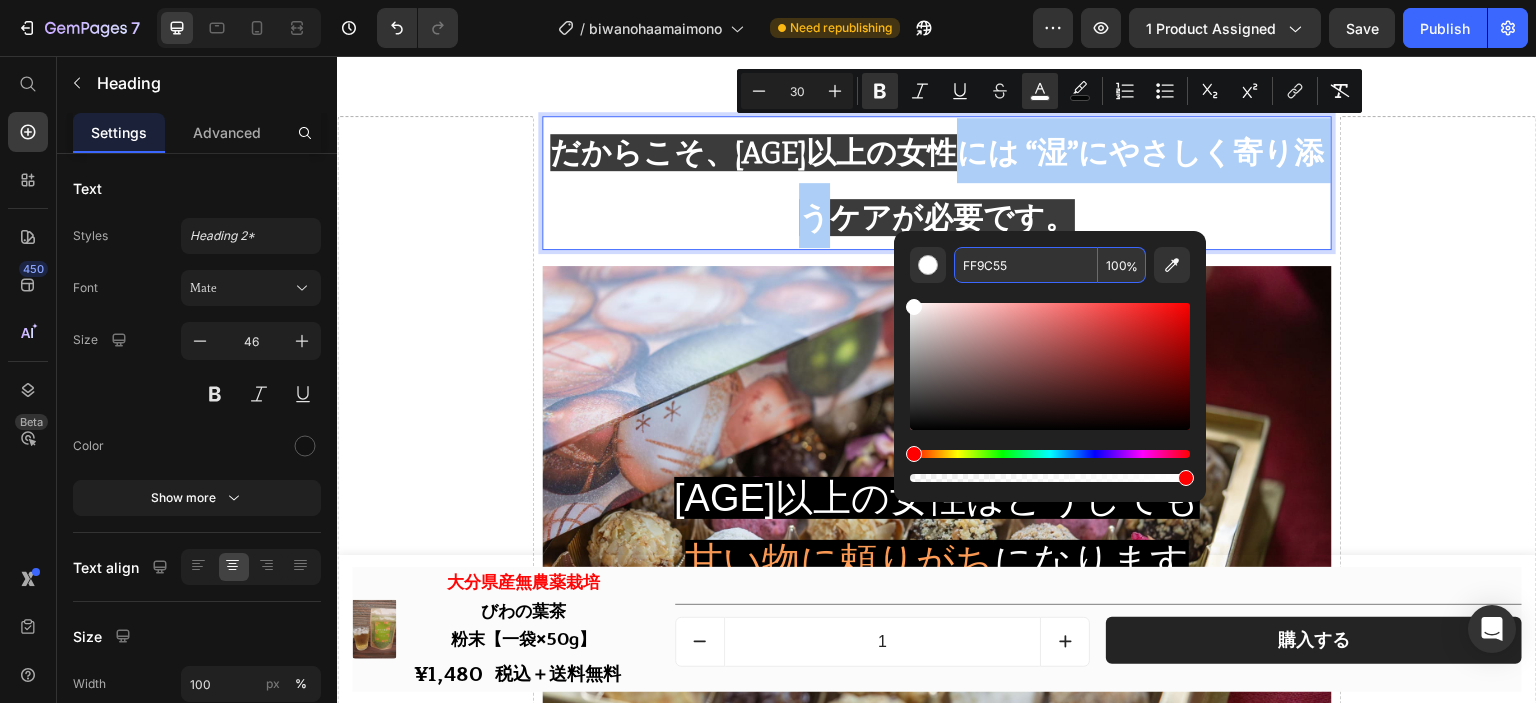 type on "FF9C55" 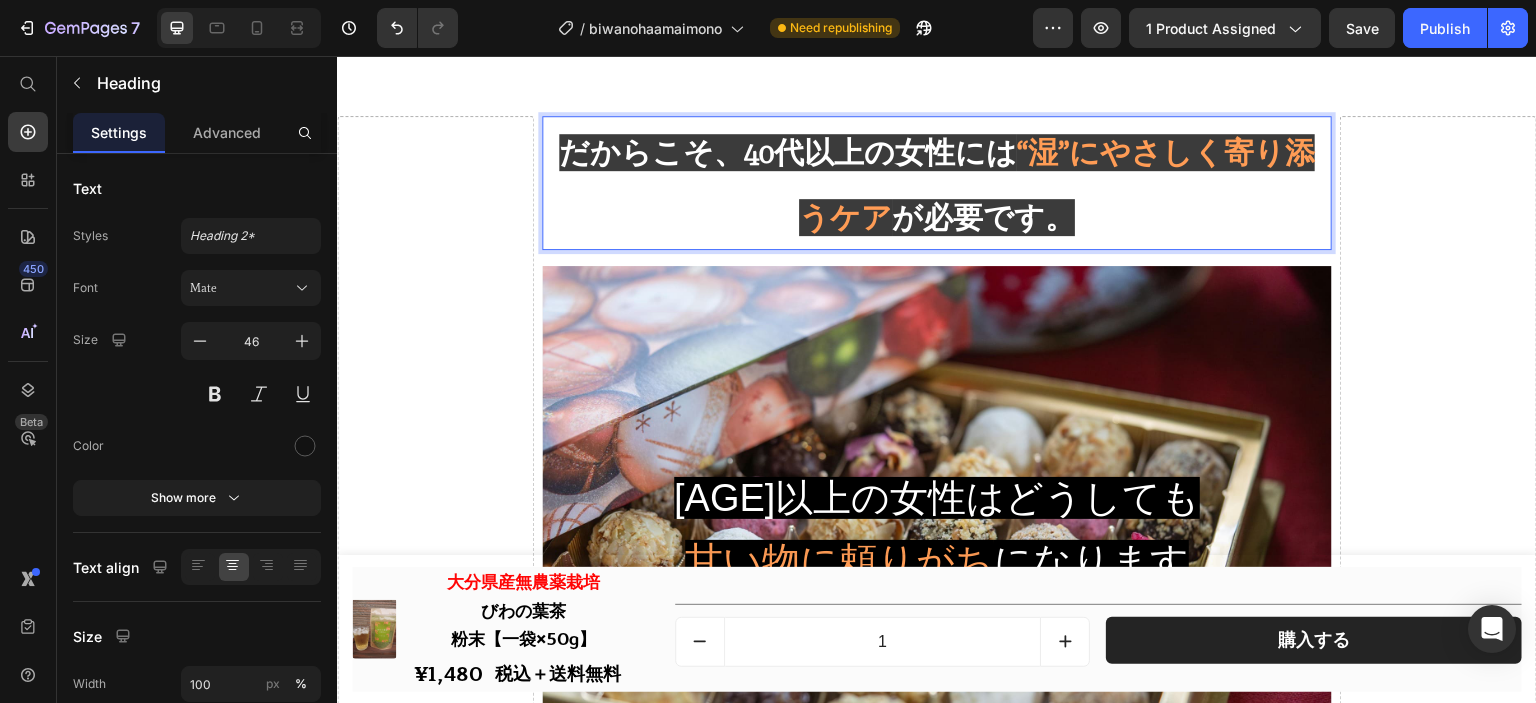 click on "だからこそ、[AGE]以上の女性には “湿”にやさしく寄り添うケア が必要です。" at bounding box center (936, 183) 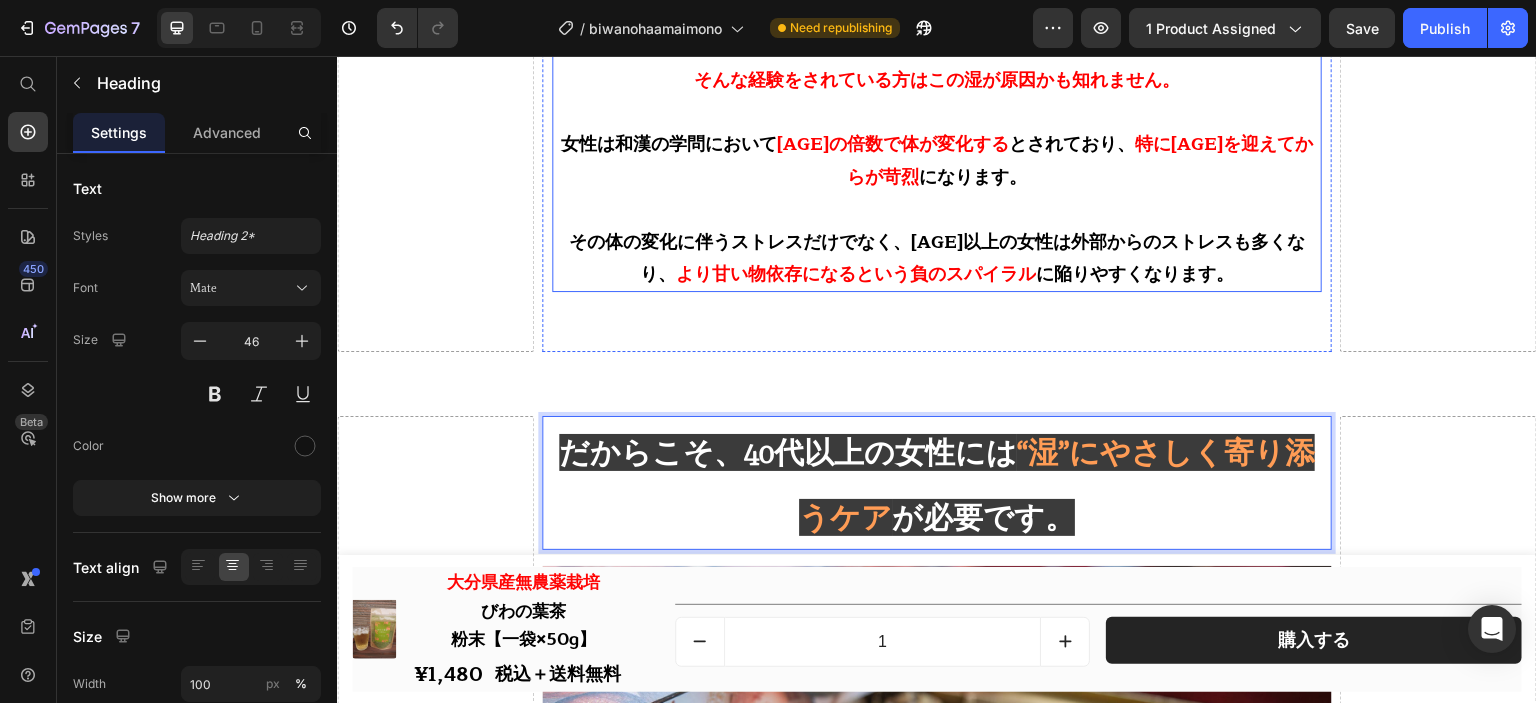 scroll, scrollTop: 2993, scrollLeft: 0, axis: vertical 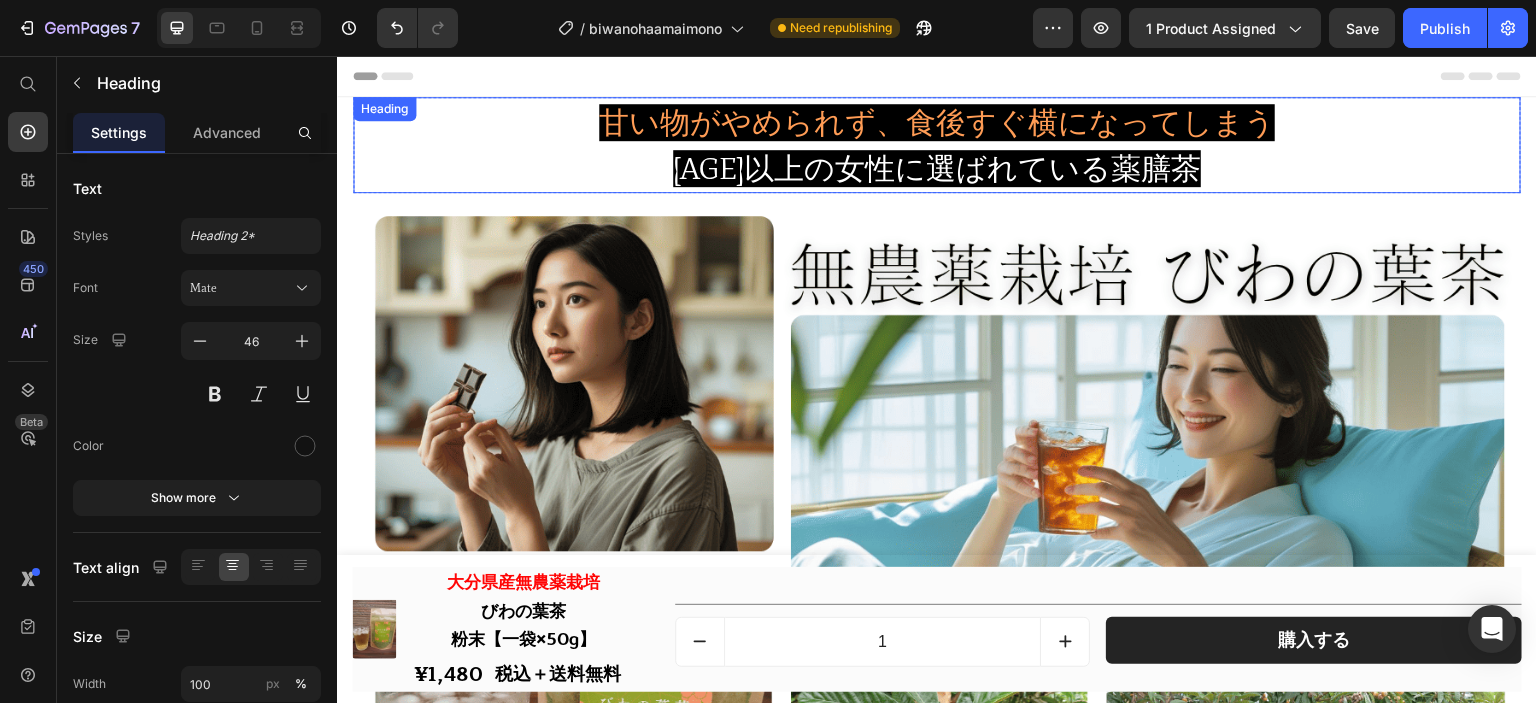 click on "甘い物がやめられず、食後すぐ横になってしまう [AGE]以上の女性に選ばれている薬膳茶" at bounding box center (937, 145) 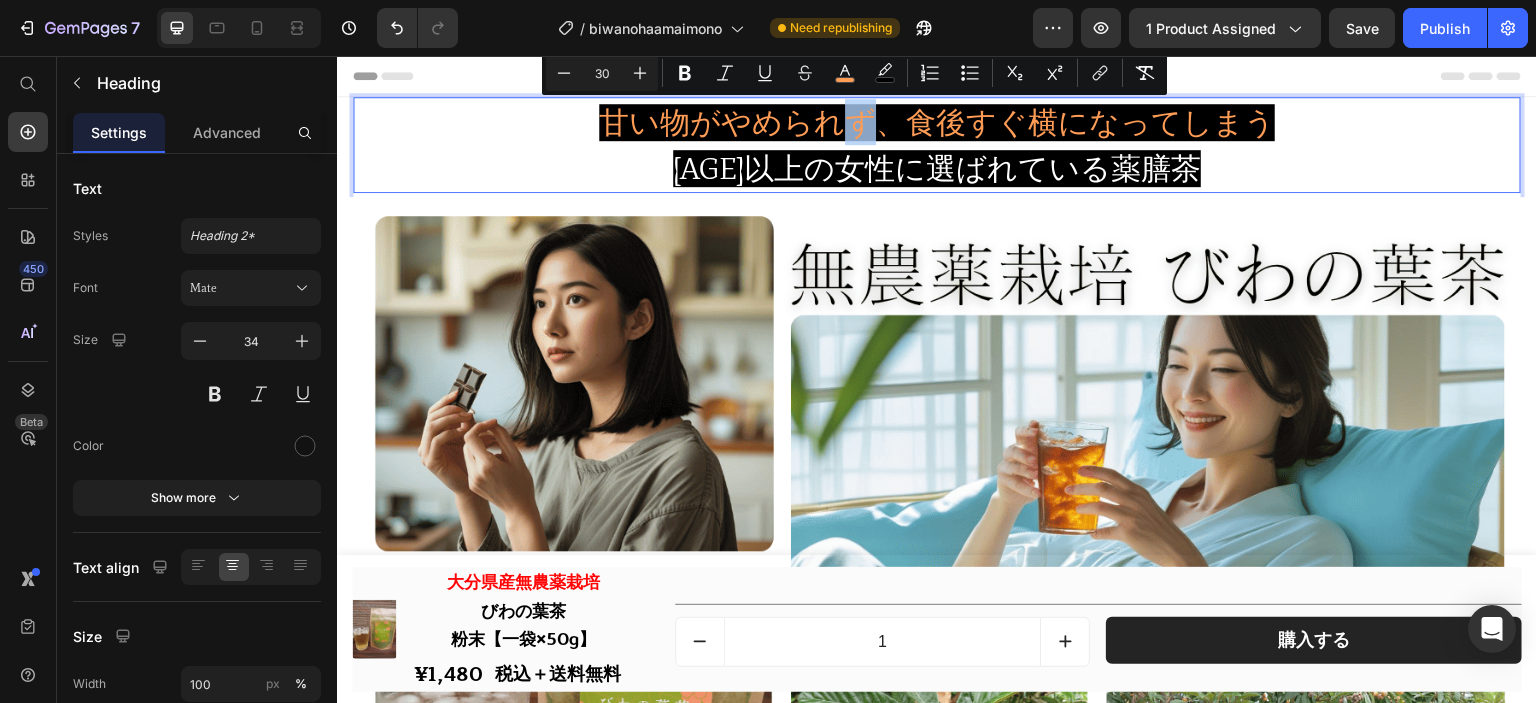 click on "甘い物がやめられず、食後すぐ横になってしまう" at bounding box center [937, 122] 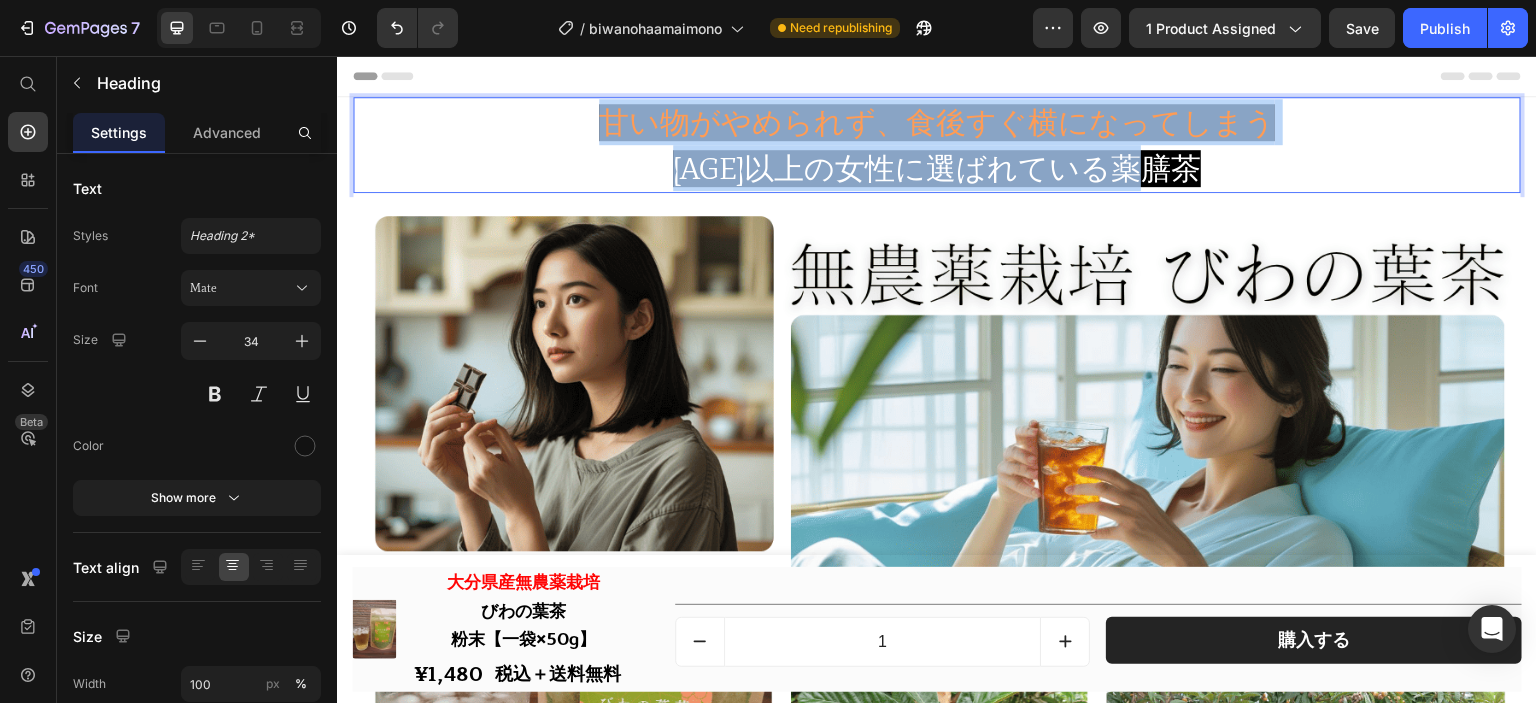 drag, startPoint x: 602, startPoint y: 114, endPoint x: 1361, endPoint y: 183, distance: 762.1299 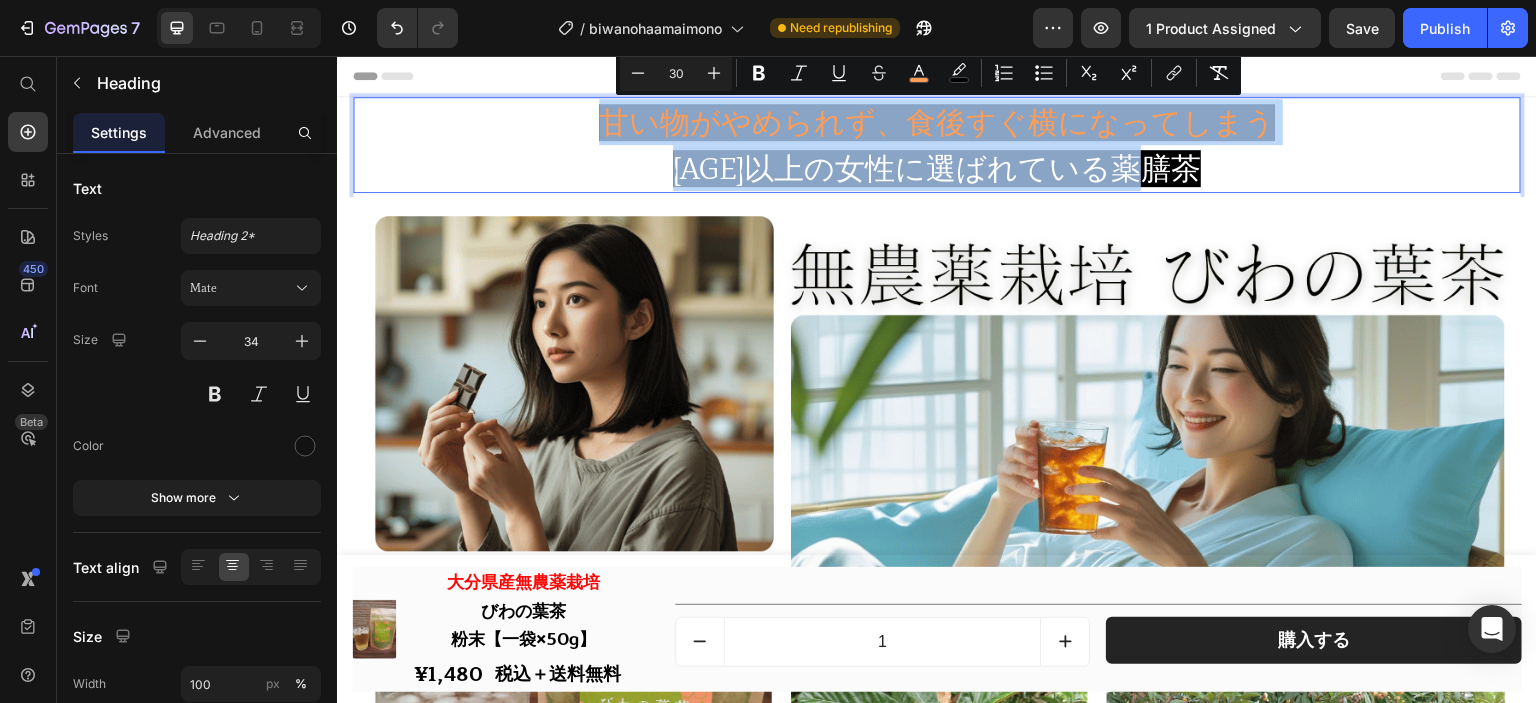 copy on "甘い物がやめられず、食後すぐ横になってしまう [AGE]以上の女性に選ばれている薬膳茶" 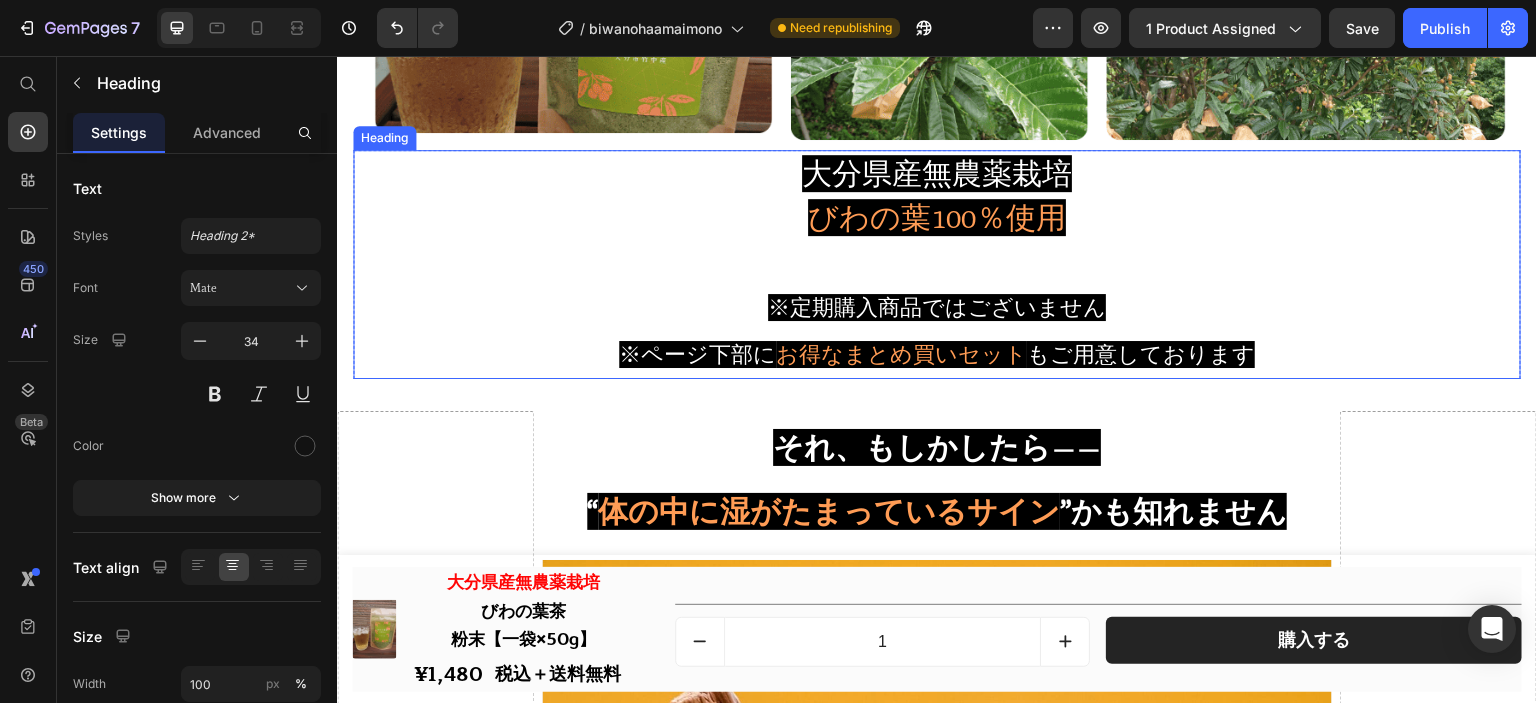 scroll, scrollTop: 1000, scrollLeft: 0, axis: vertical 